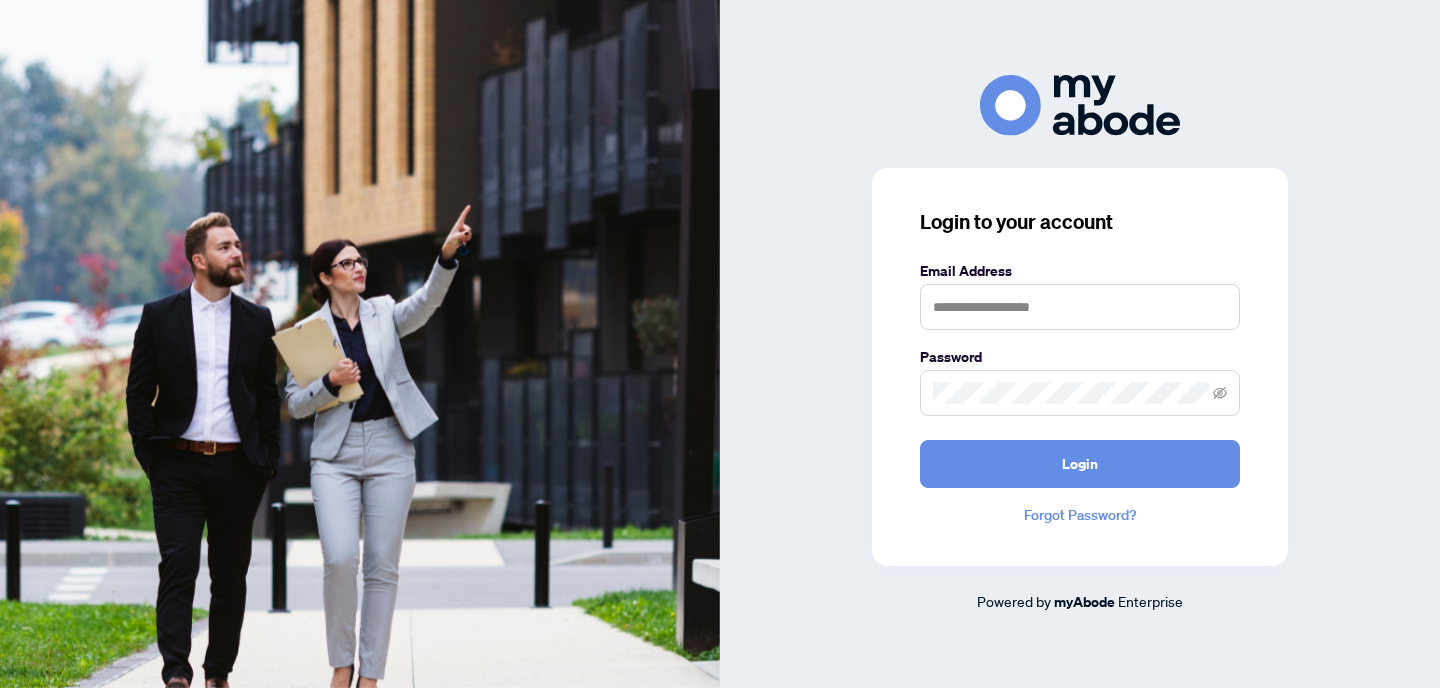 scroll, scrollTop: 0, scrollLeft: 0, axis: both 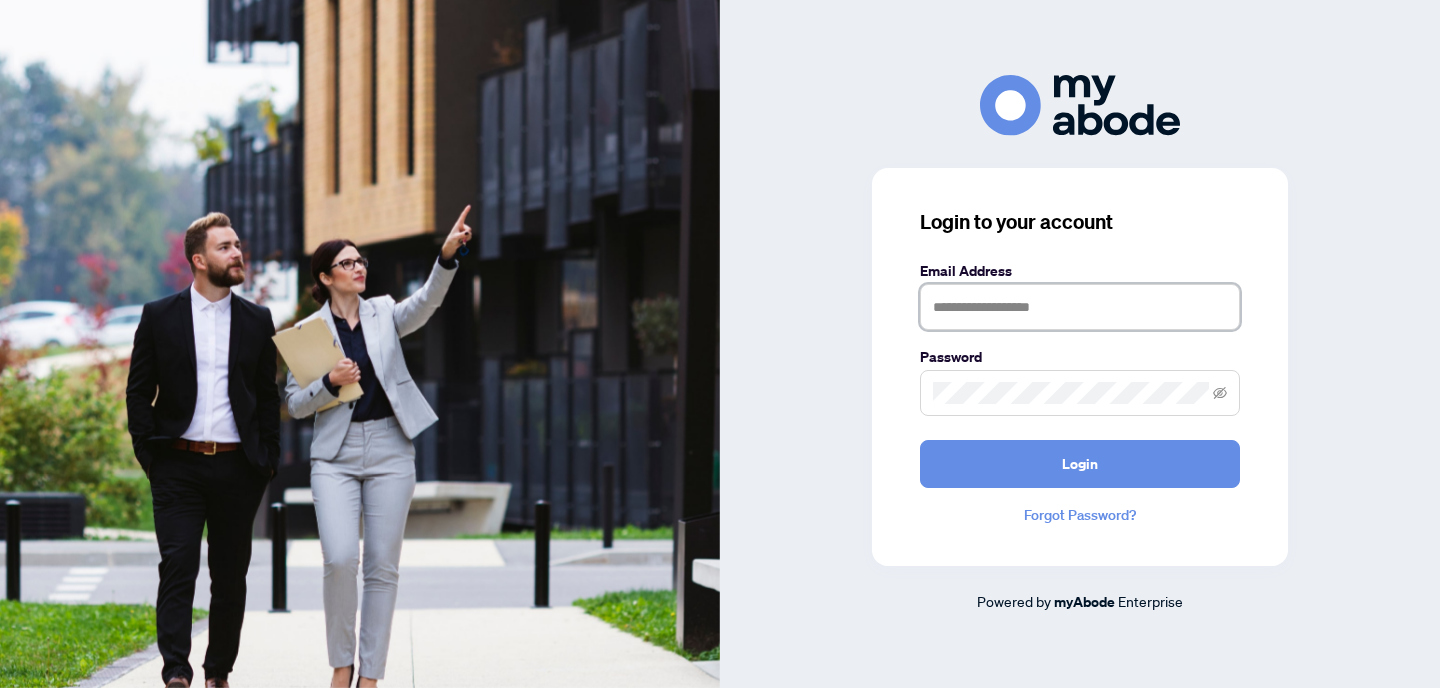 click at bounding box center (1080, 307) 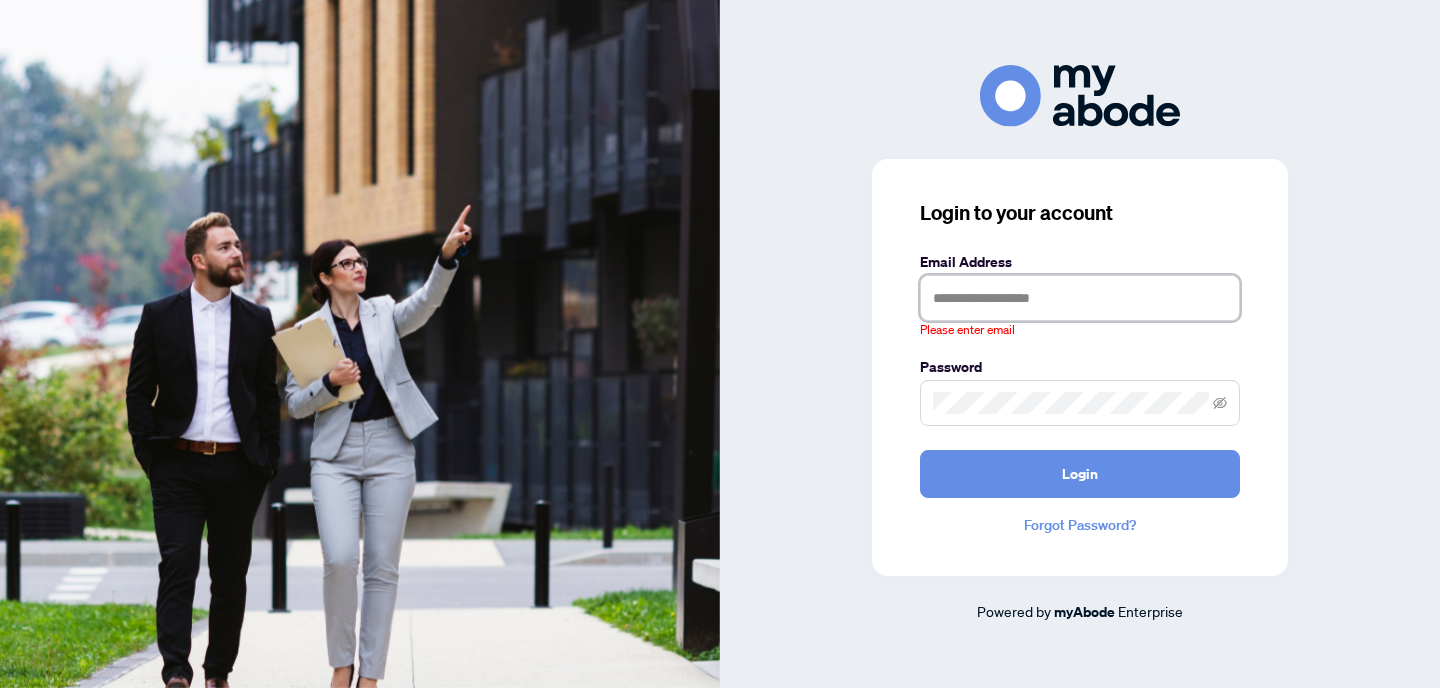 type on "**********" 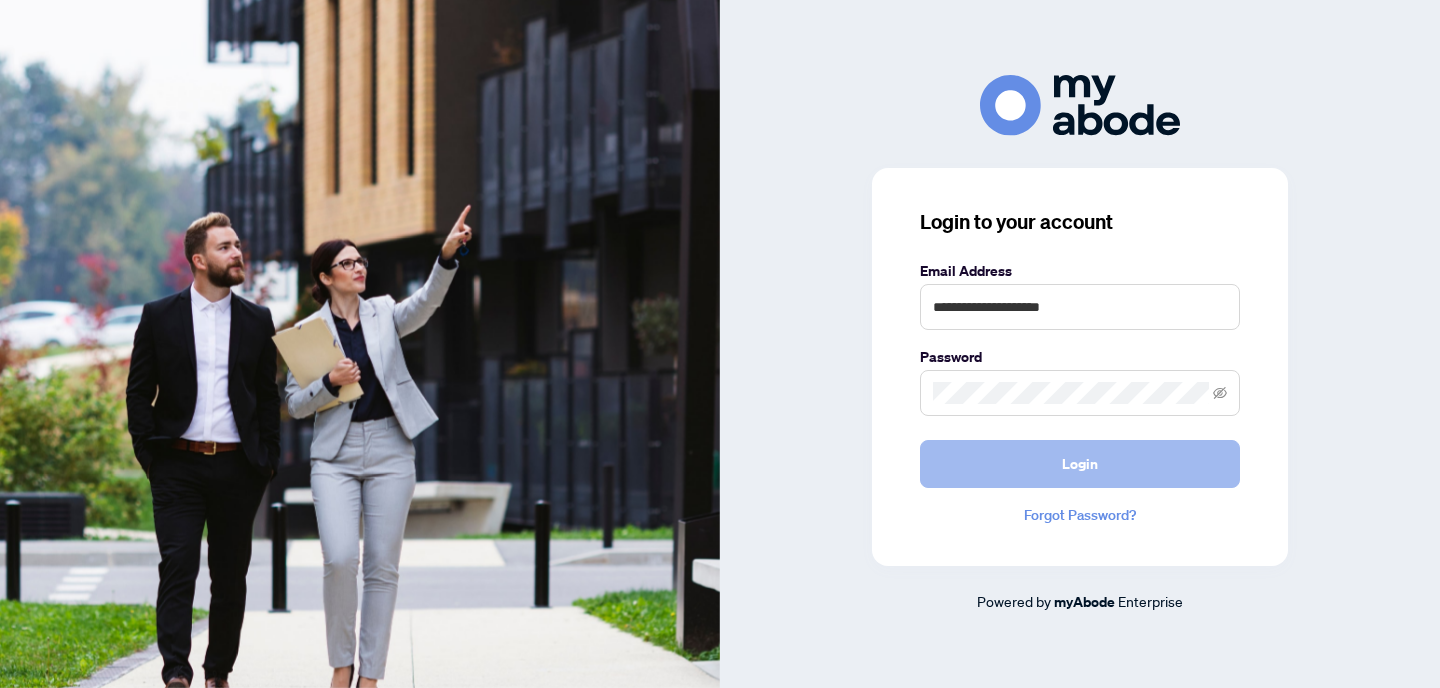 click on "Login" at bounding box center (1080, 464) 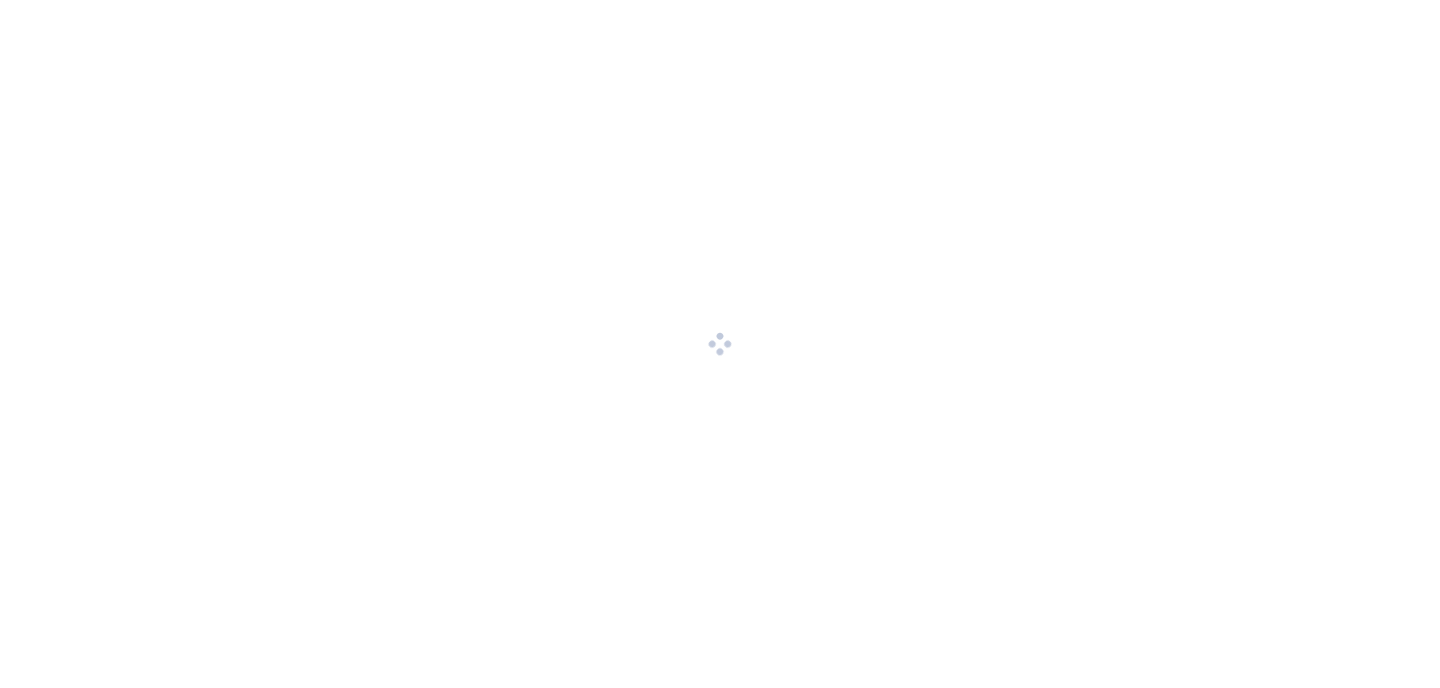 scroll, scrollTop: 0, scrollLeft: 0, axis: both 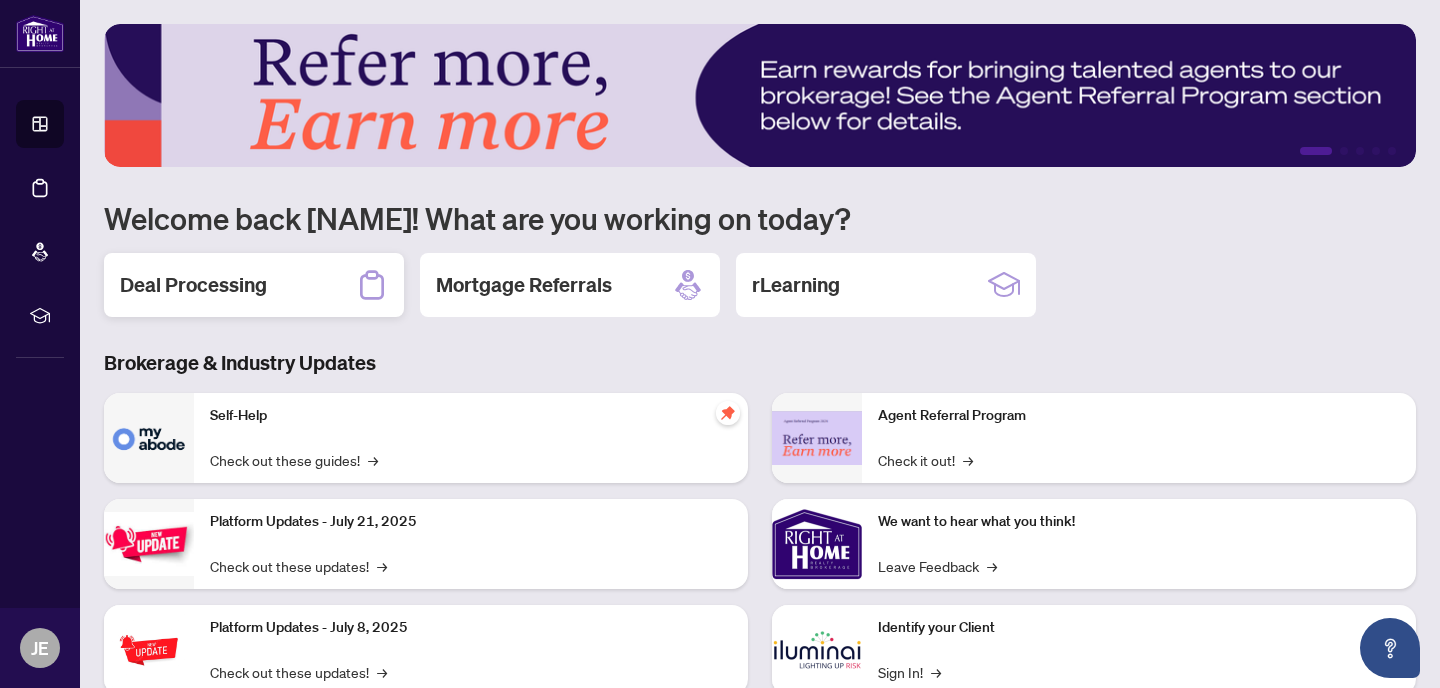 click 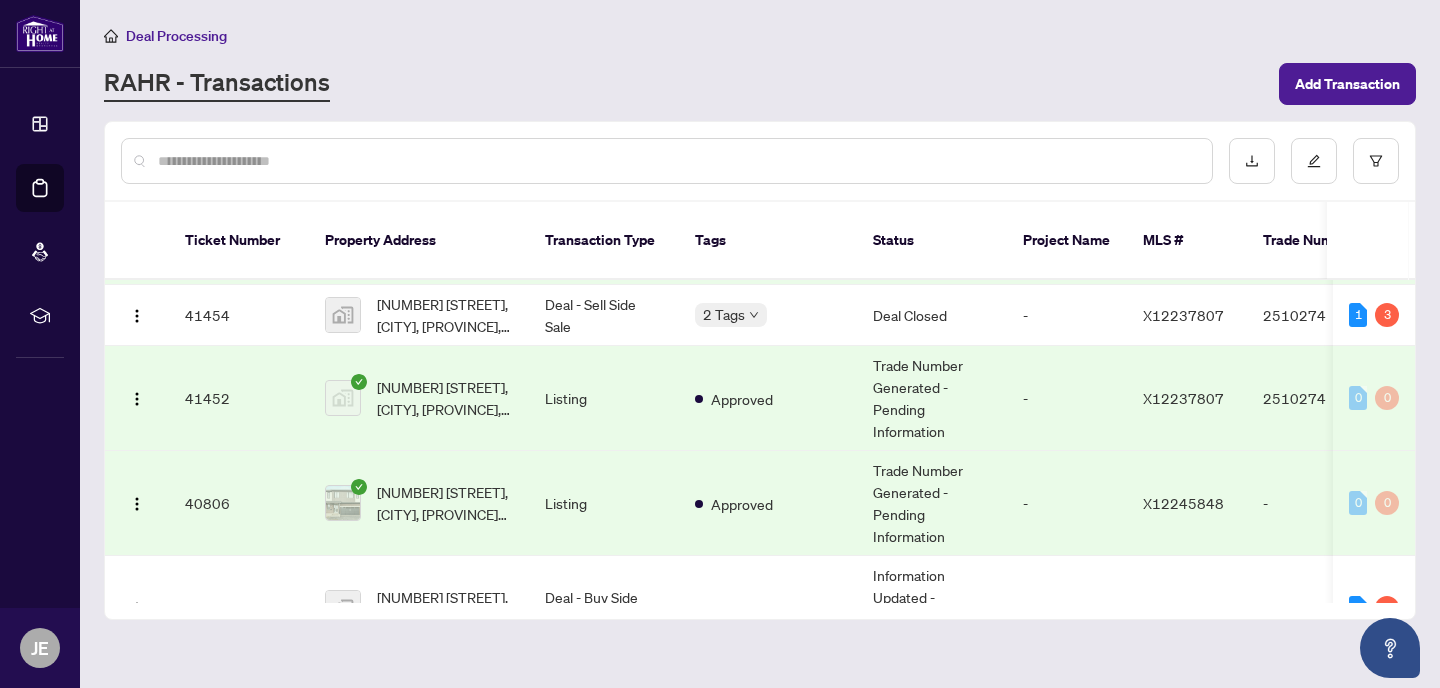 scroll, scrollTop: 108, scrollLeft: 0, axis: vertical 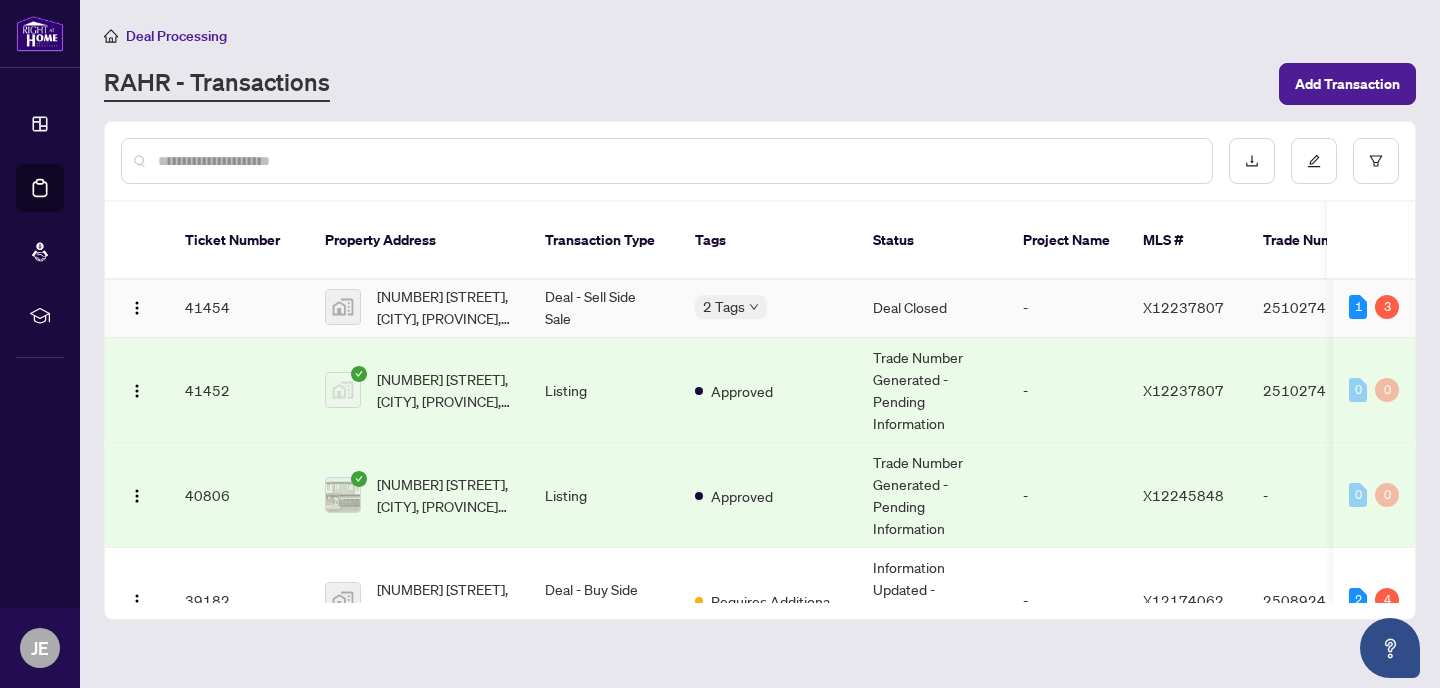 click on "354 Sweetclover Way, [CITY], [STATE], Canada" at bounding box center [419, 307] 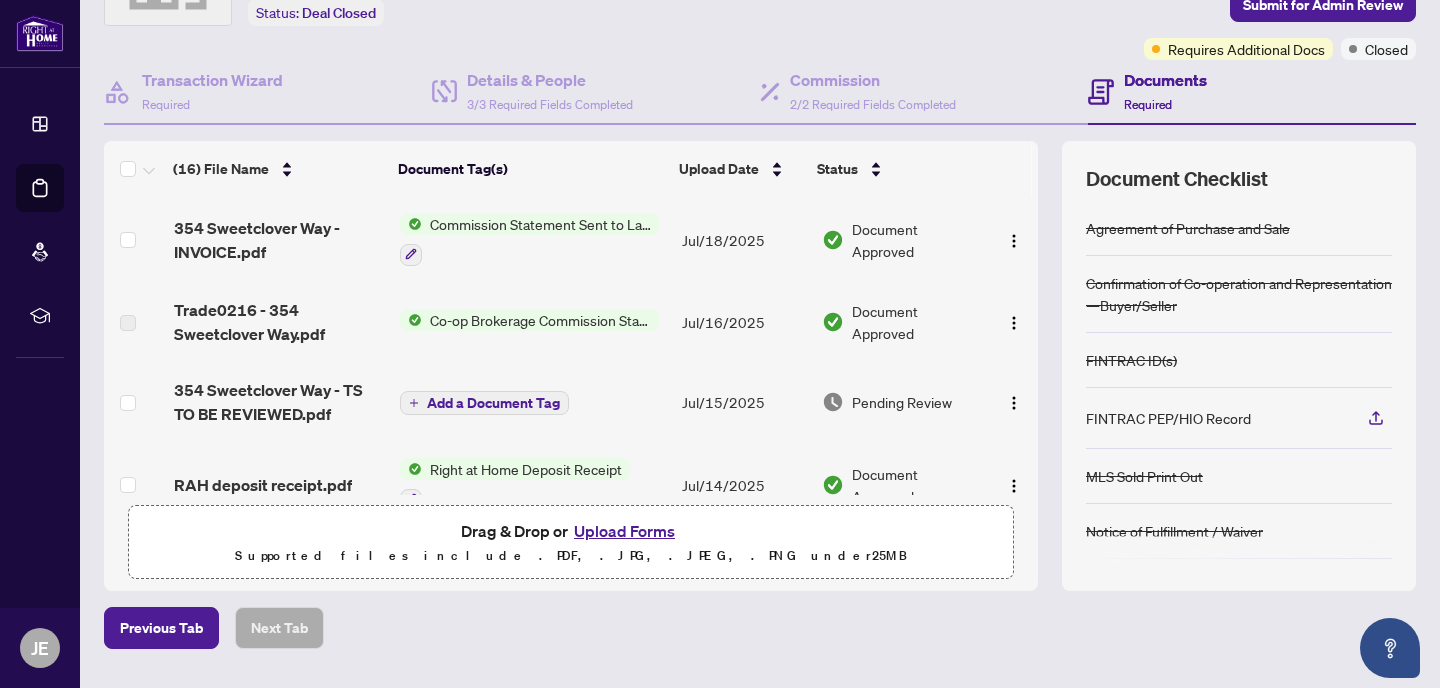 scroll, scrollTop: 135, scrollLeft: 0, axis: vertical 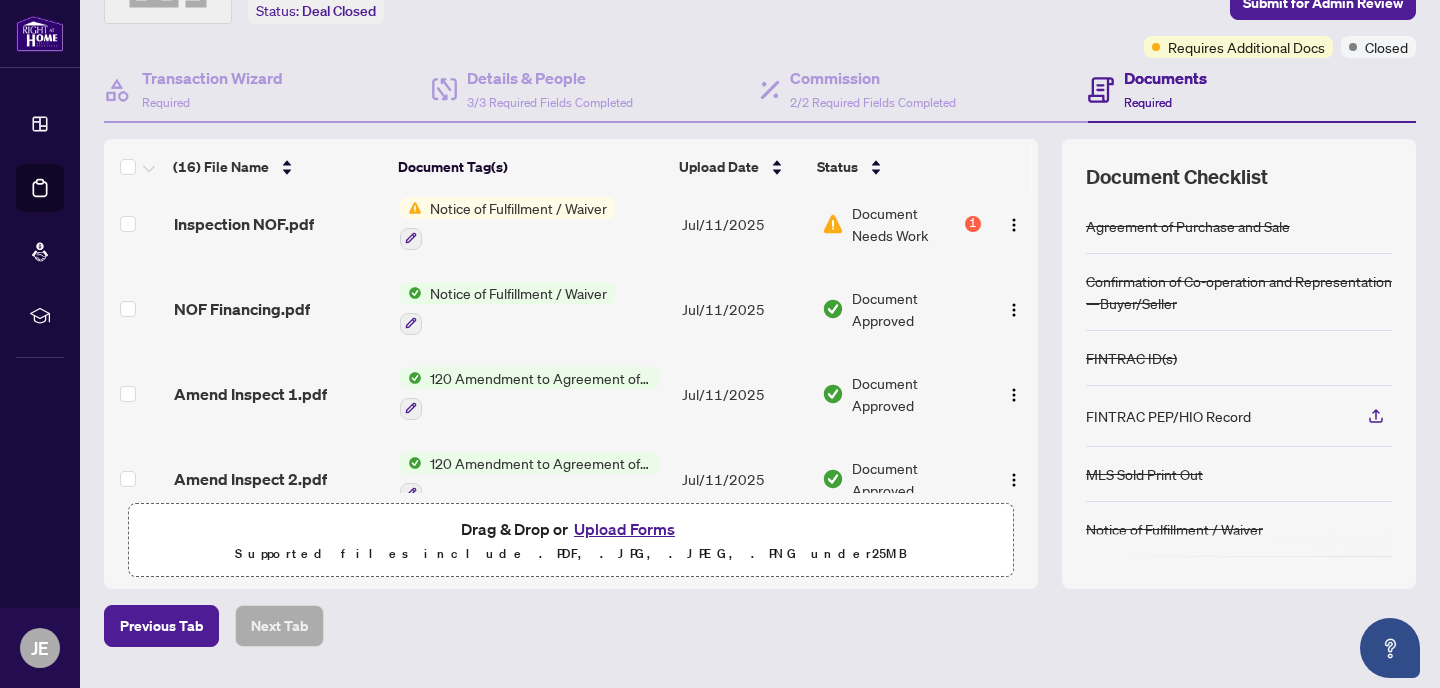 click on "Document Needs Work" at bounding box center (906, 224) 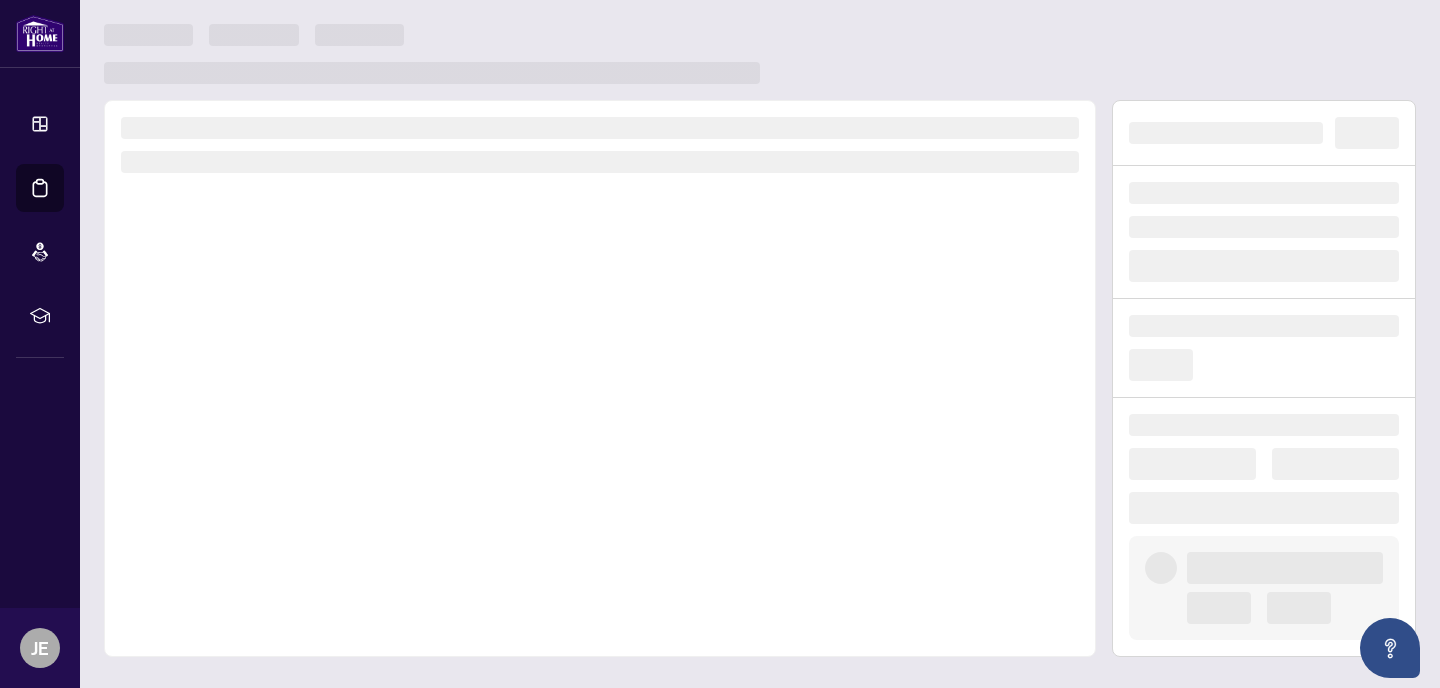 scroll, scrollTop: 0, scrollLeft: 0, axis: both 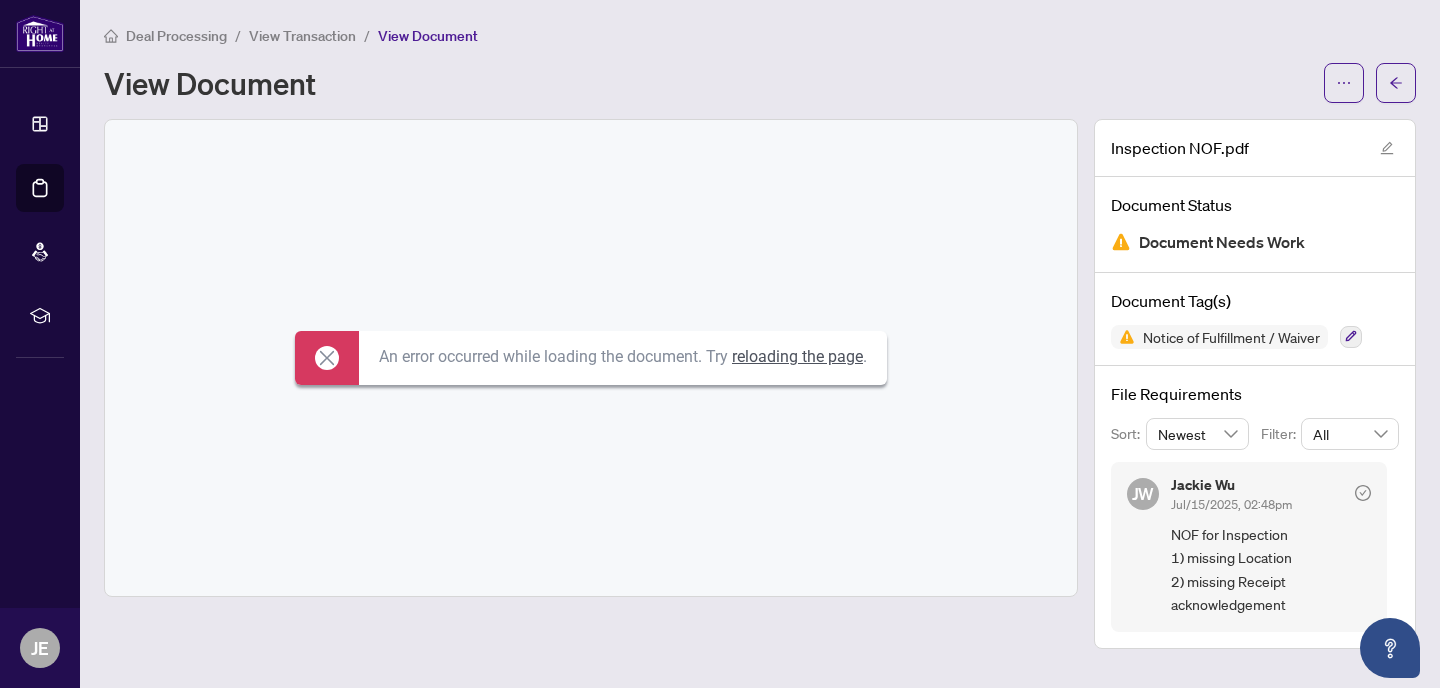click on "reloading the page" at bounding box center [797, 356] 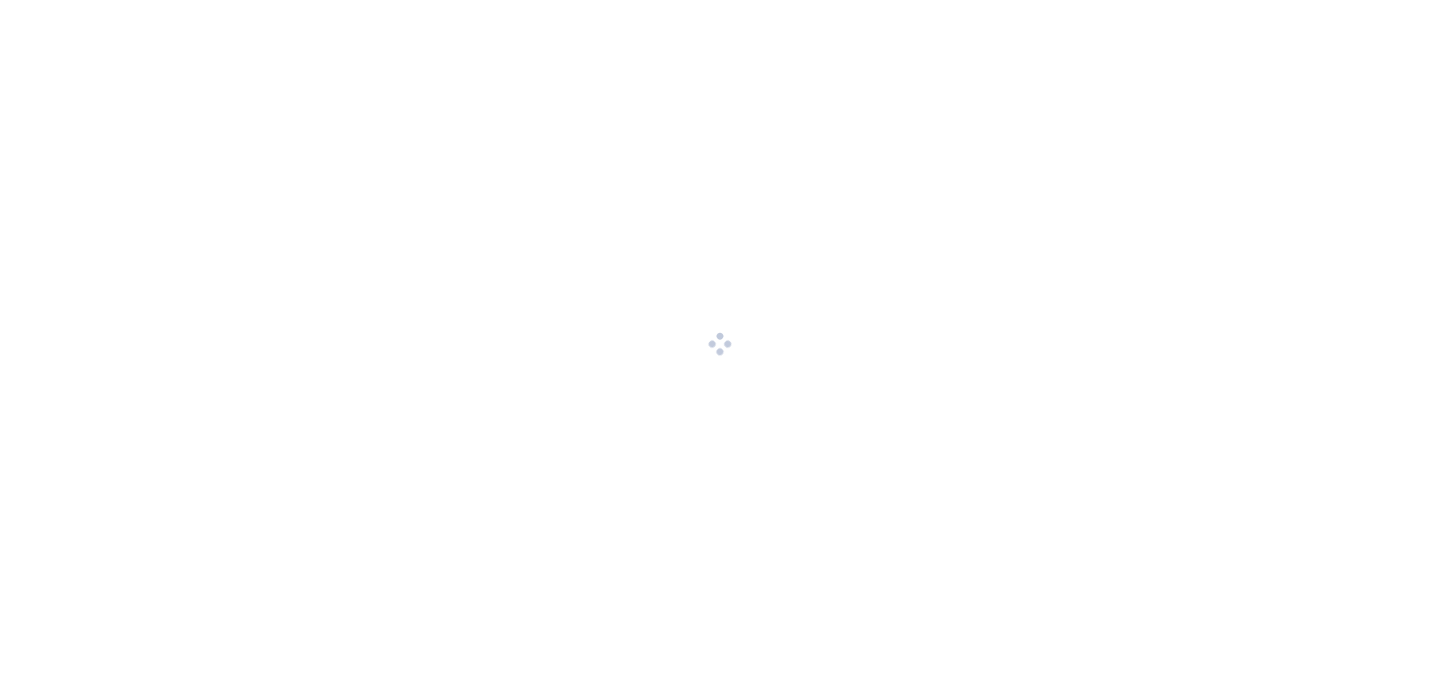 scroll, scrollTop: 0, scrollLeft: 0, axis: both 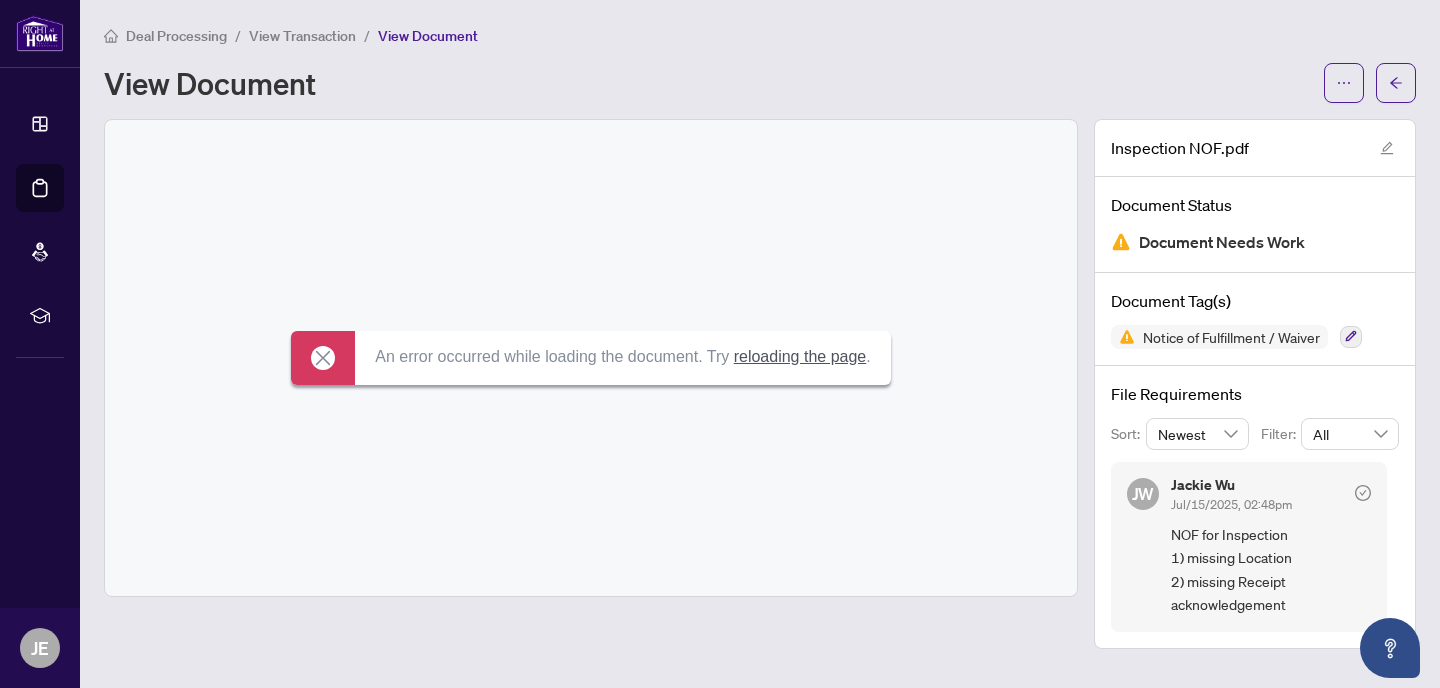 click on "reloading the page" at bounding box center [800, 356] 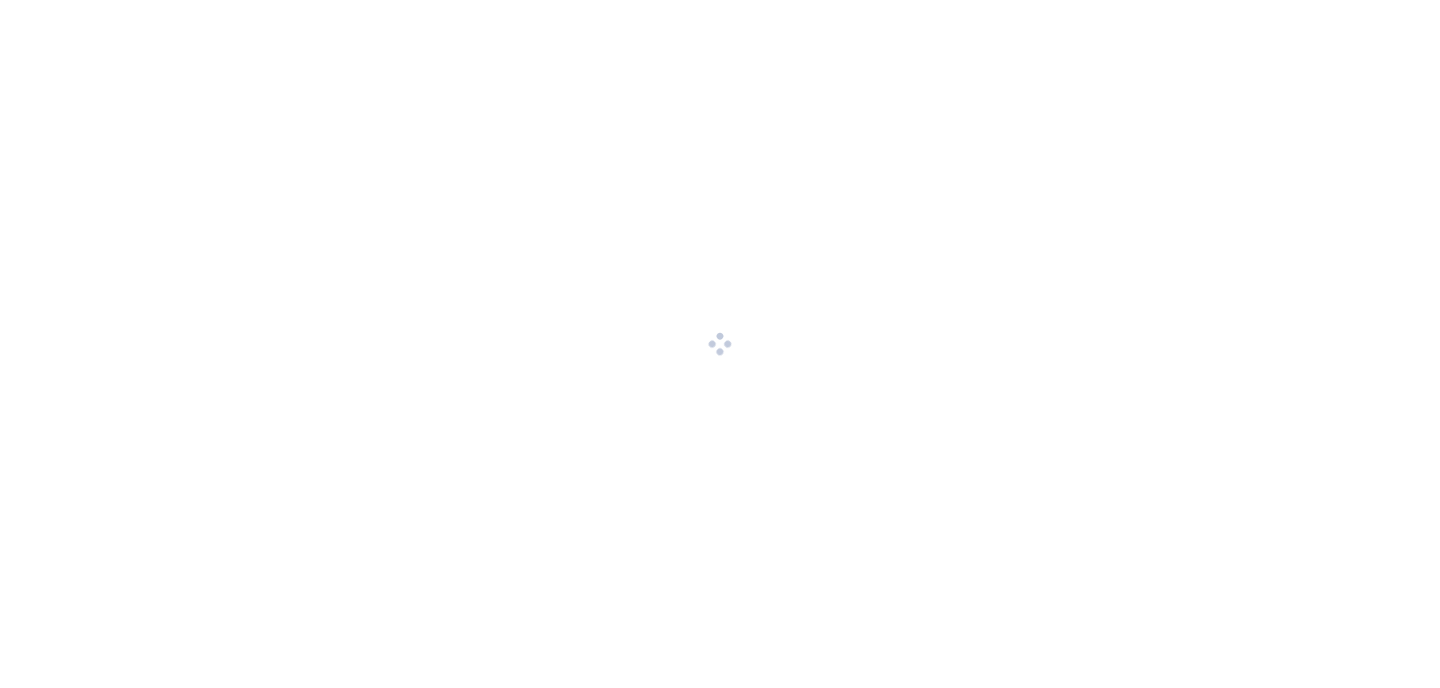 scroll, scrollTop: 0, scrollLeft: 0, axis: both 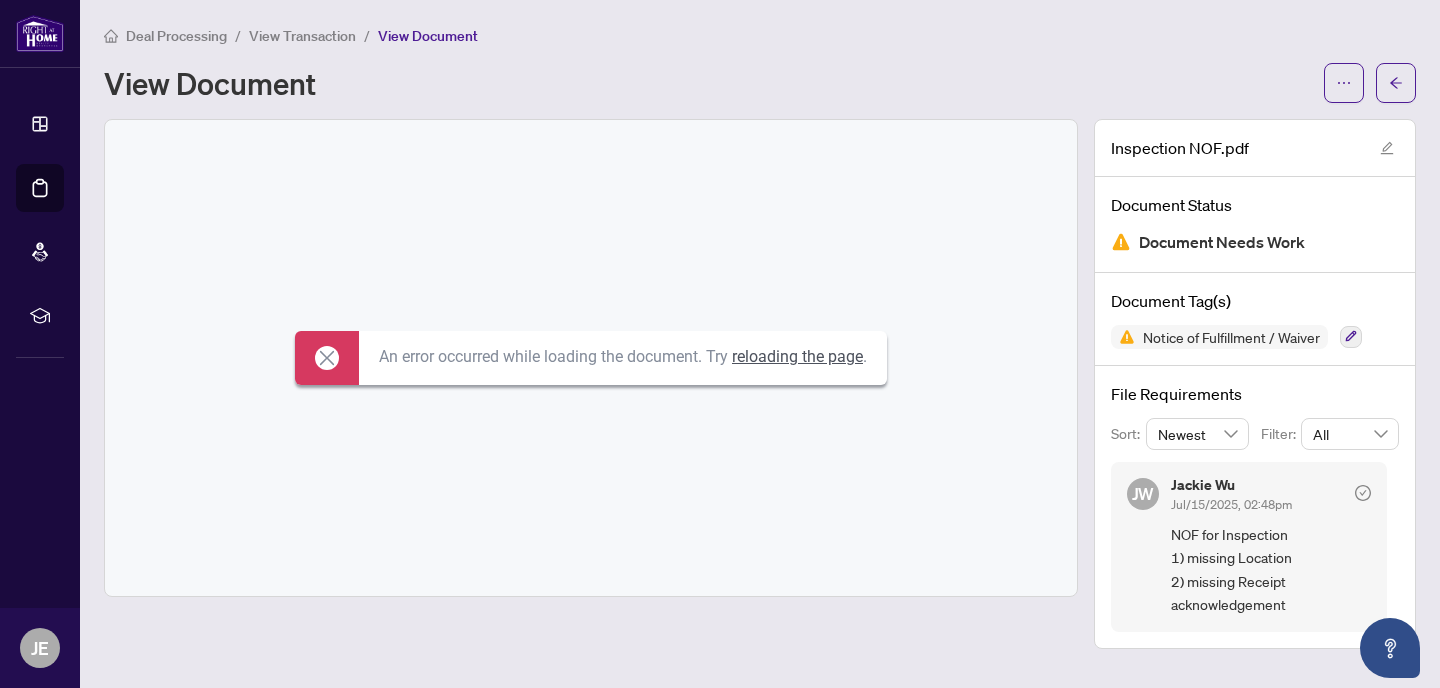 click on "View Transaction" at bounding box center [302, 36] 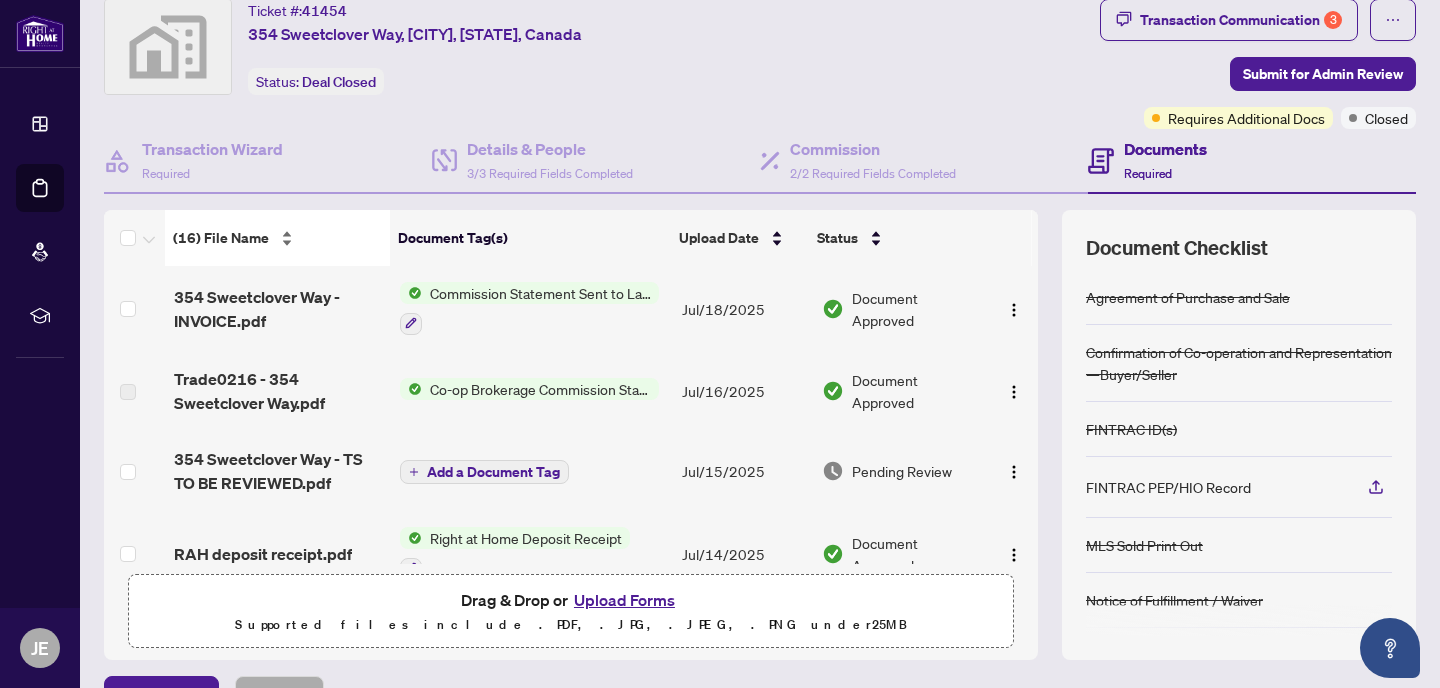 scroll, scrollTop: 78, scrollLeft: 0, axis: vertical 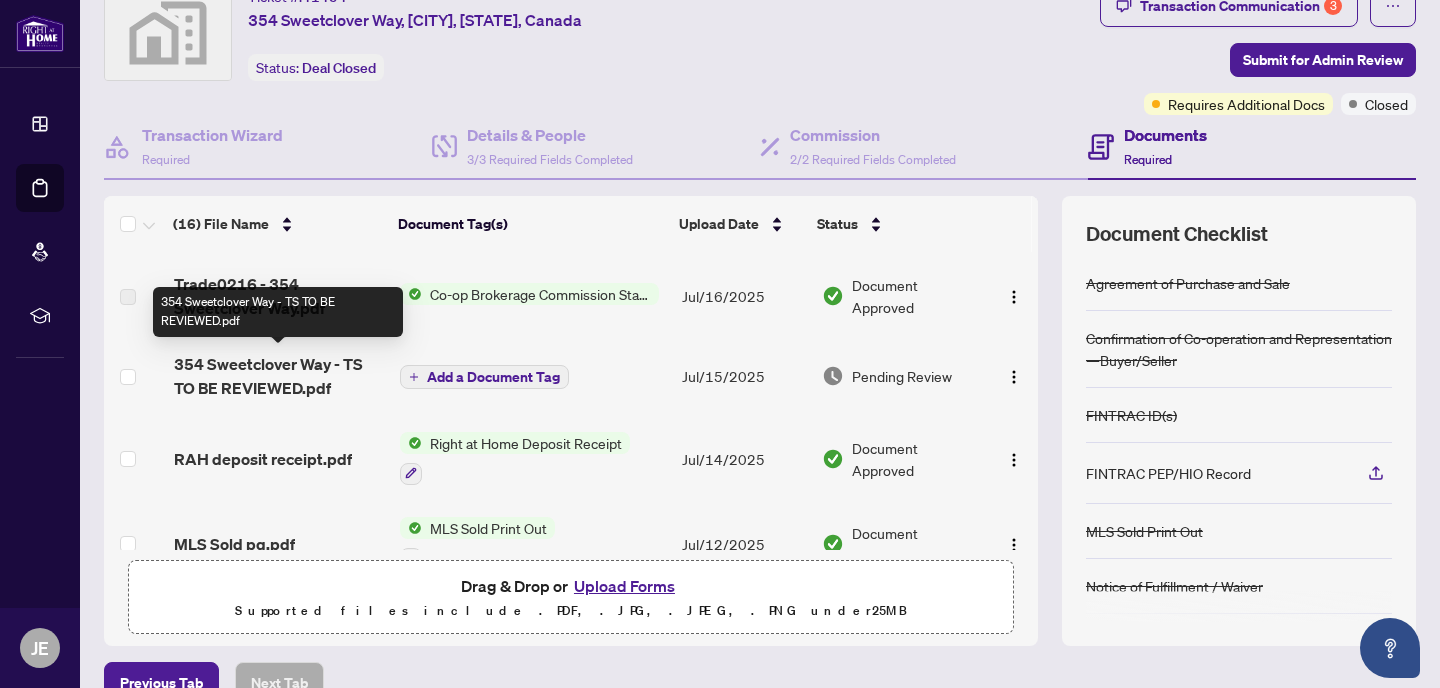 click on "354 Sweetclover Way - TS TO BE REVIEWED.pdf" at bounding box center [279, 376] 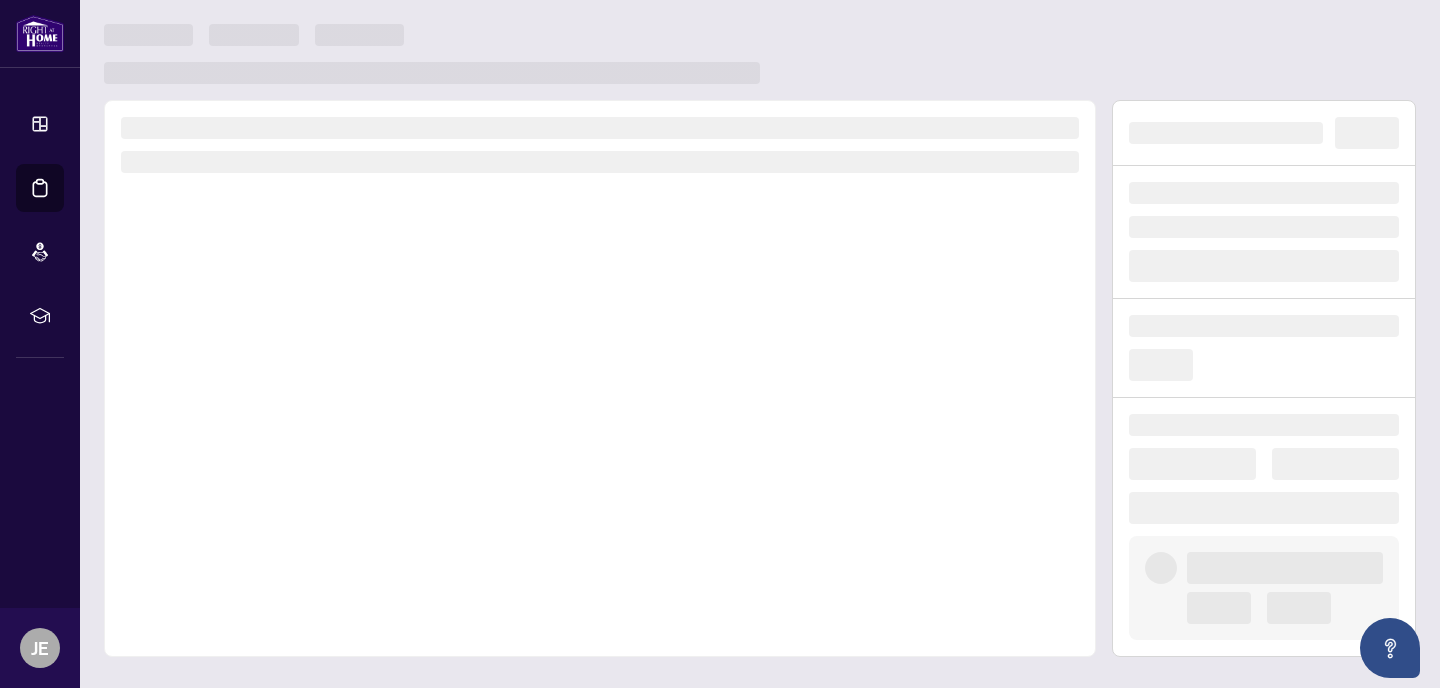 scroll, scrollTop: 0, scrollLeft: 0, axis: both 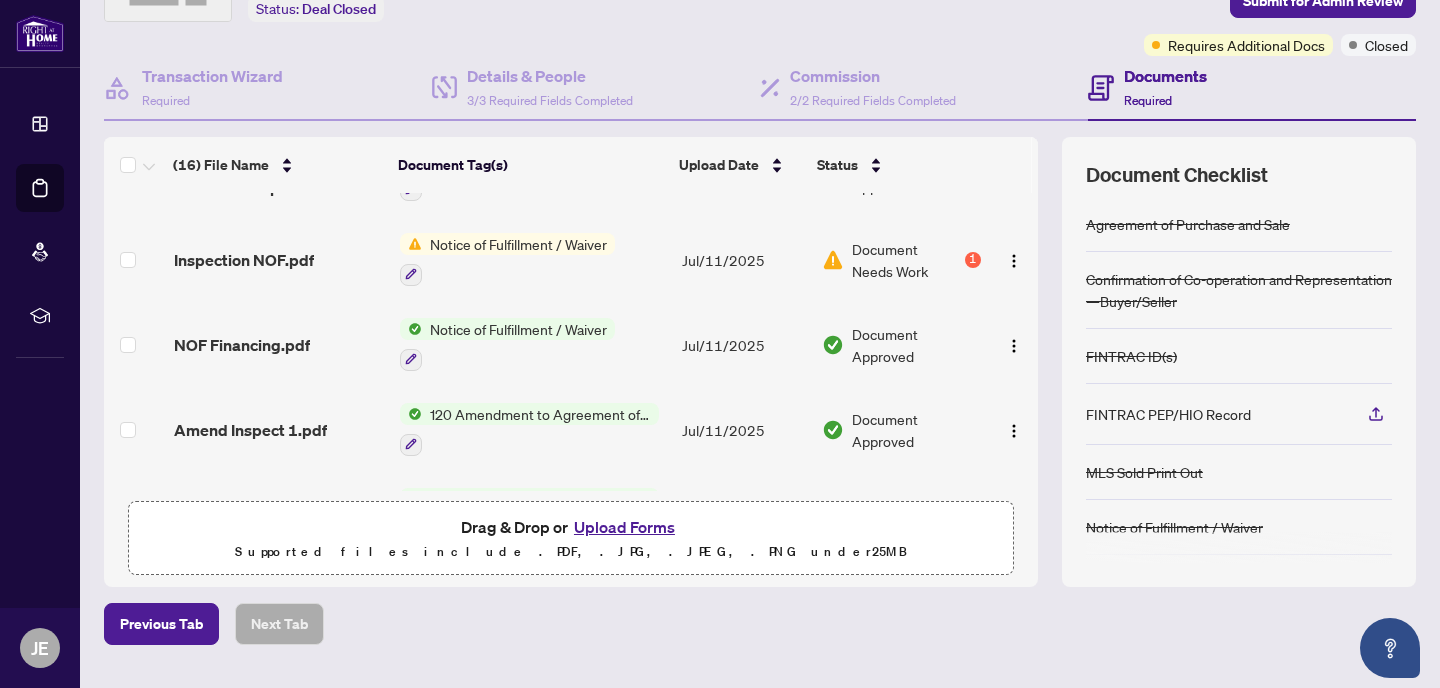 click on "Notice of Fulfillment / Waiver" at bounding box center (518, 244) 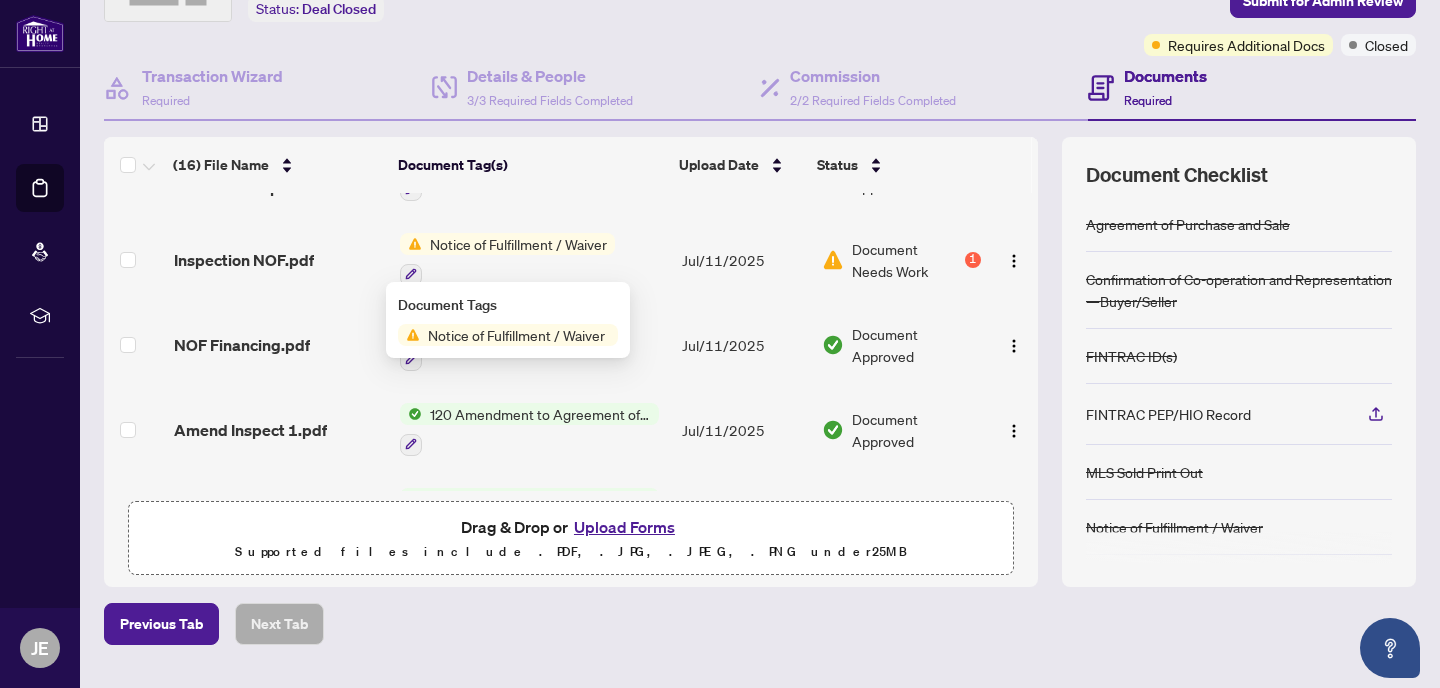 click on "Notice of Fulfillment / Waiver" at bounding box center [518, 244] 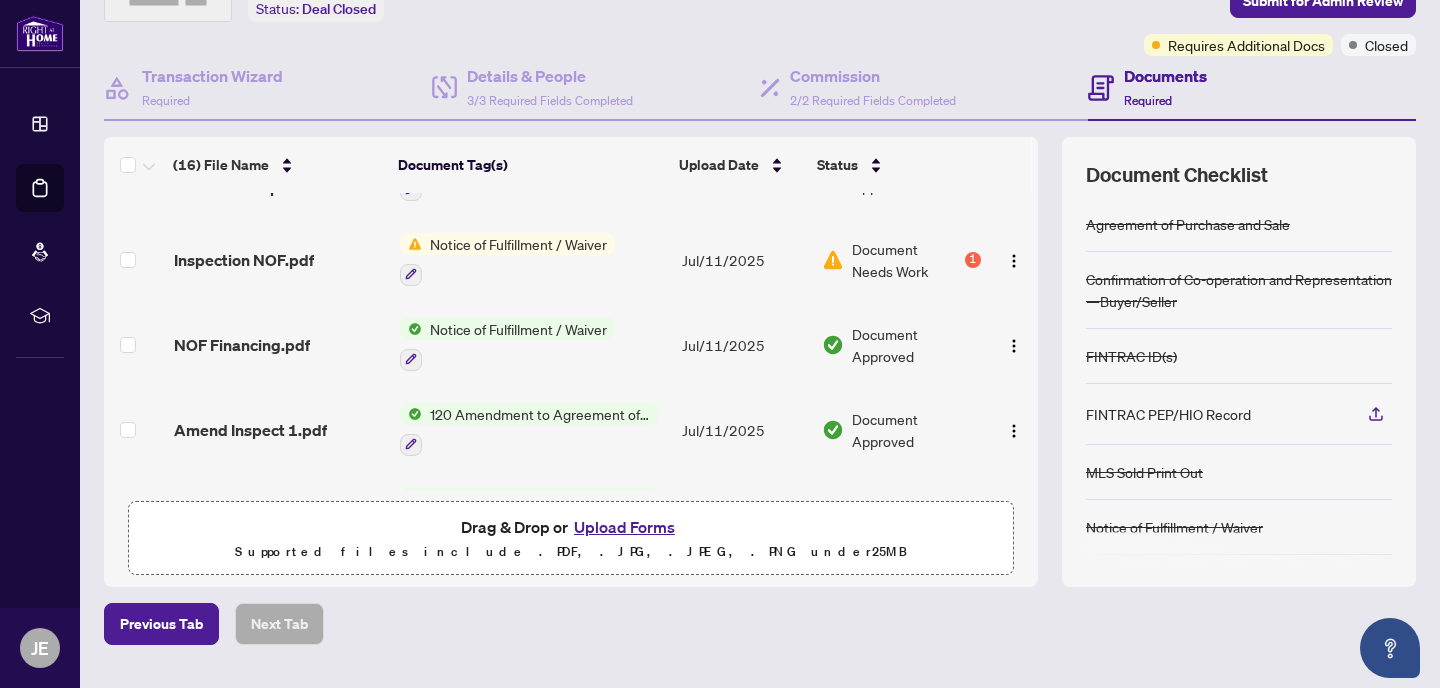 click on "Notice of Fulfillment / Waiver" at bounding box center [518, 244] 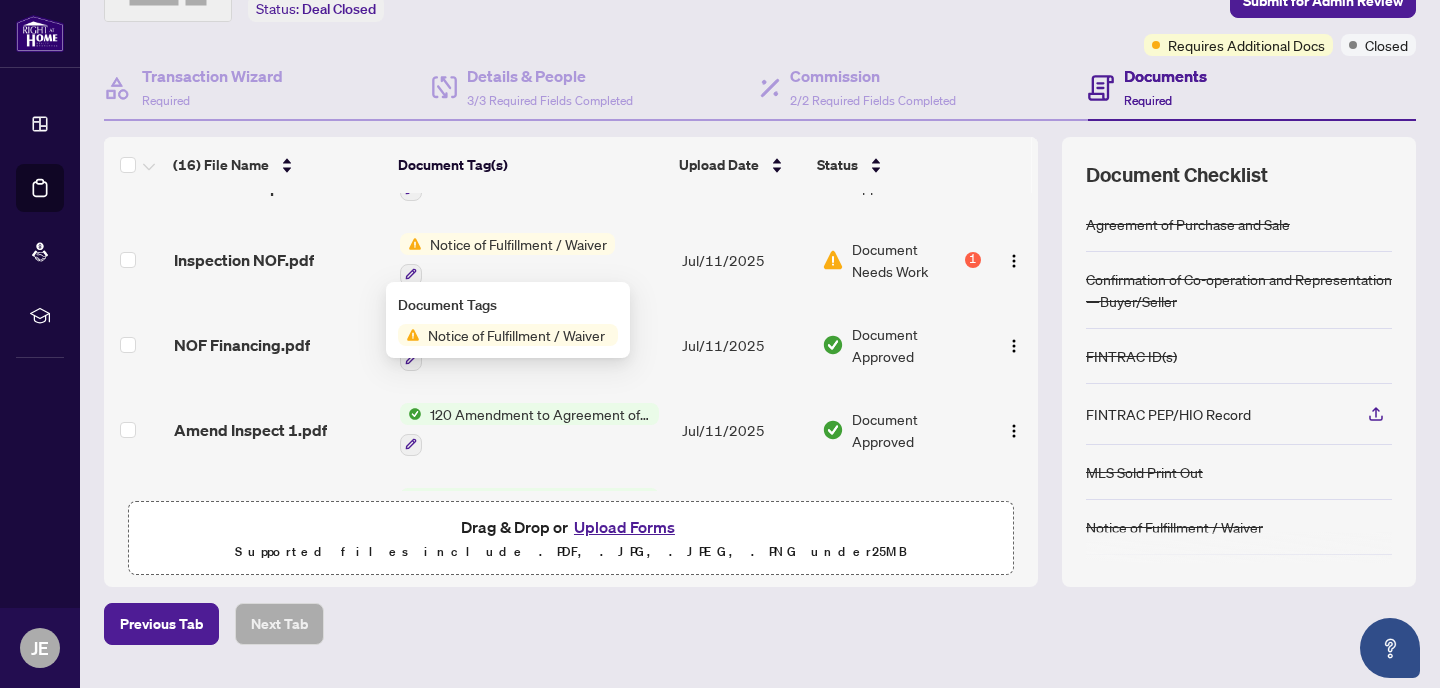 click on "Notice of Fulfillment / Waiver" at bounding box center [518, 244] 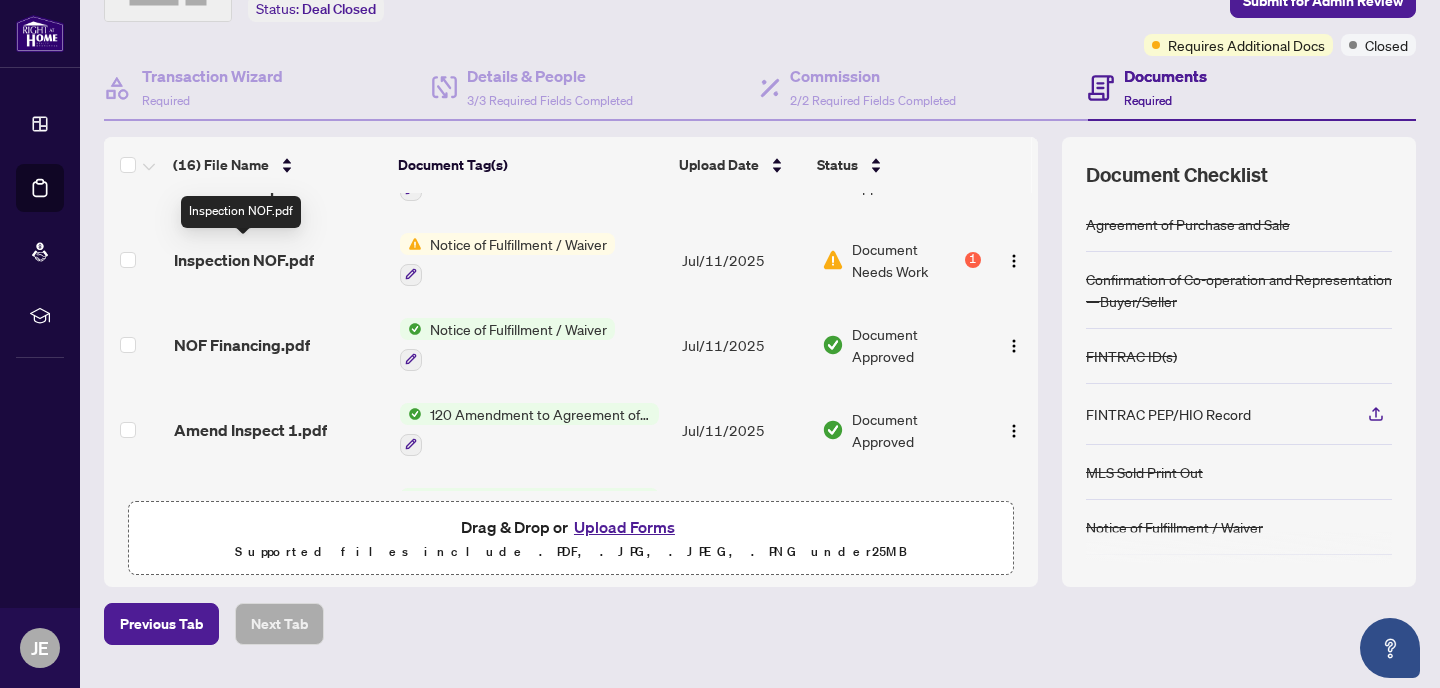 click on "Inspection NOF.pdf" at bounding box center (244, 260) 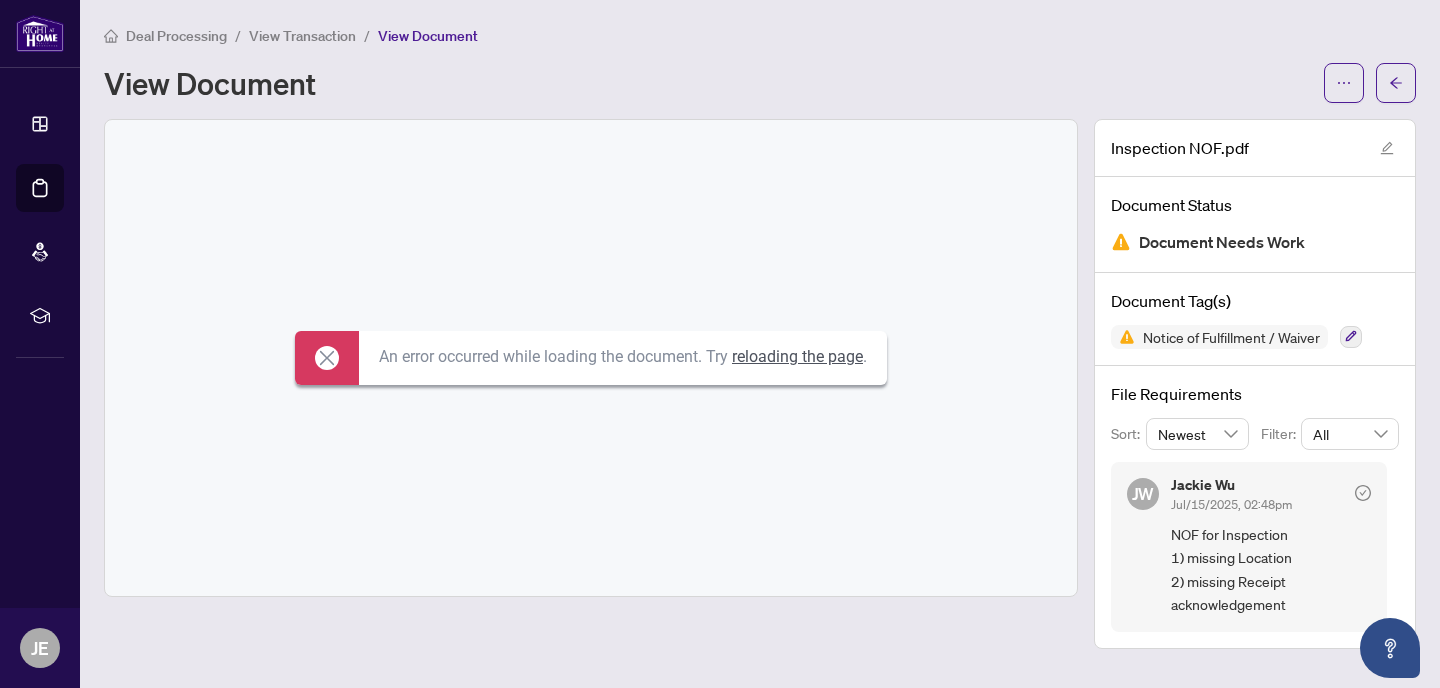 click on "reloading the page" at bounding box center [797, 356] 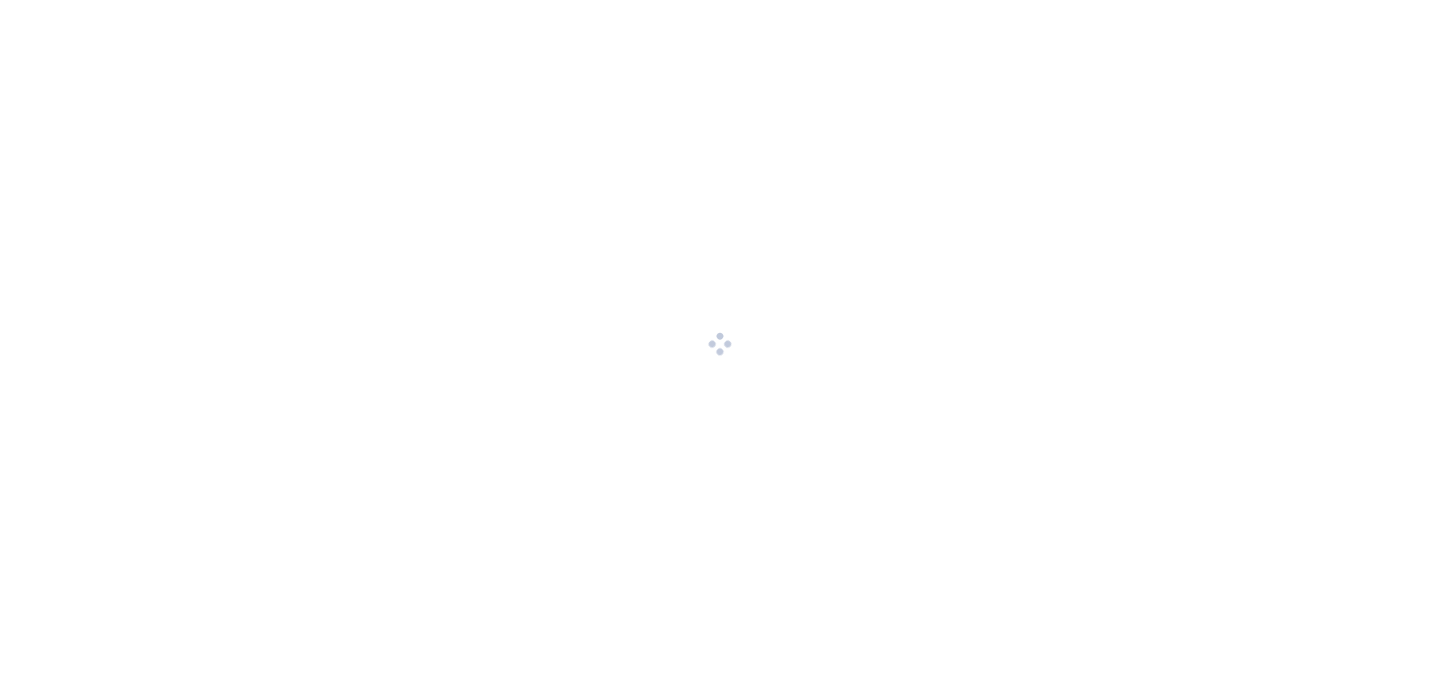 scroll, scrollTop: 0, scrollLeft: 0, axis: both 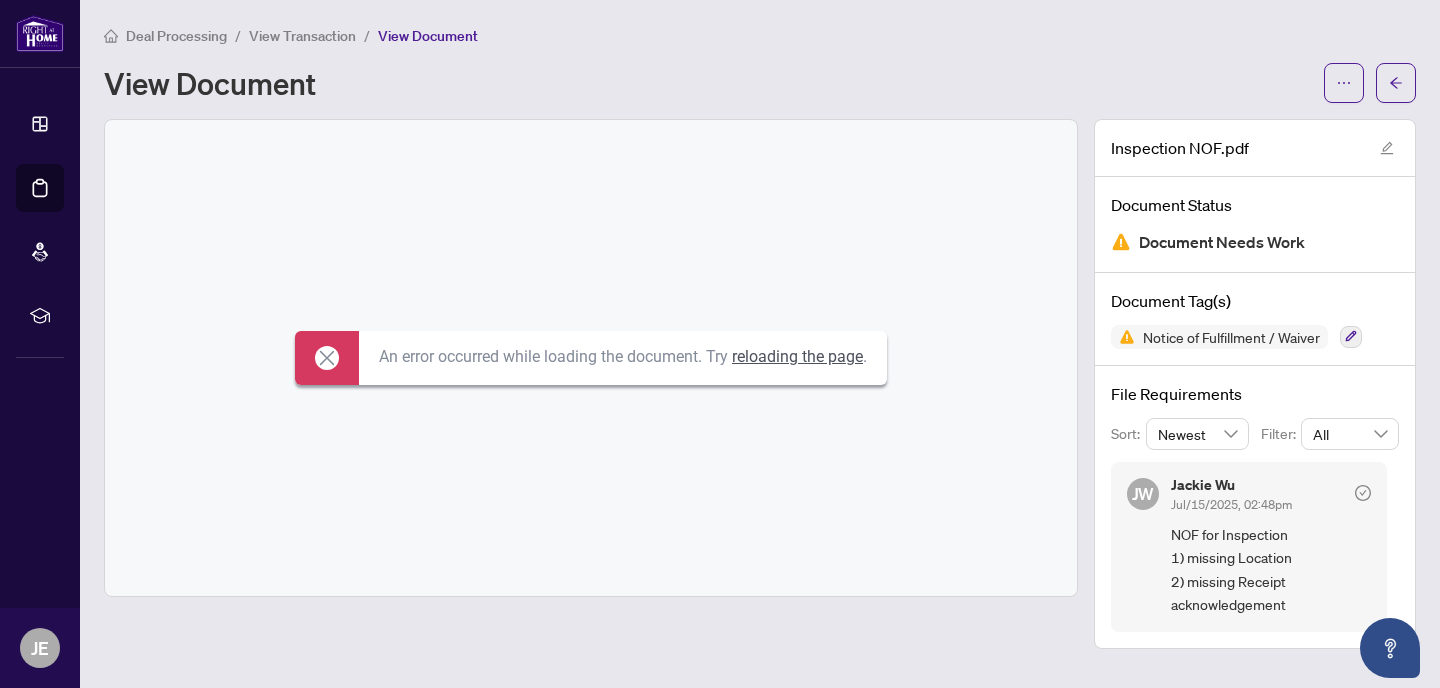 click on "View Document" at bounding box center [708, 83] 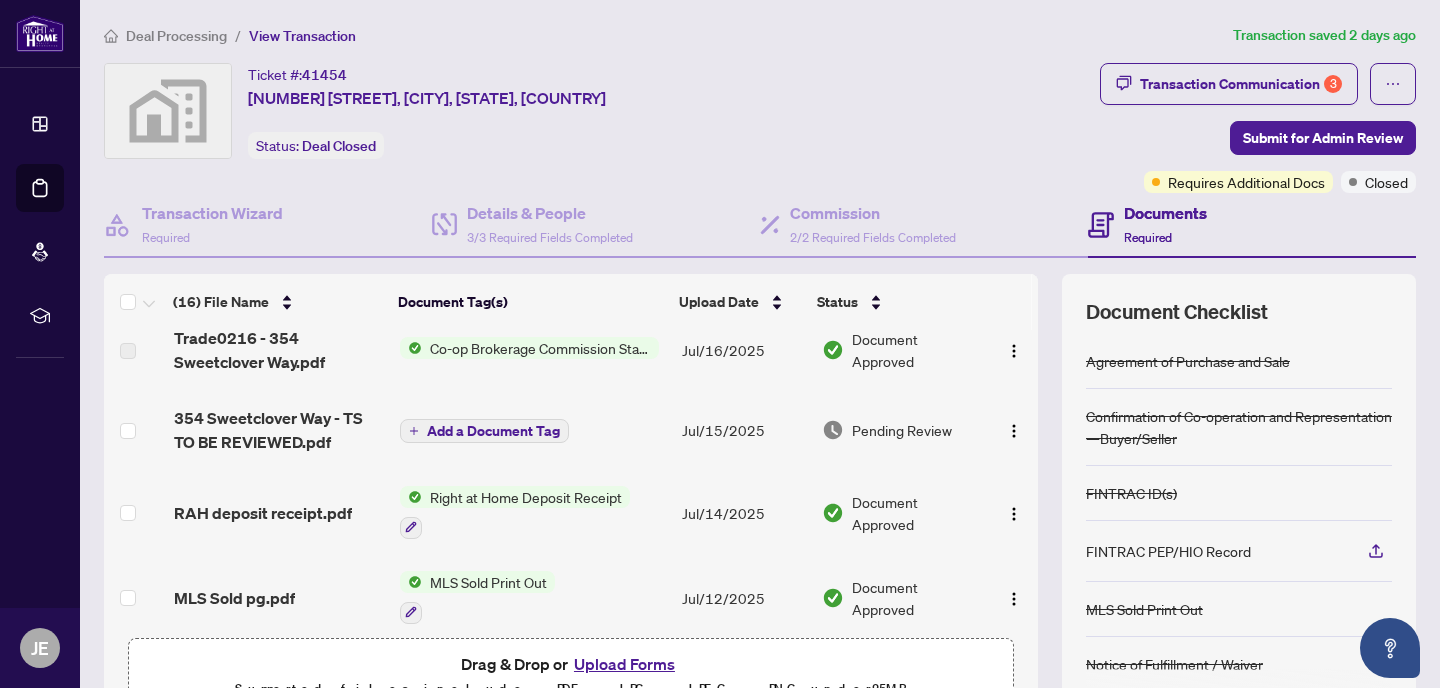 scroll, scrollTop: 147, scrollLeft: 0, axis: vertical 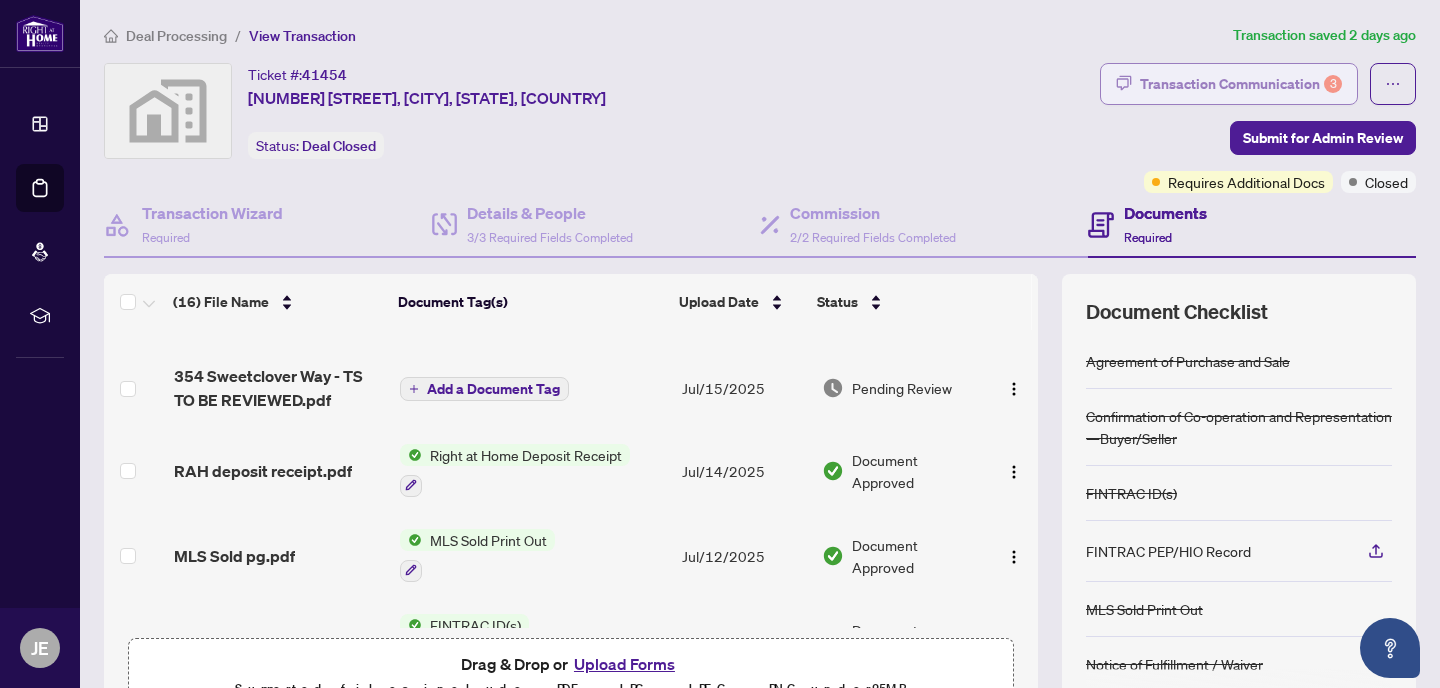 click on "Transaction Communication 3" at bounding box center (1241, 84) 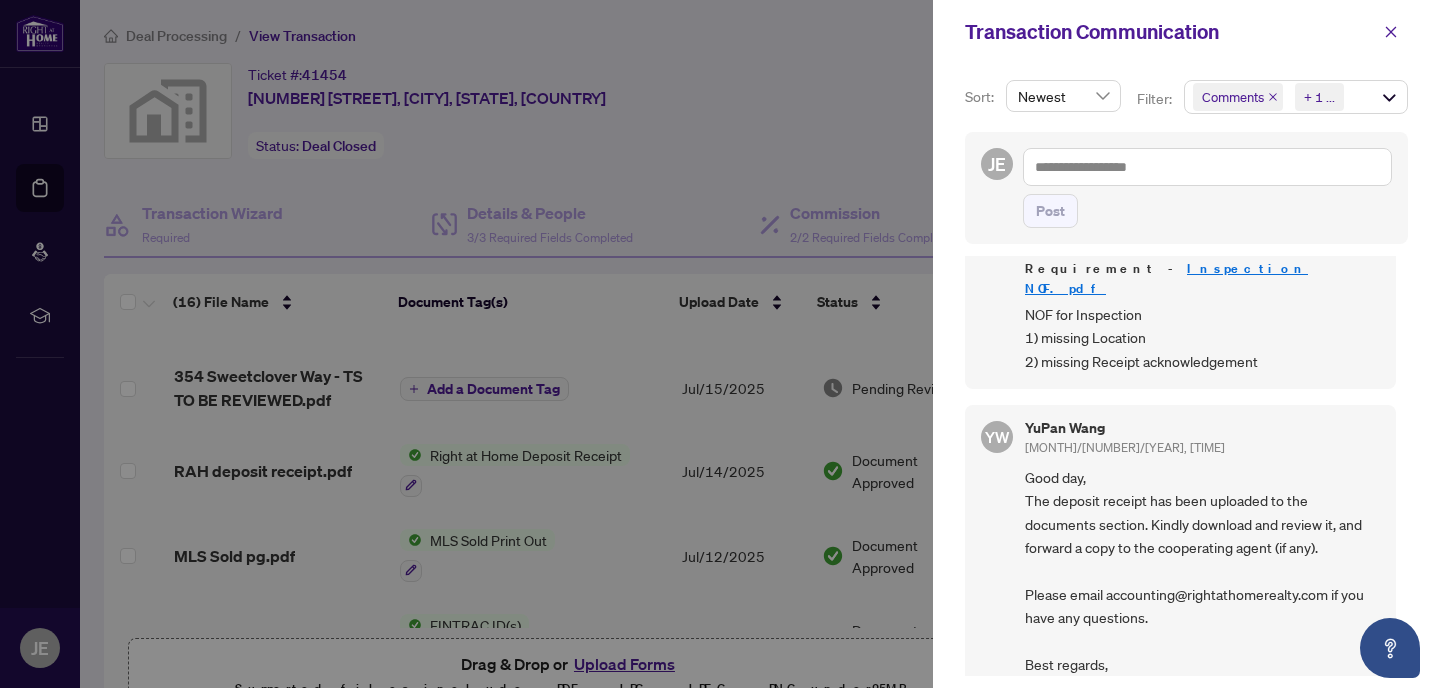 scroll, scrollTop: 731, scrollLeft: 0, axis: vertical 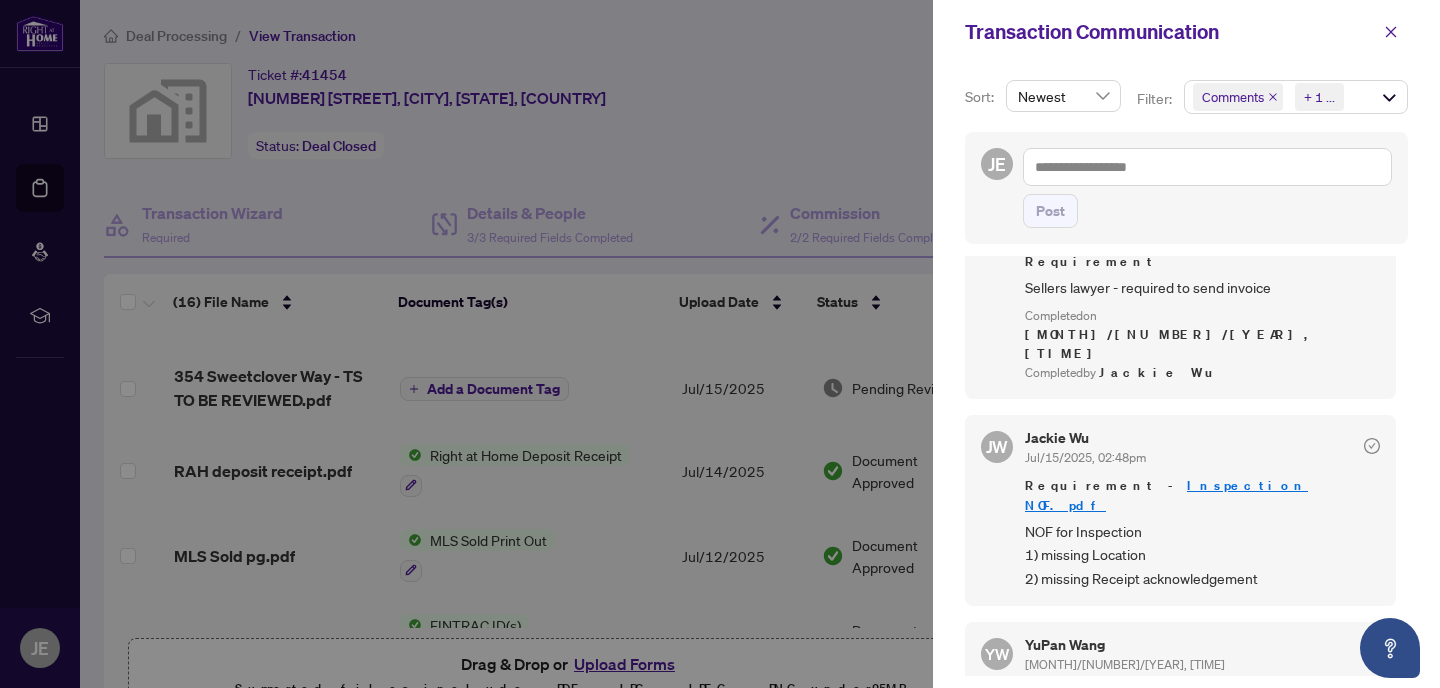 click on "Inspection NOF.pdf" at bounding box center (1166, 495) 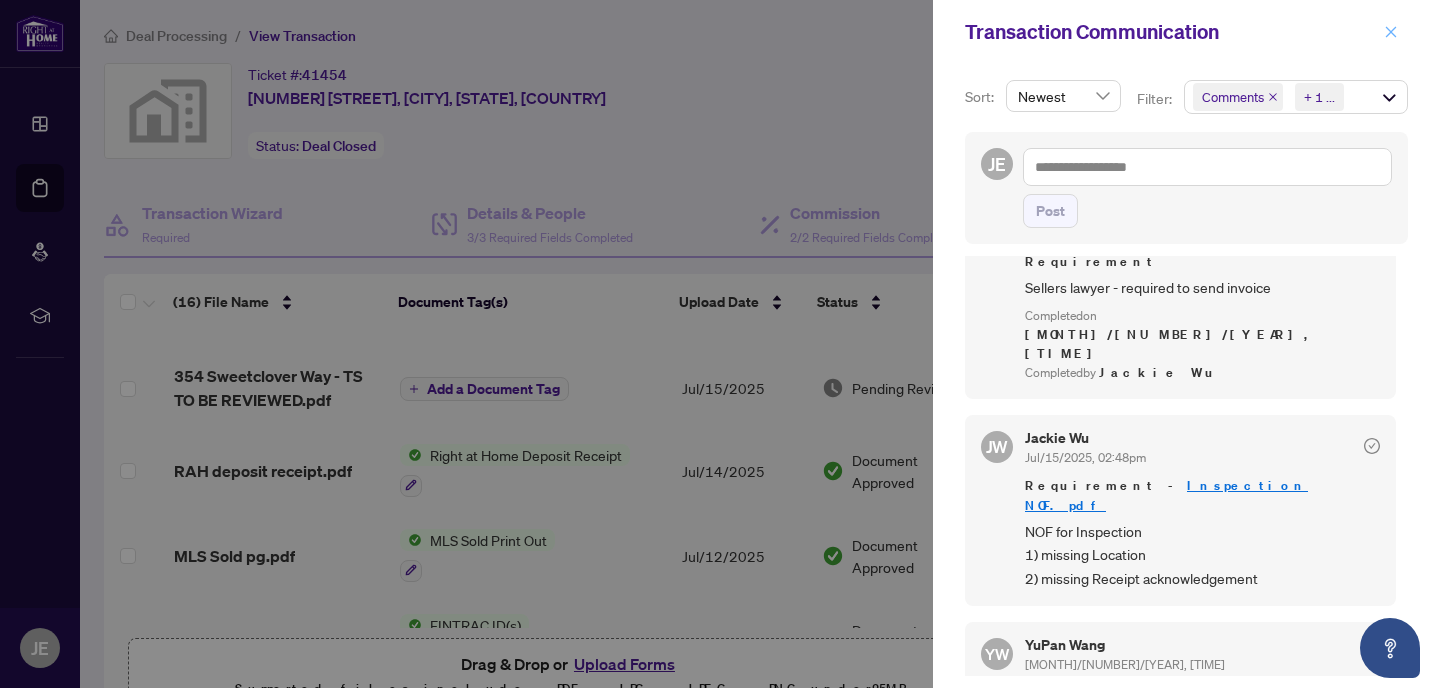 click 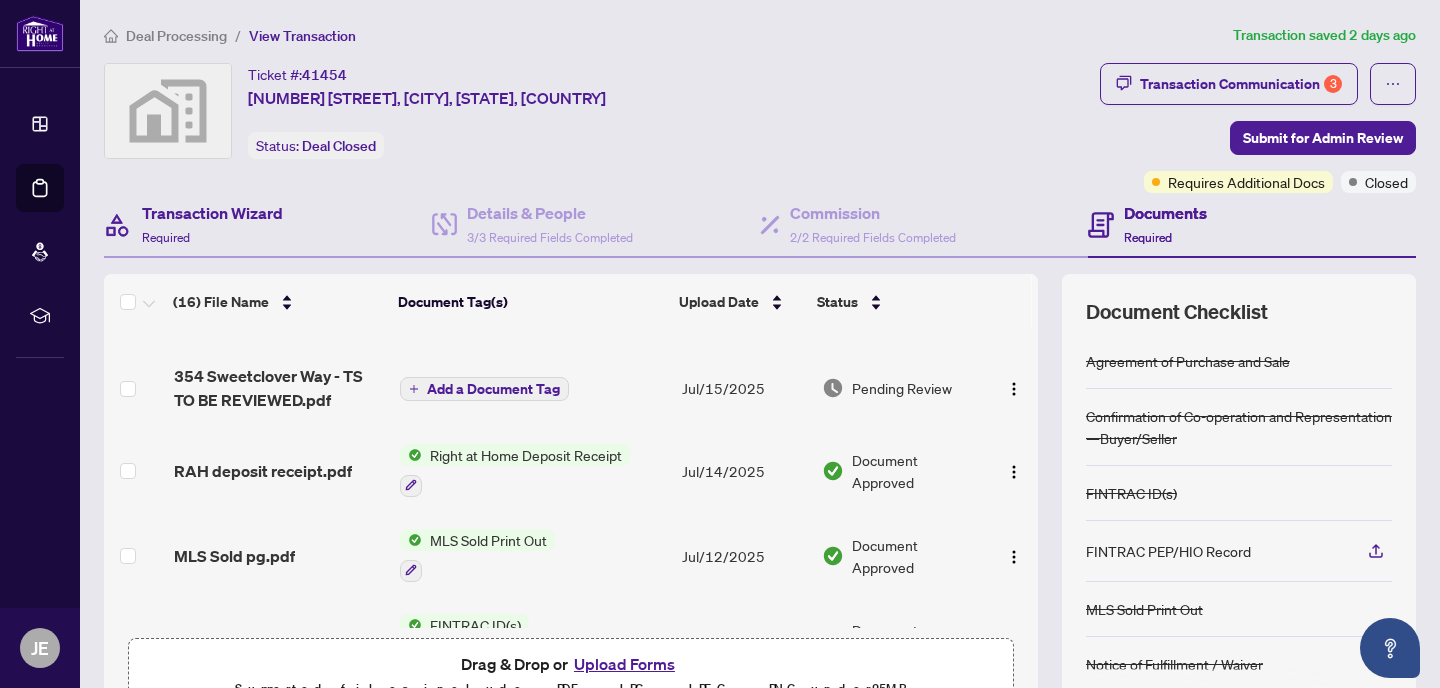 scroll, scrollTop: 186, scrollLeft: 0, axis: vertical 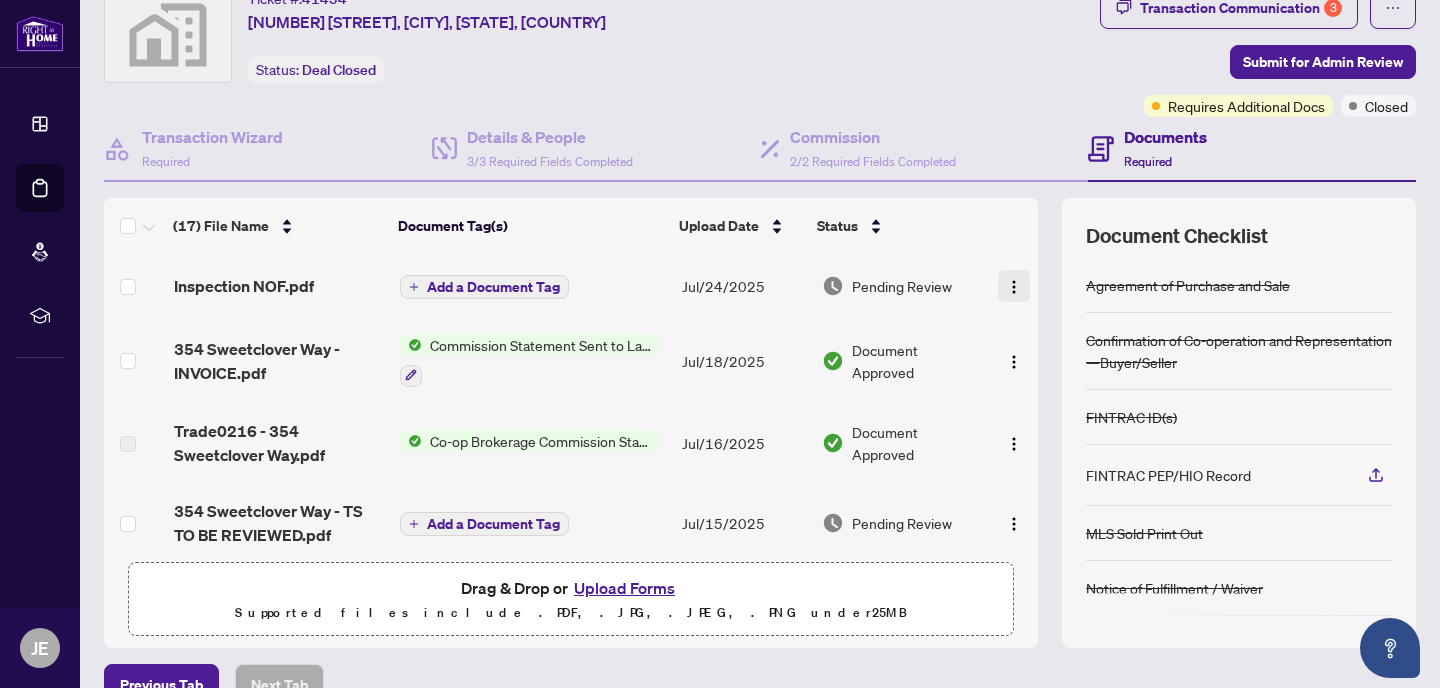 click at bounding box center (1014, 286) 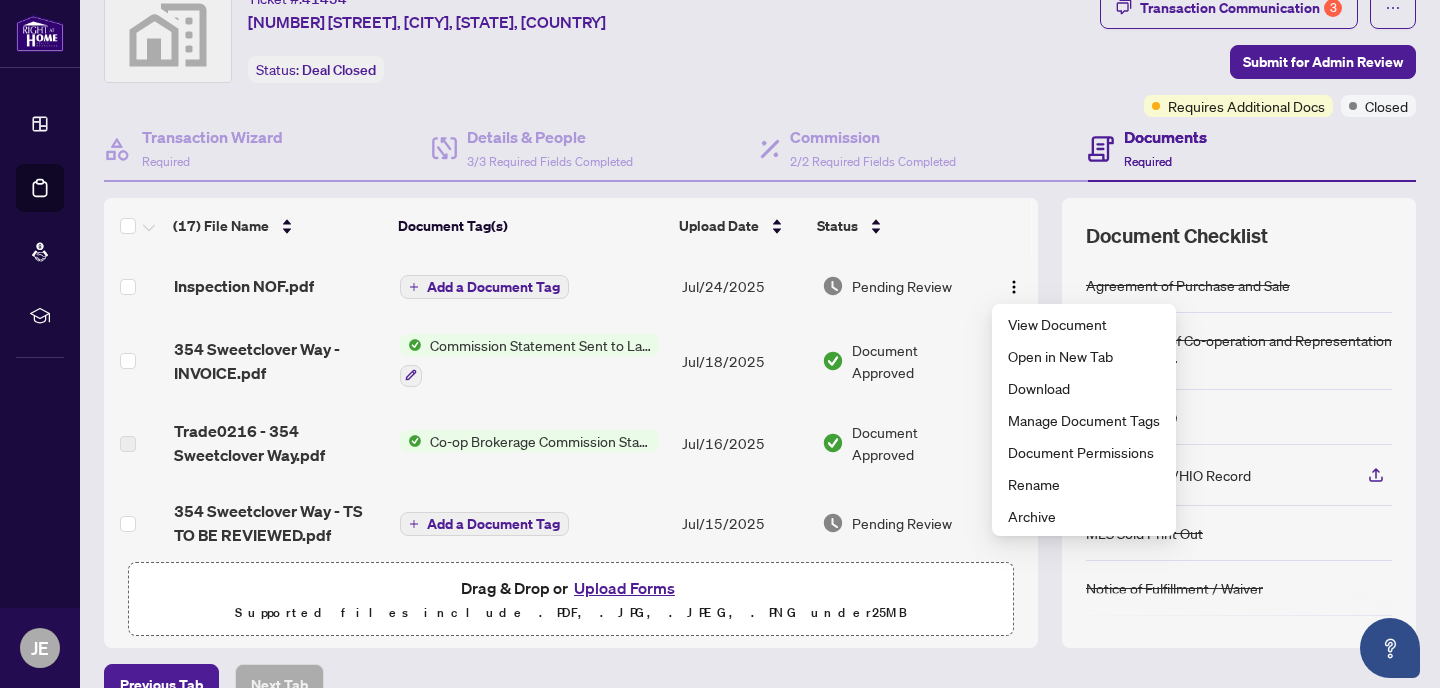 click on "Add a Document Tag" at bounding box center (484, 287) 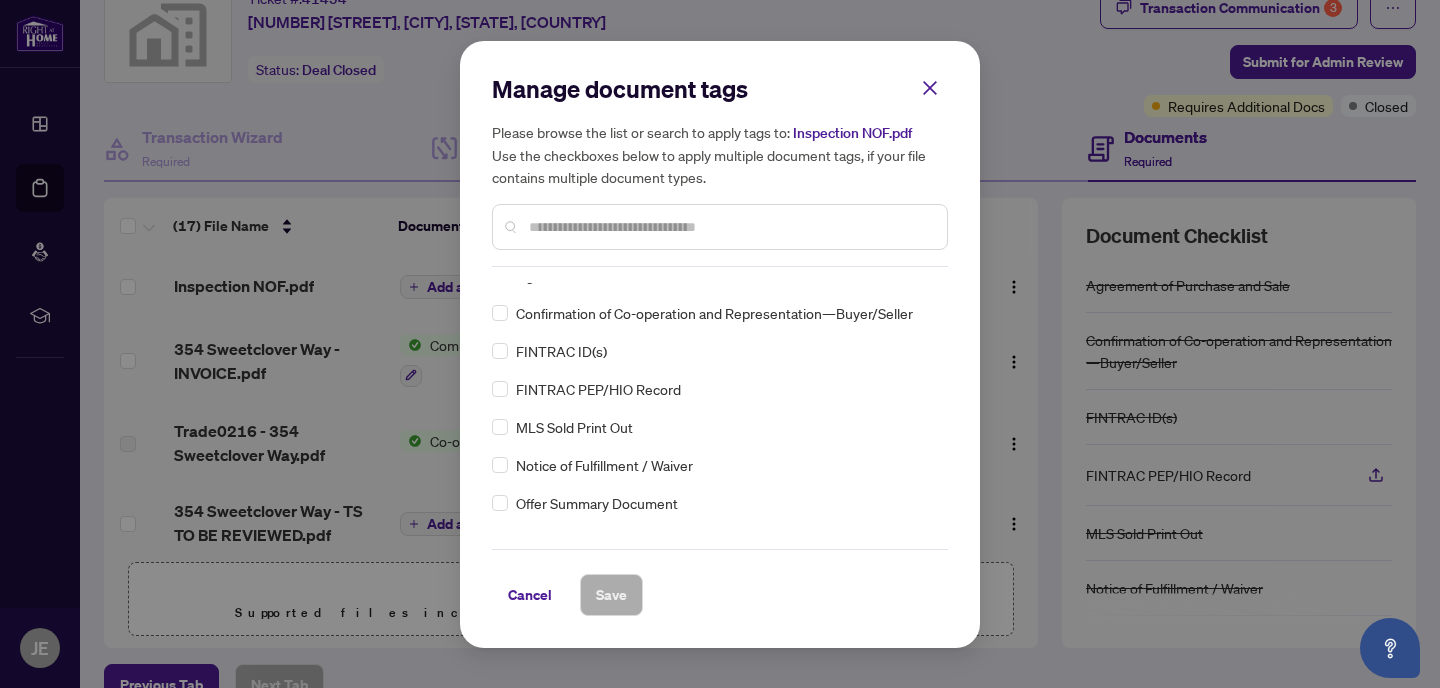 scroll, scrollTop: 22, scrollLeft: 0, axis: vertical 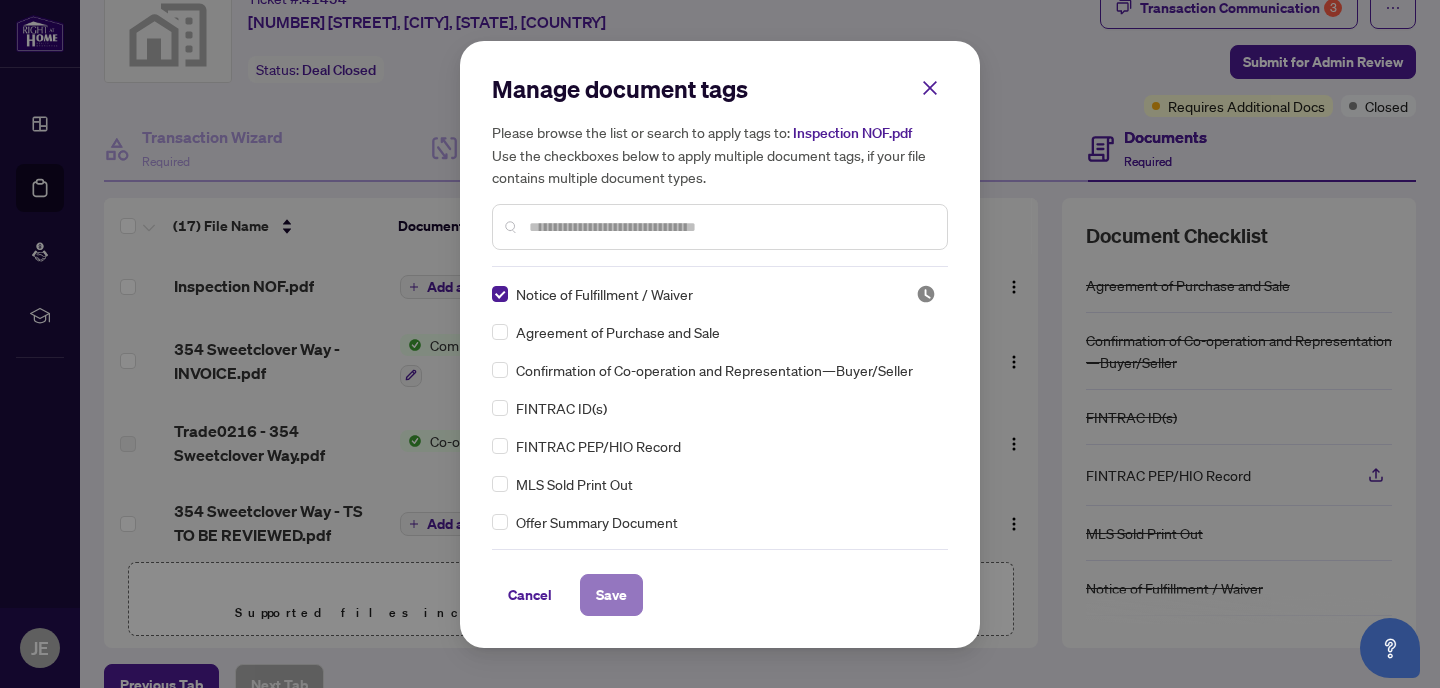 click on "Save" at bounding box center (611, 595) 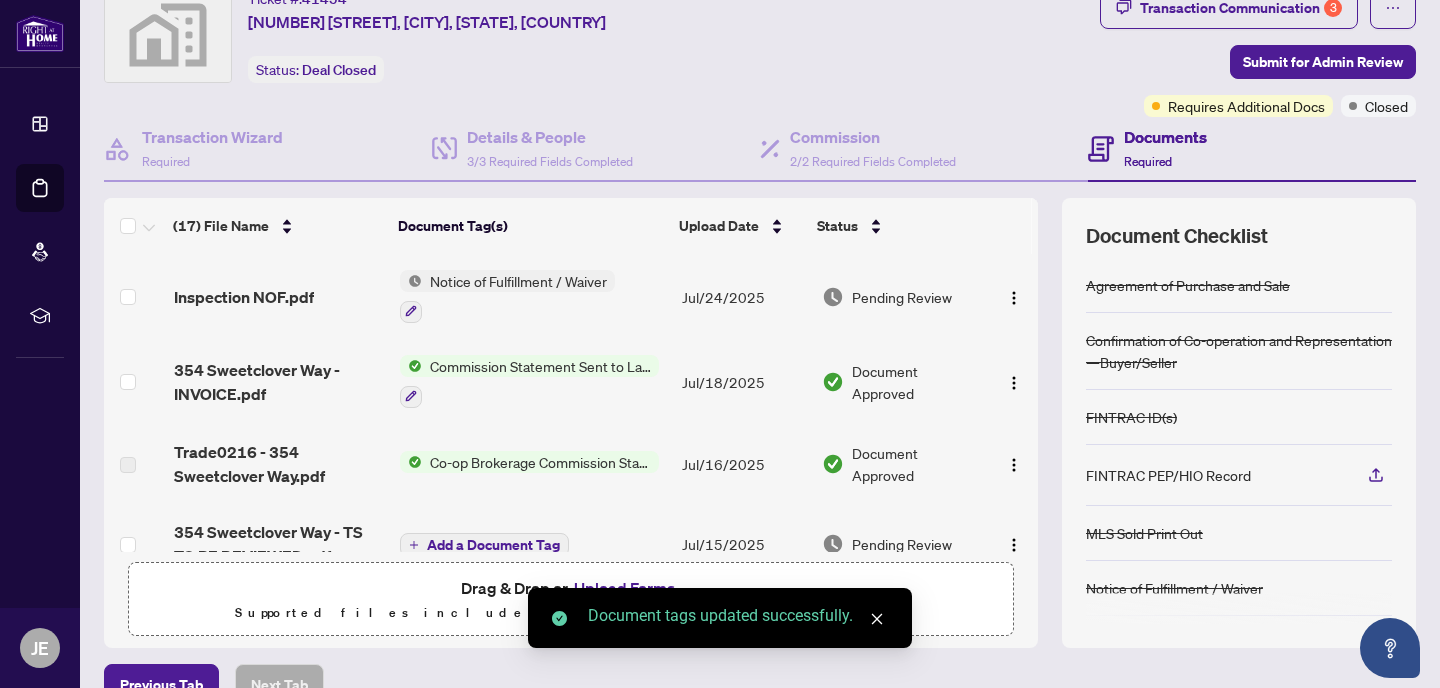 scroll, scrollTop: 0, scrollLeft: 0, axis: both 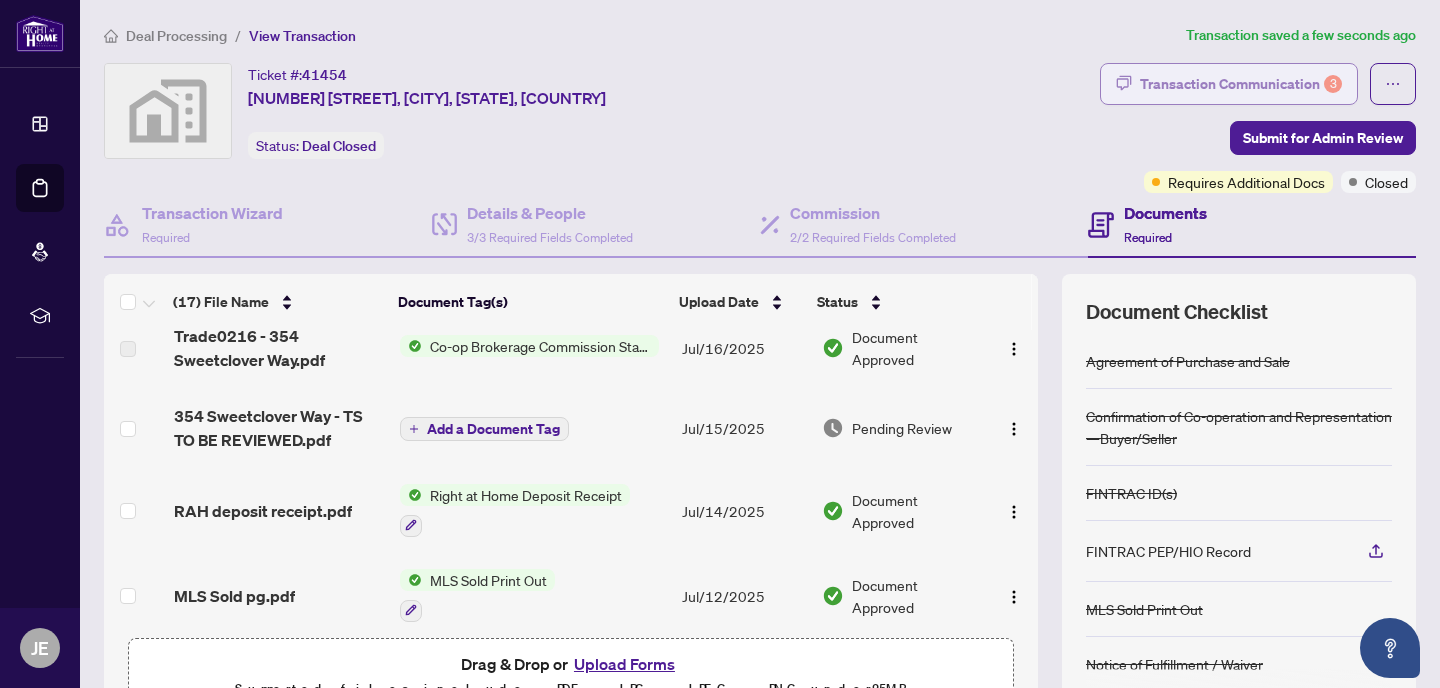 click on "Transaction Communication 3" at bounding box center [1229, 84] 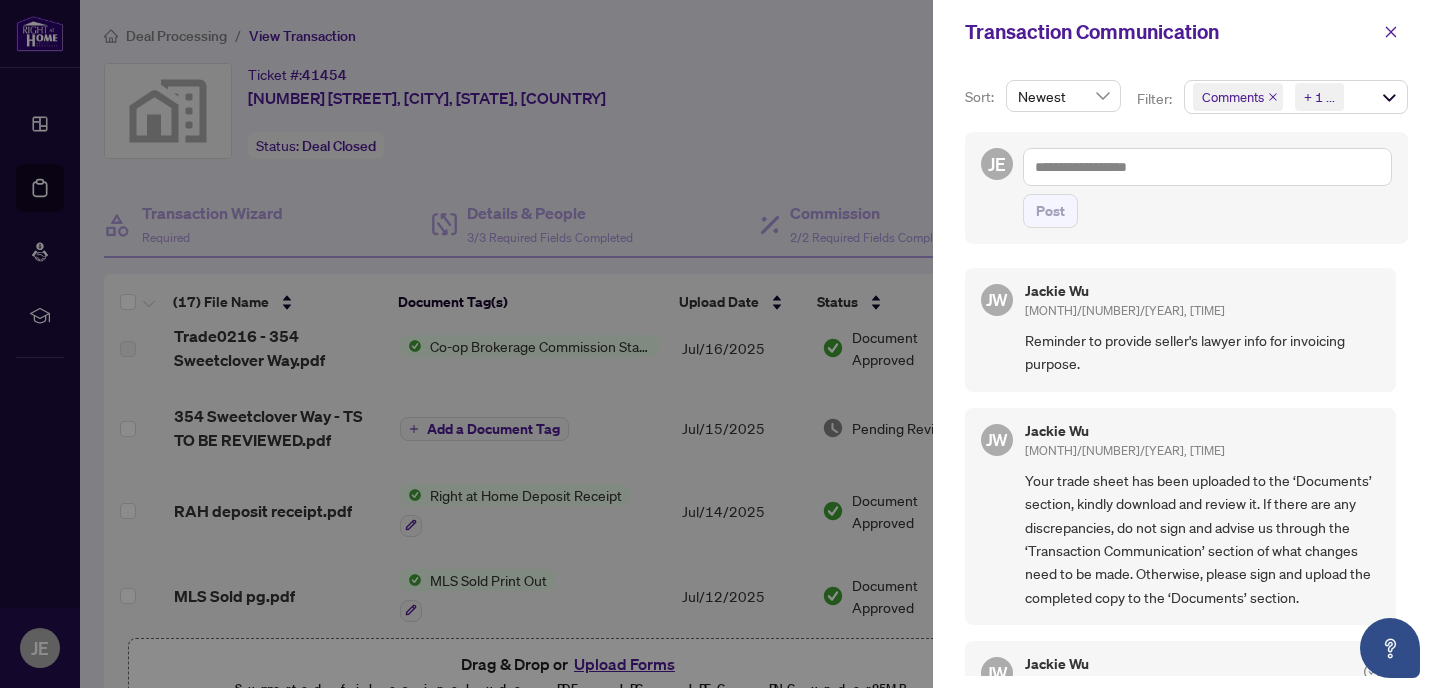 scroll, scrollTop: 137, scrollLeft: 0, axis: vertical 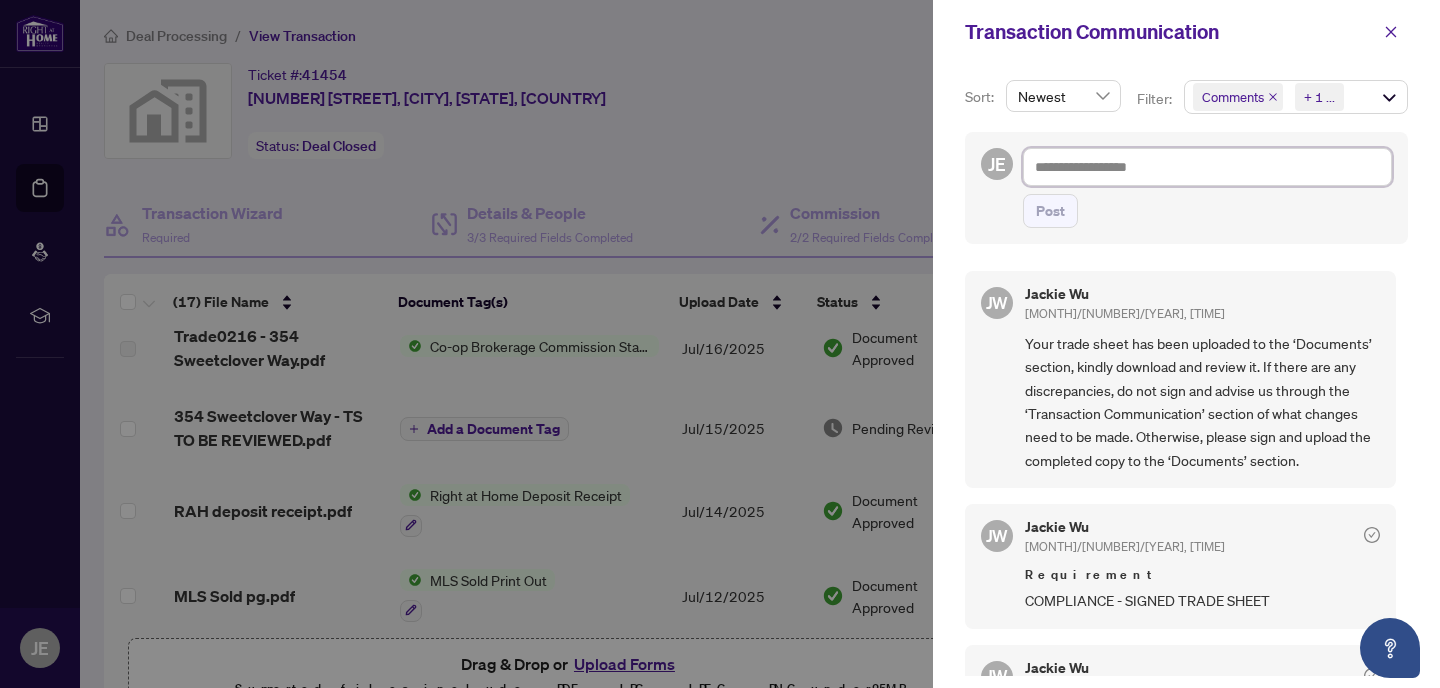 click at bounding box center [1207, 167] 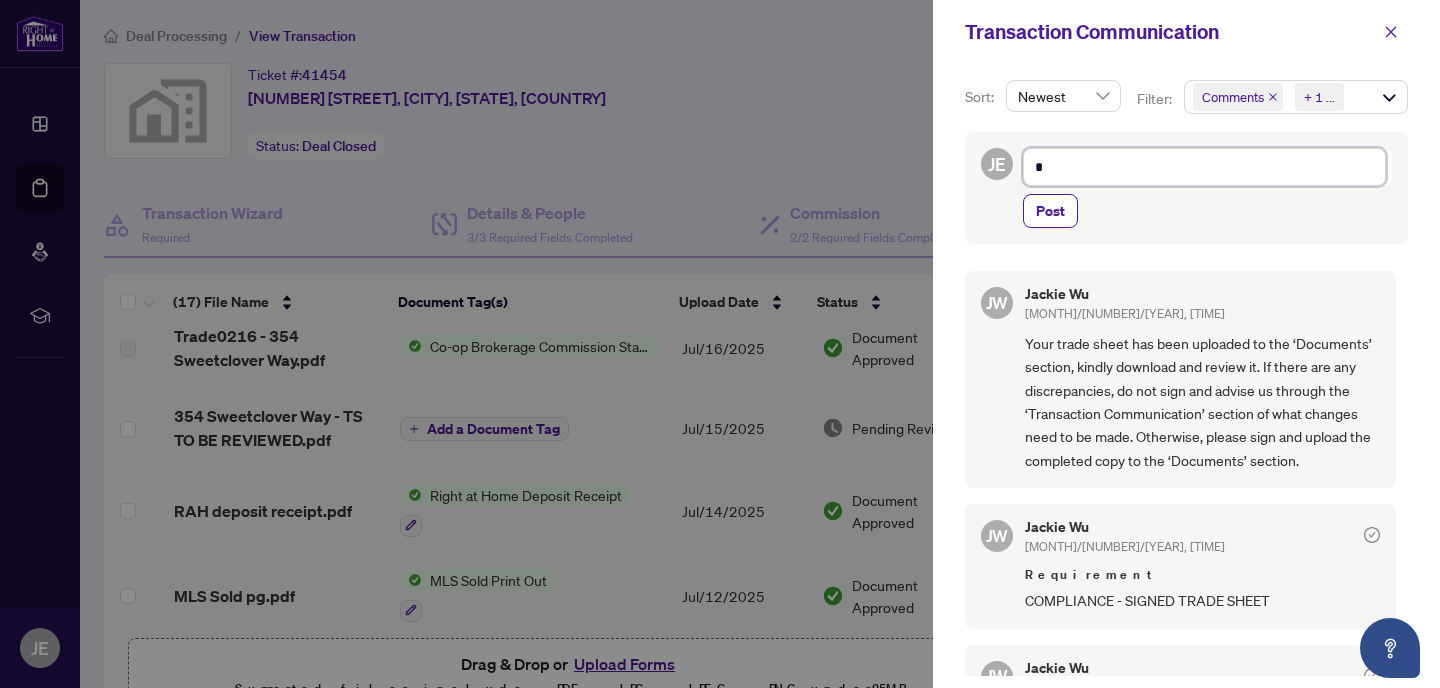 type on "**" 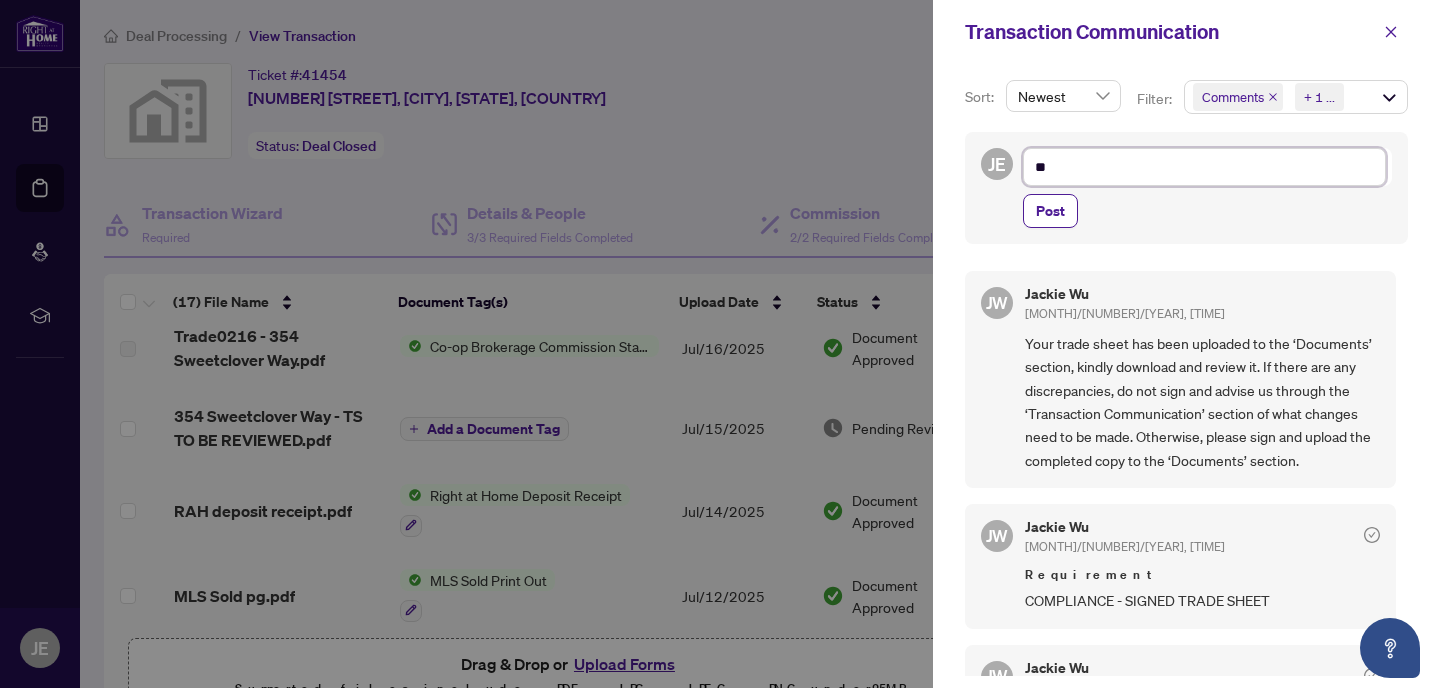 type on "***" 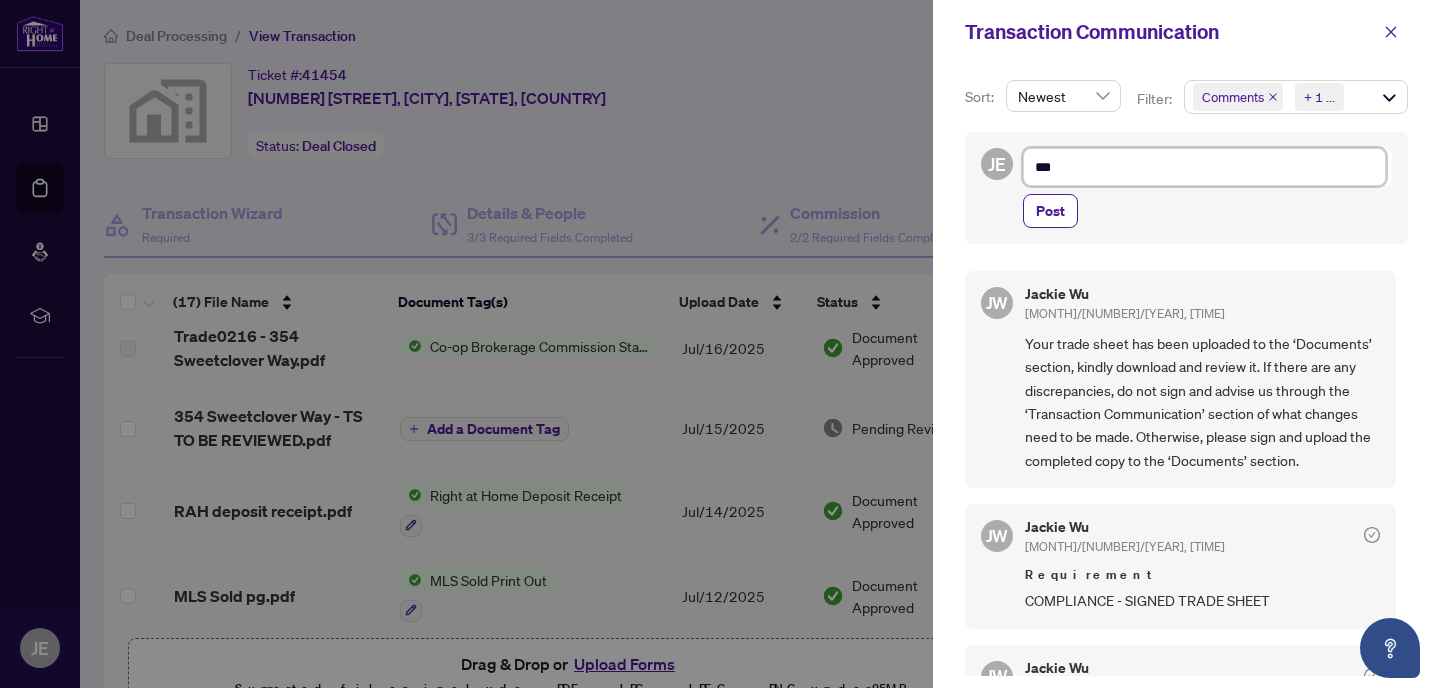type on "***" 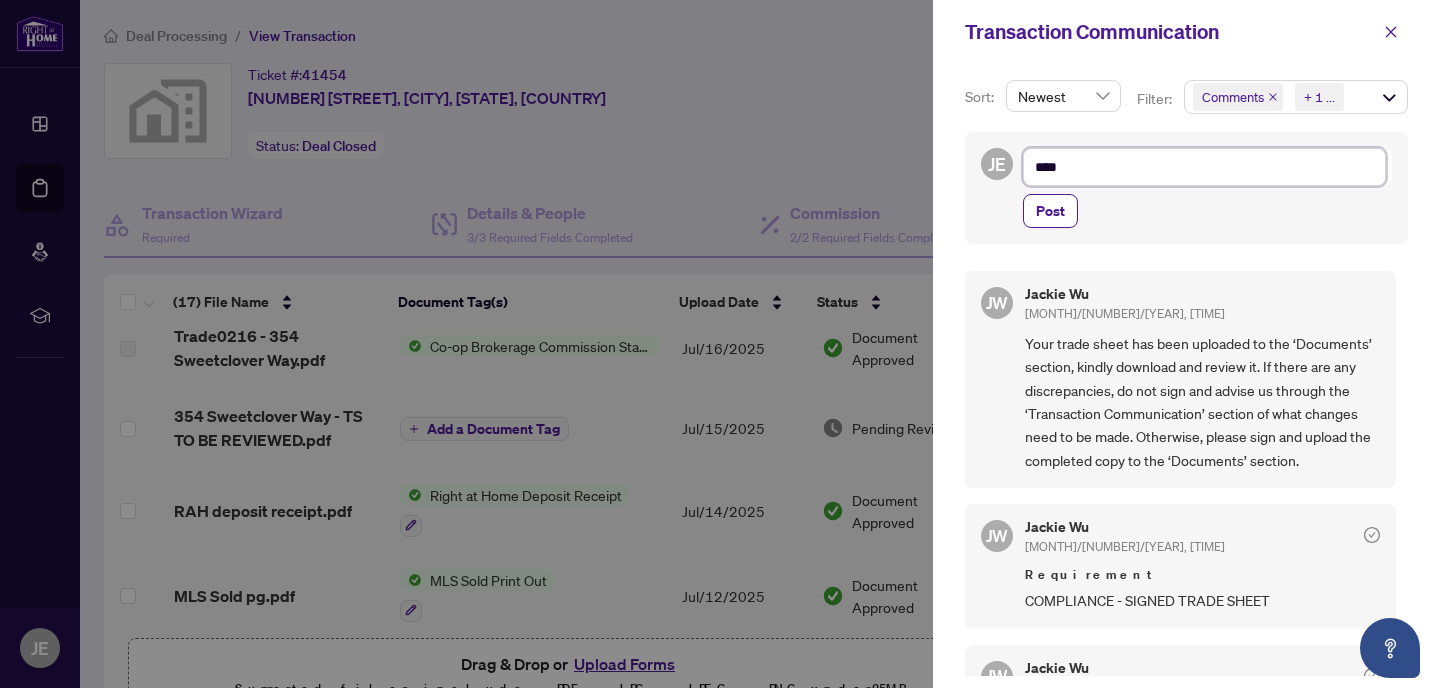 type on "*****" 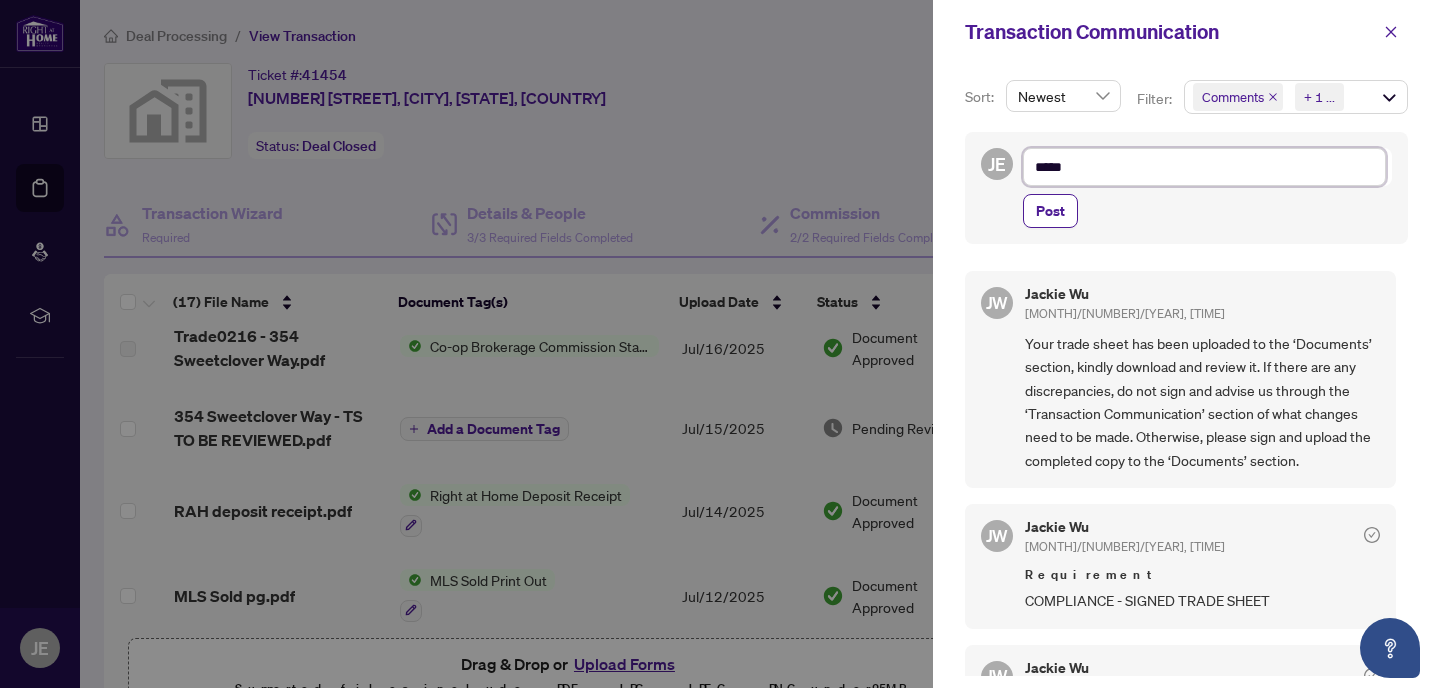 type on "******" 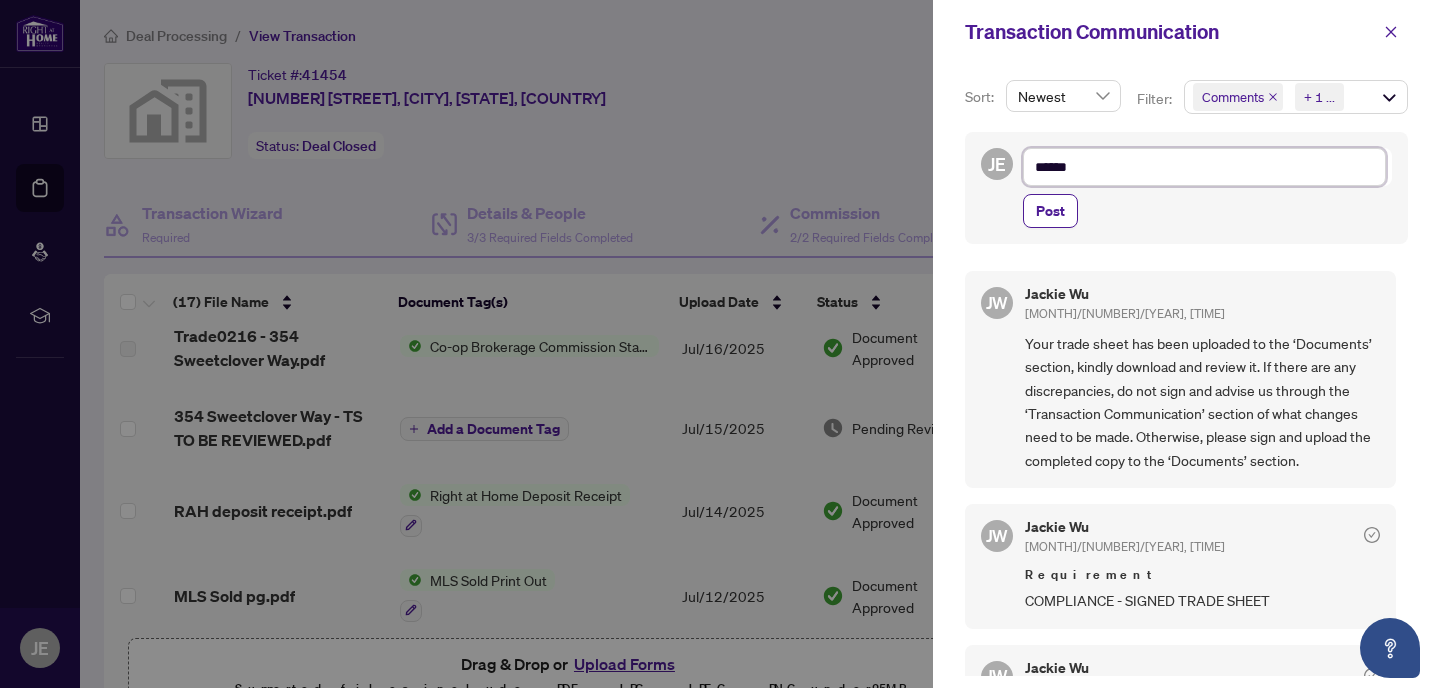type on "*******" 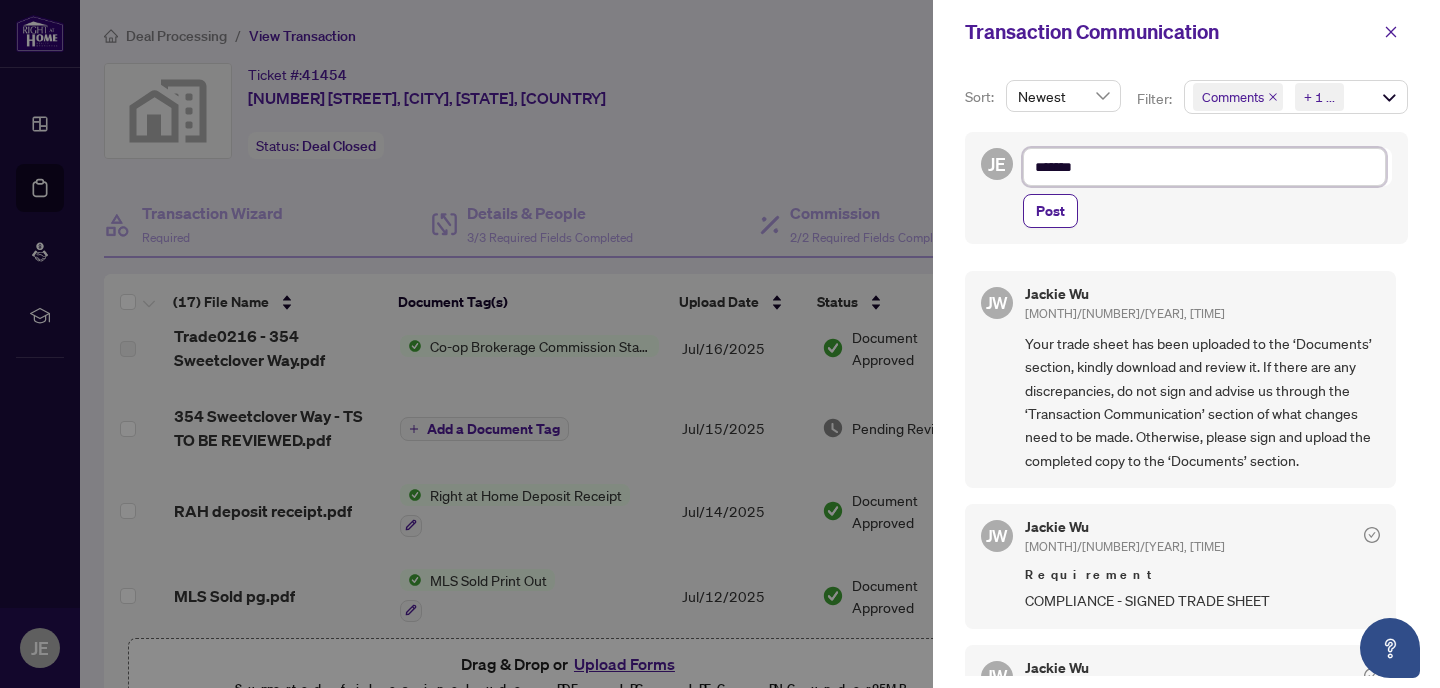 type on "*******" 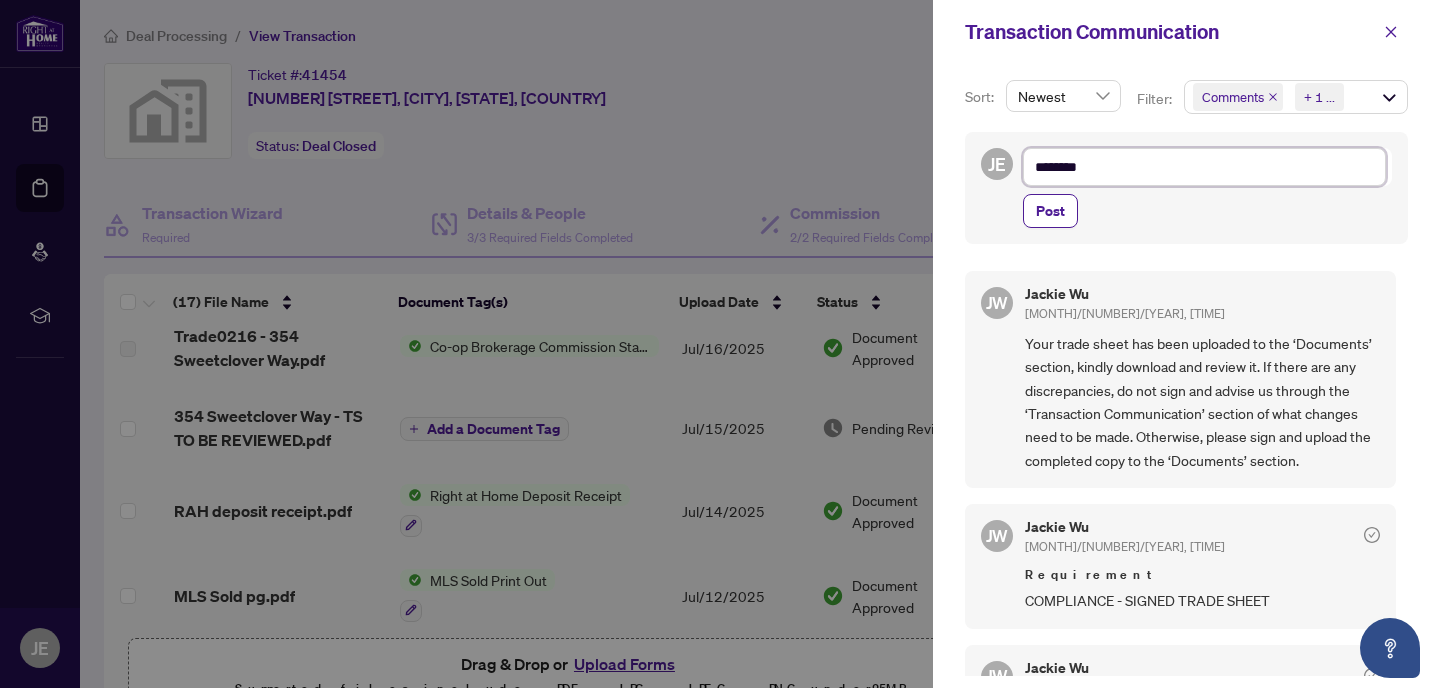 type on "*********" 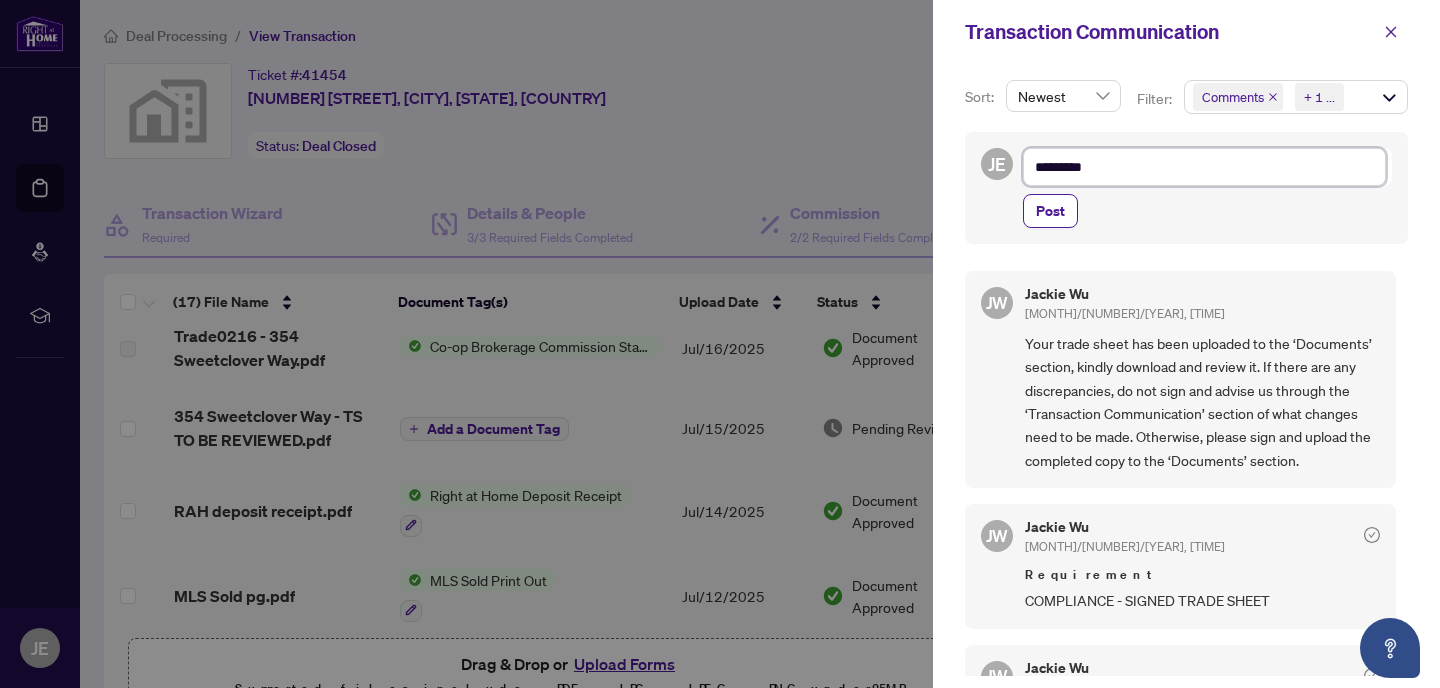 type on "**********" 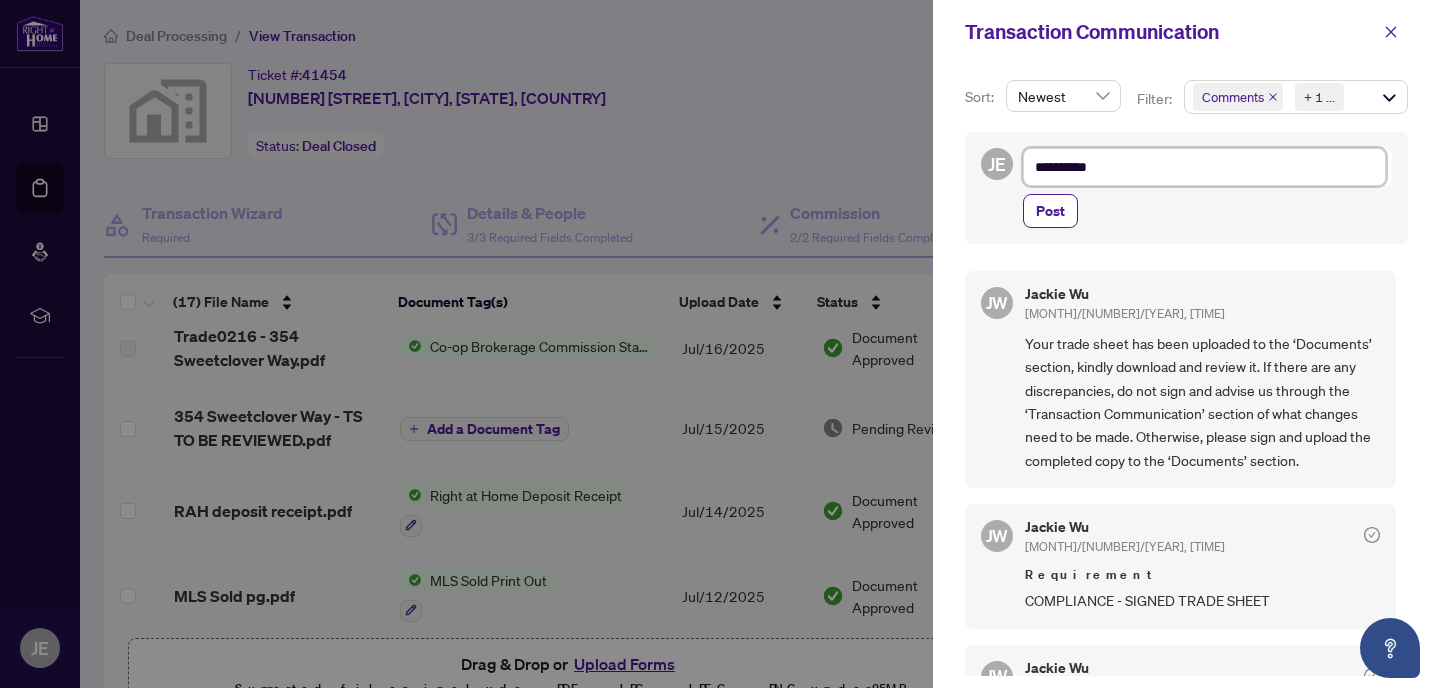 type on "**********" 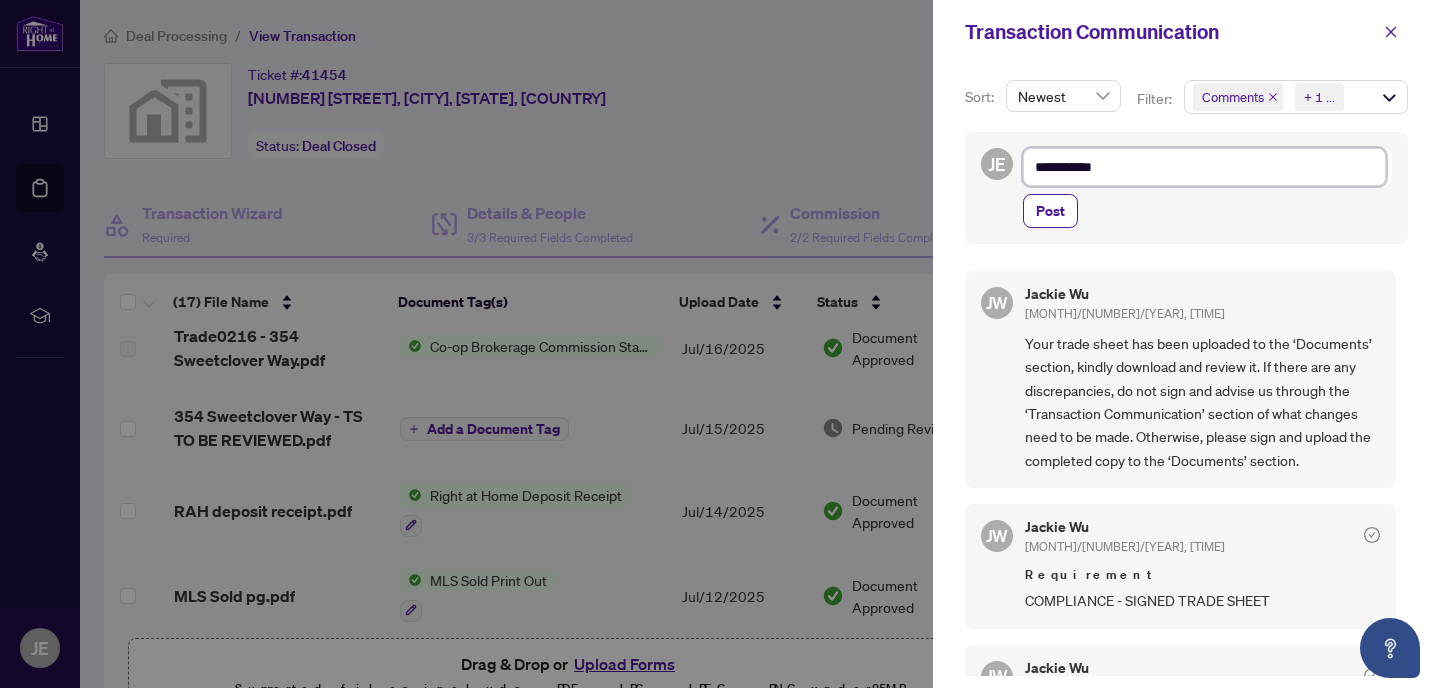 type on "**********" 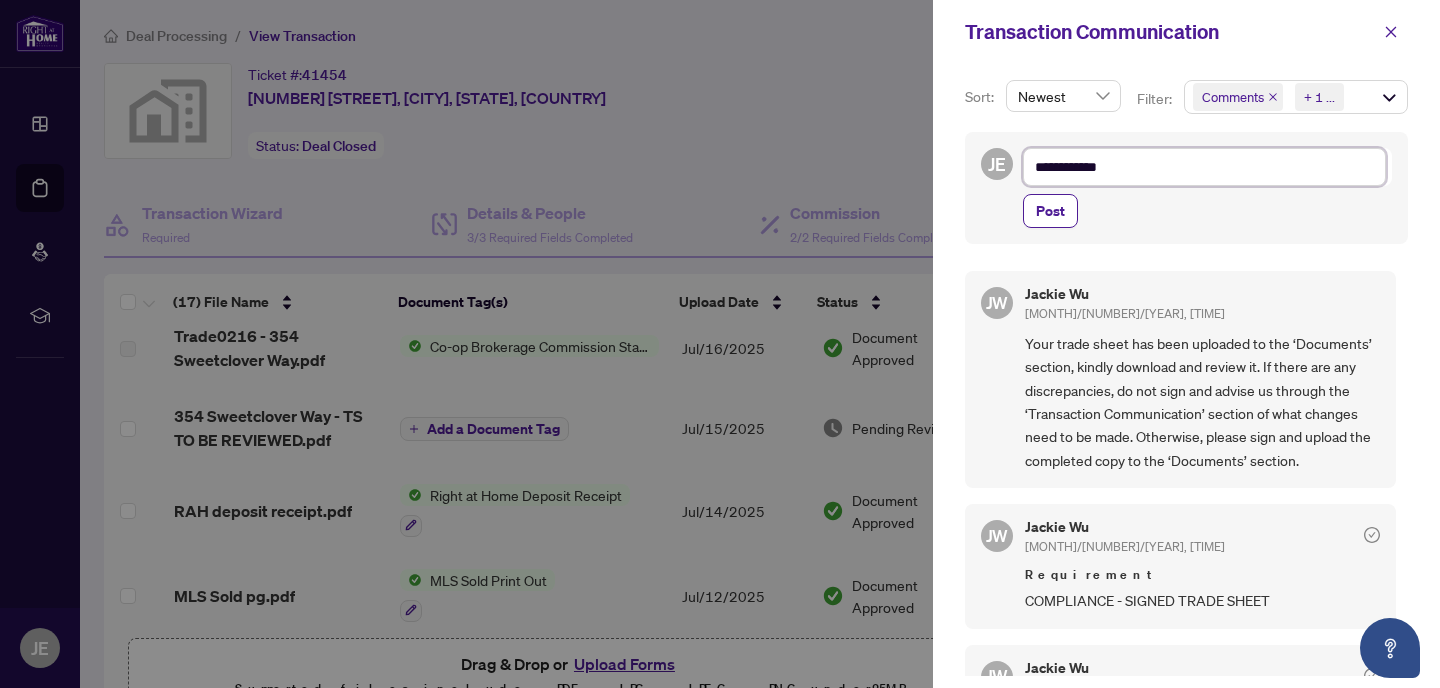 type on "**********" 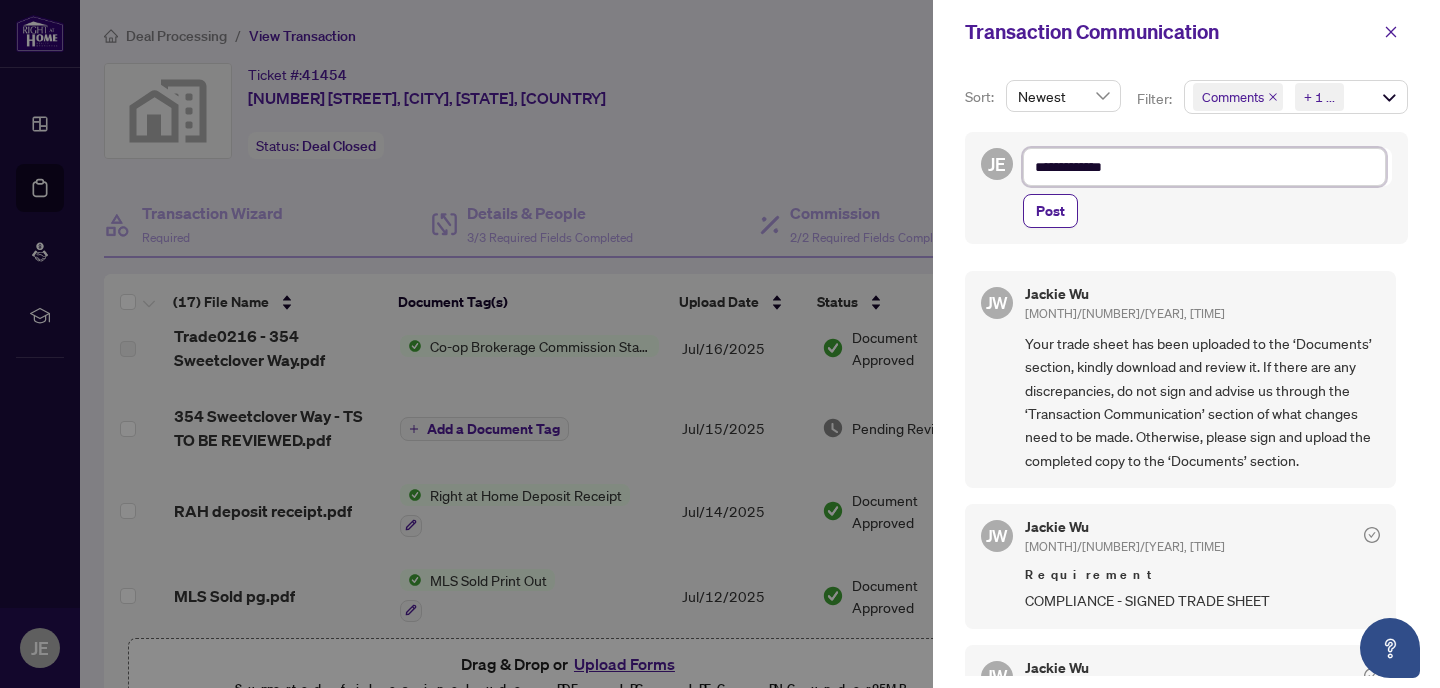 type on "**********" 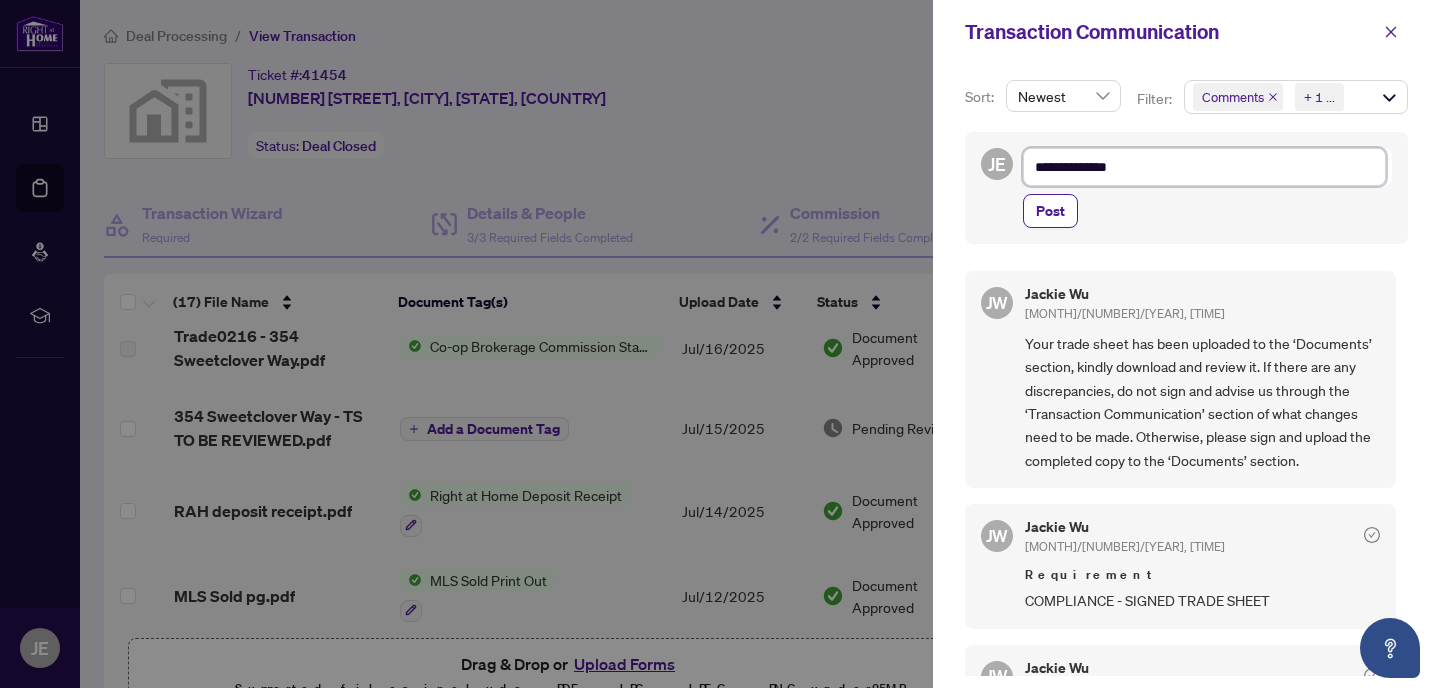 type on "**********" 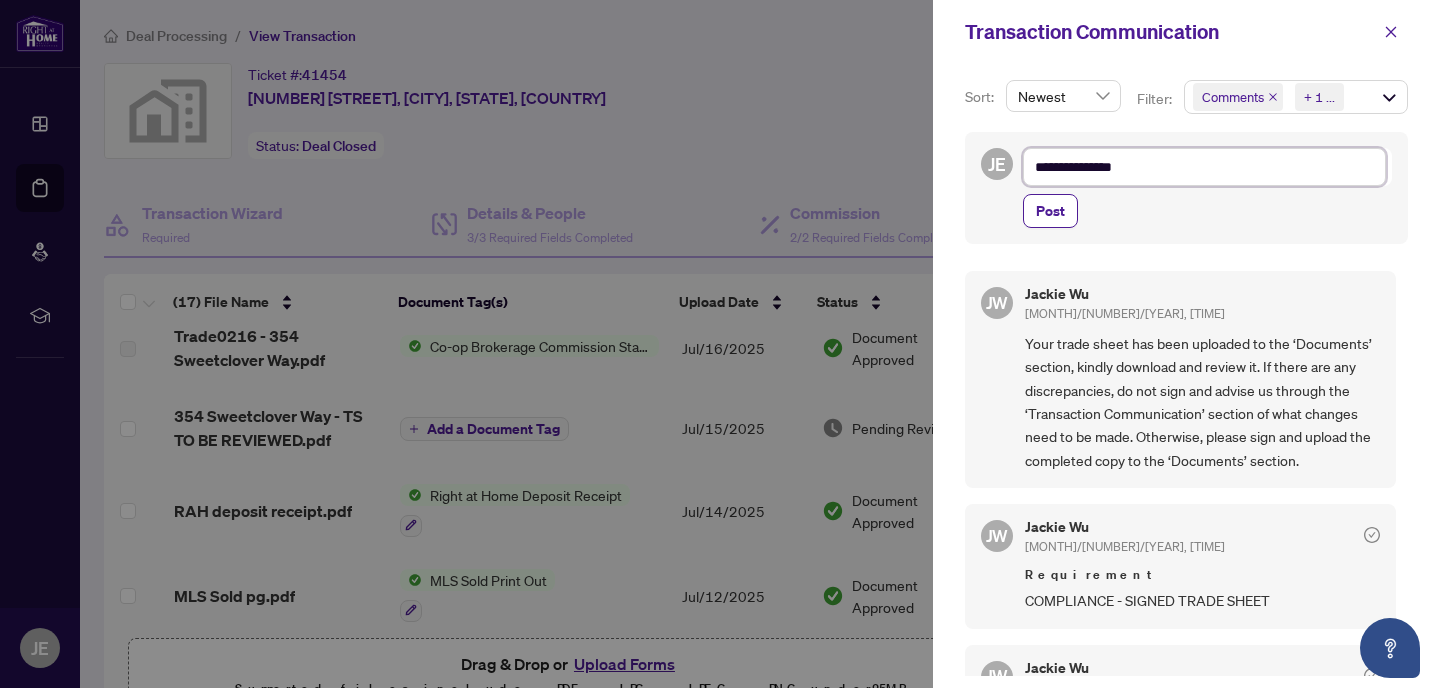 type on "**********" 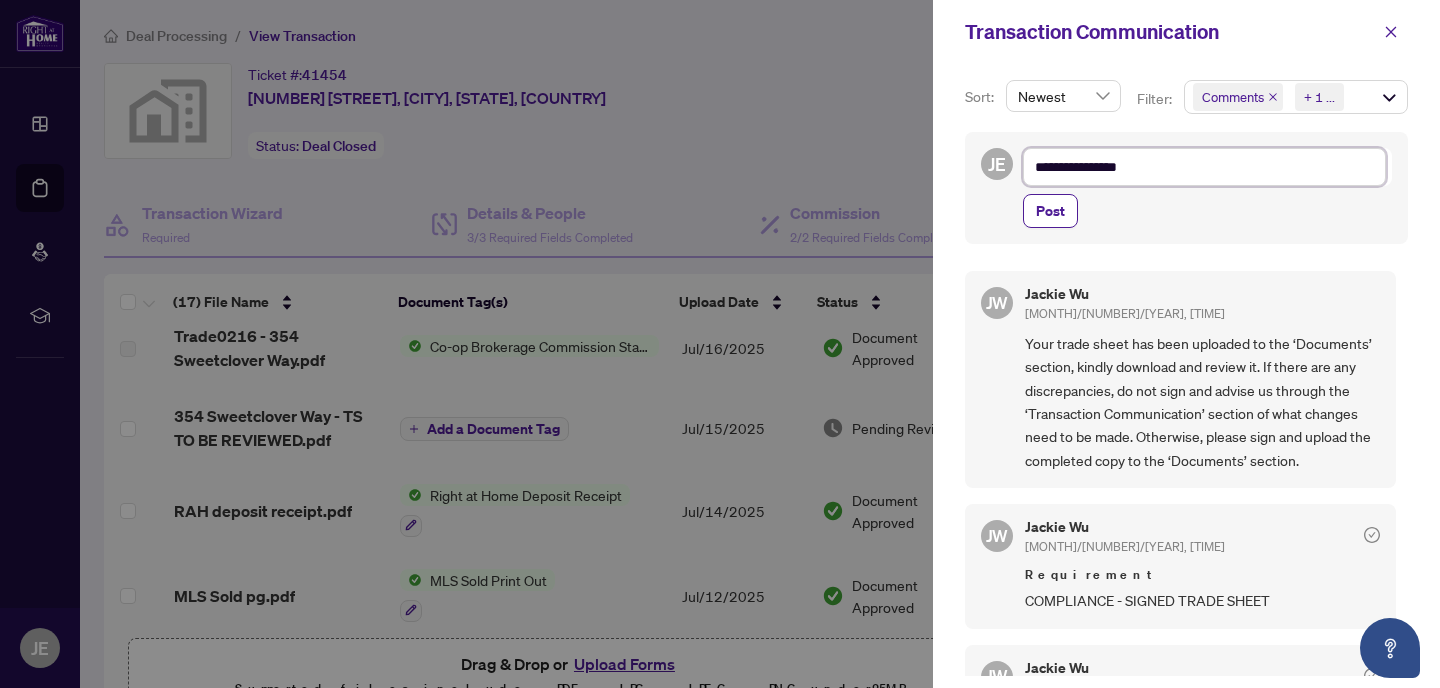 type on "**********" 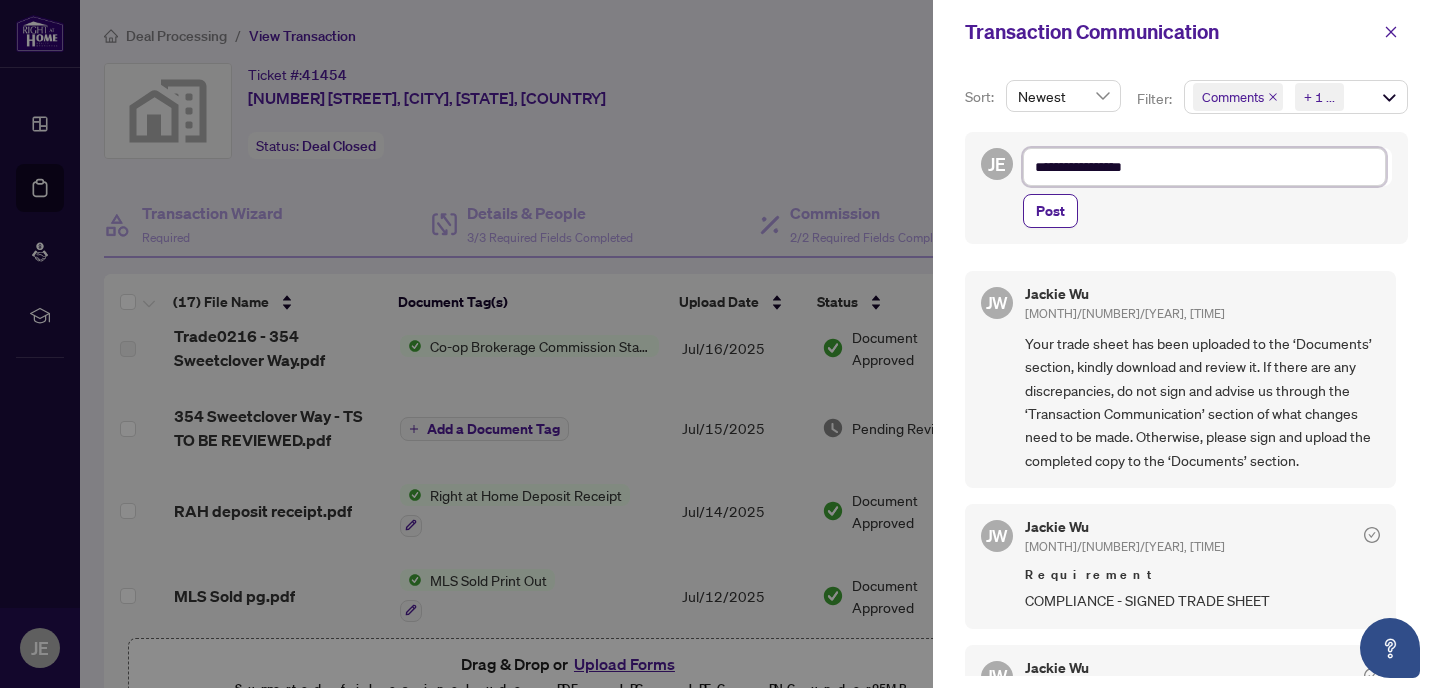 type on "**********" 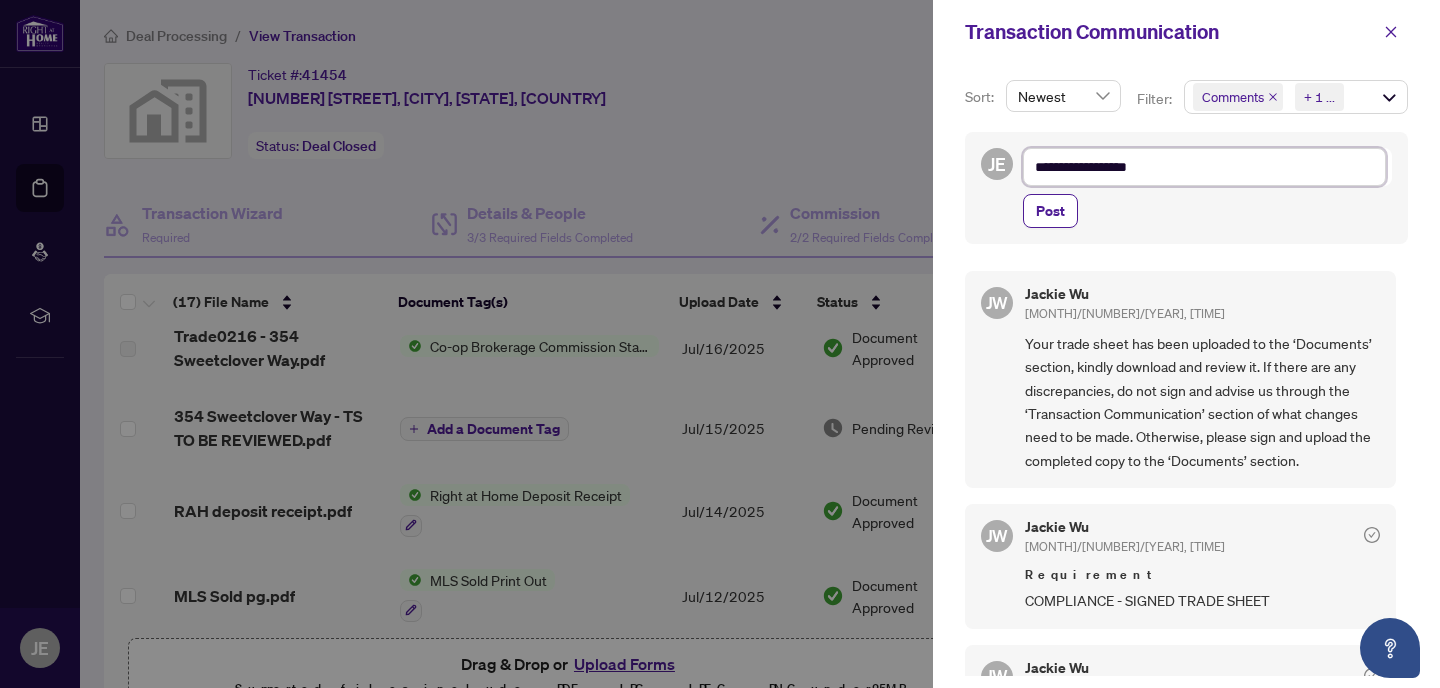 type on "**********" 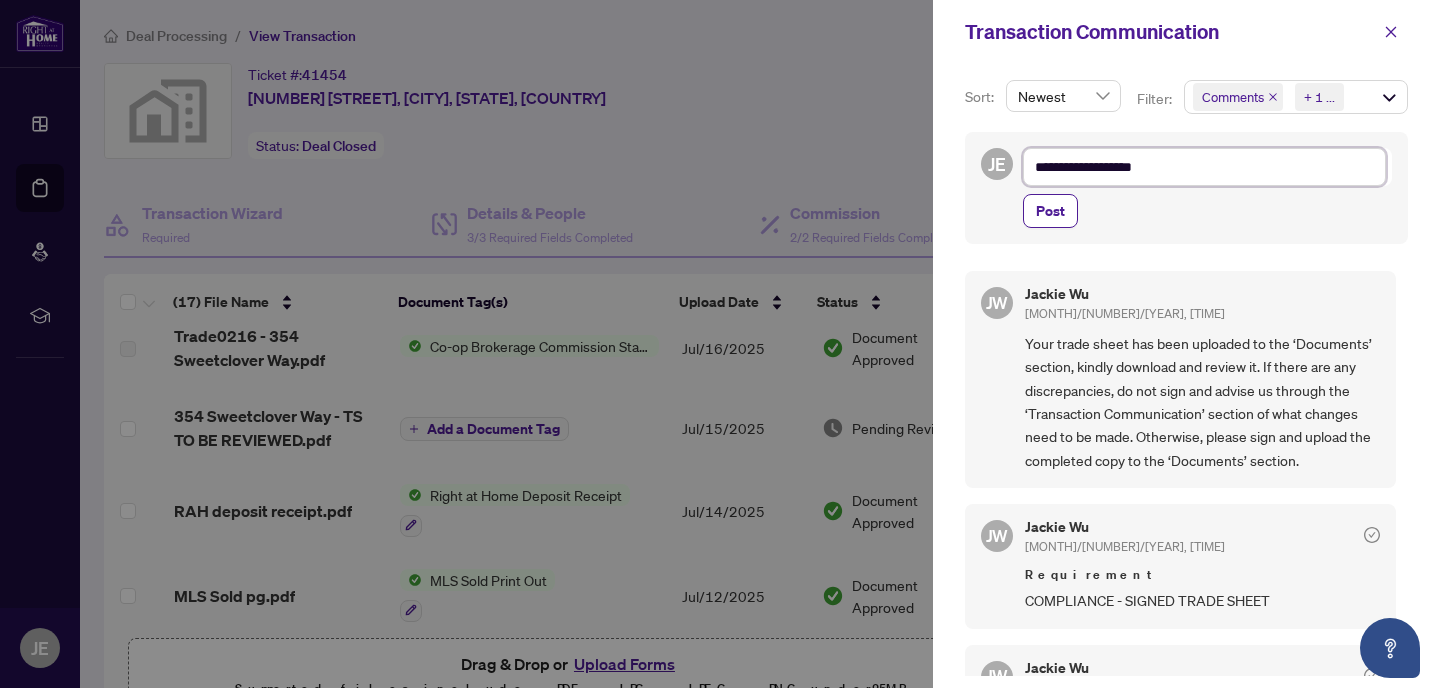 type on "**********" 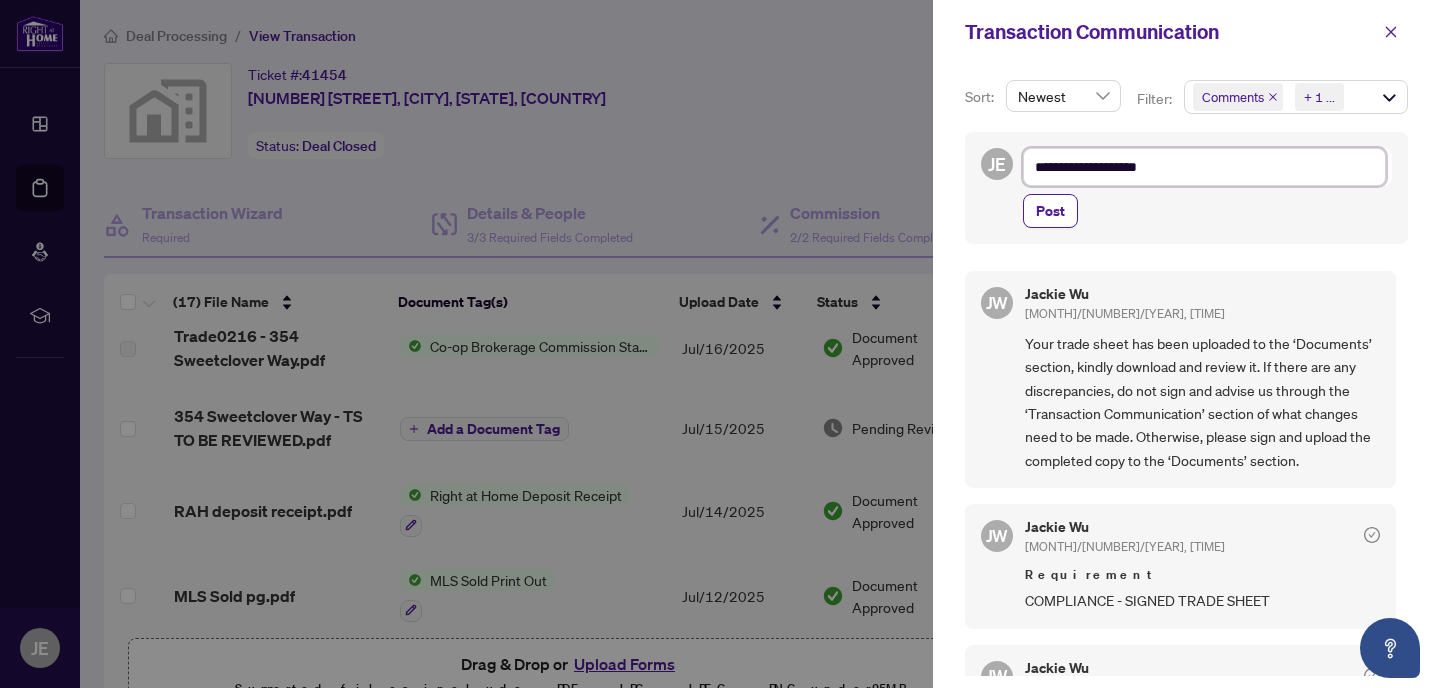 type on "**********" 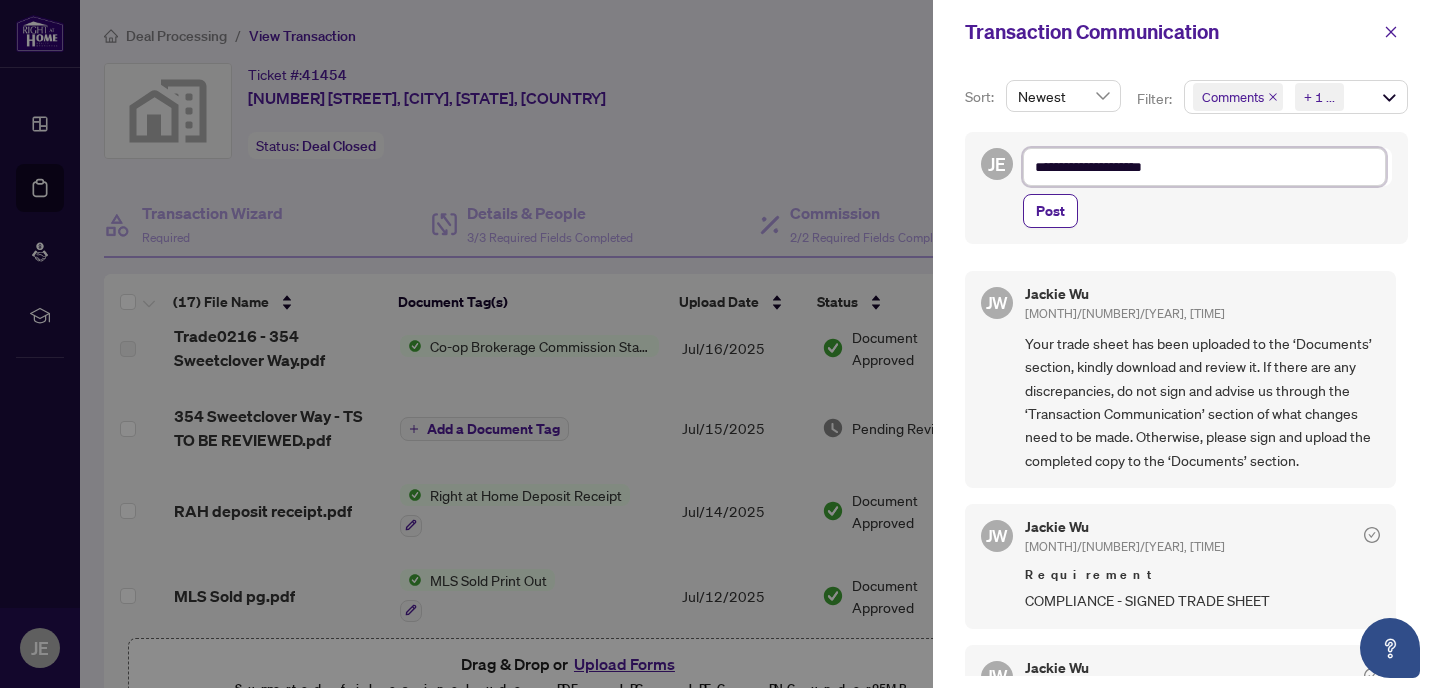 type on "**********" 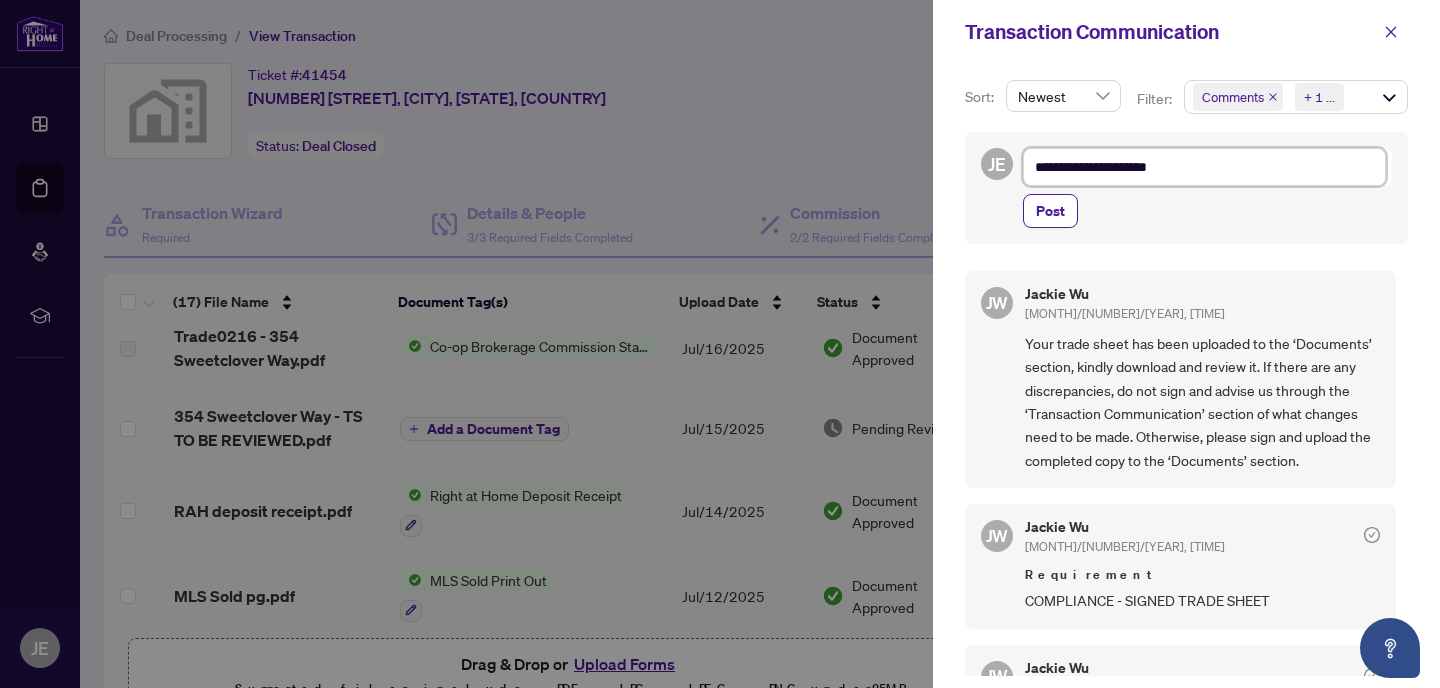 type on "**********" 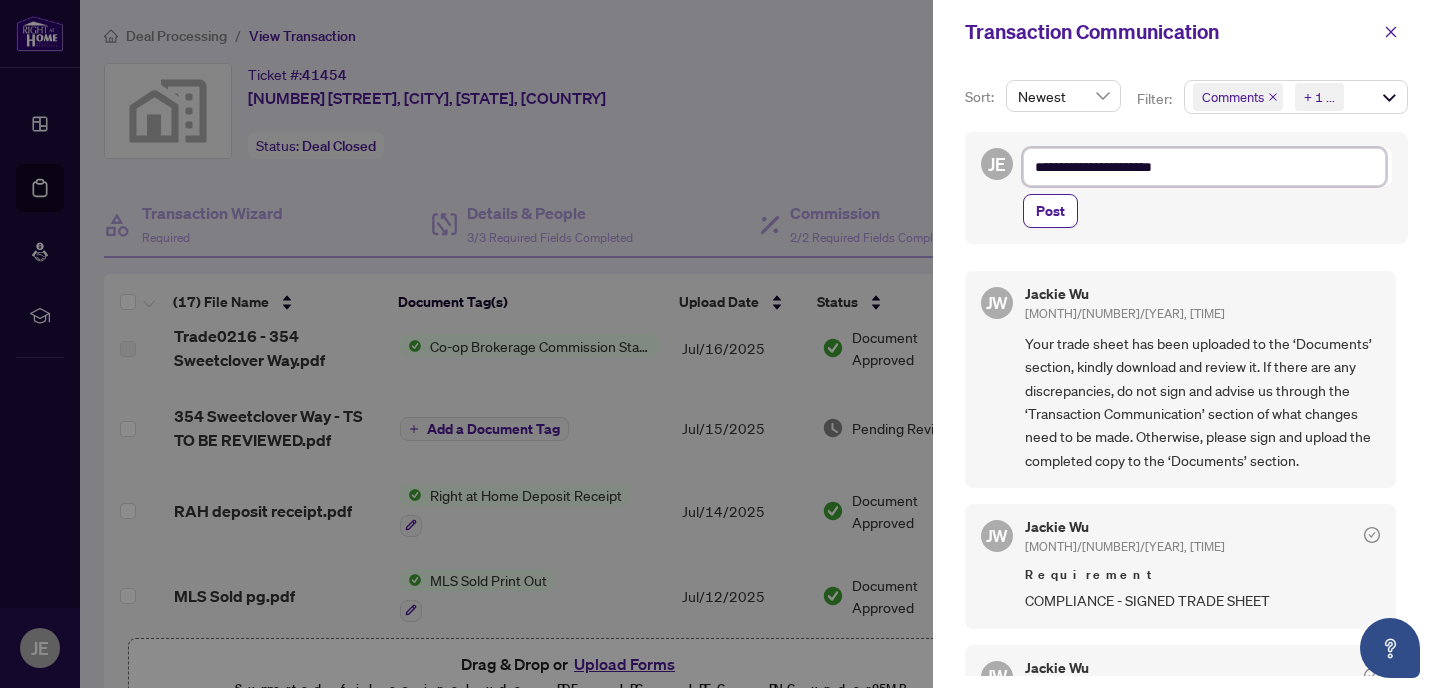 type on "**********" 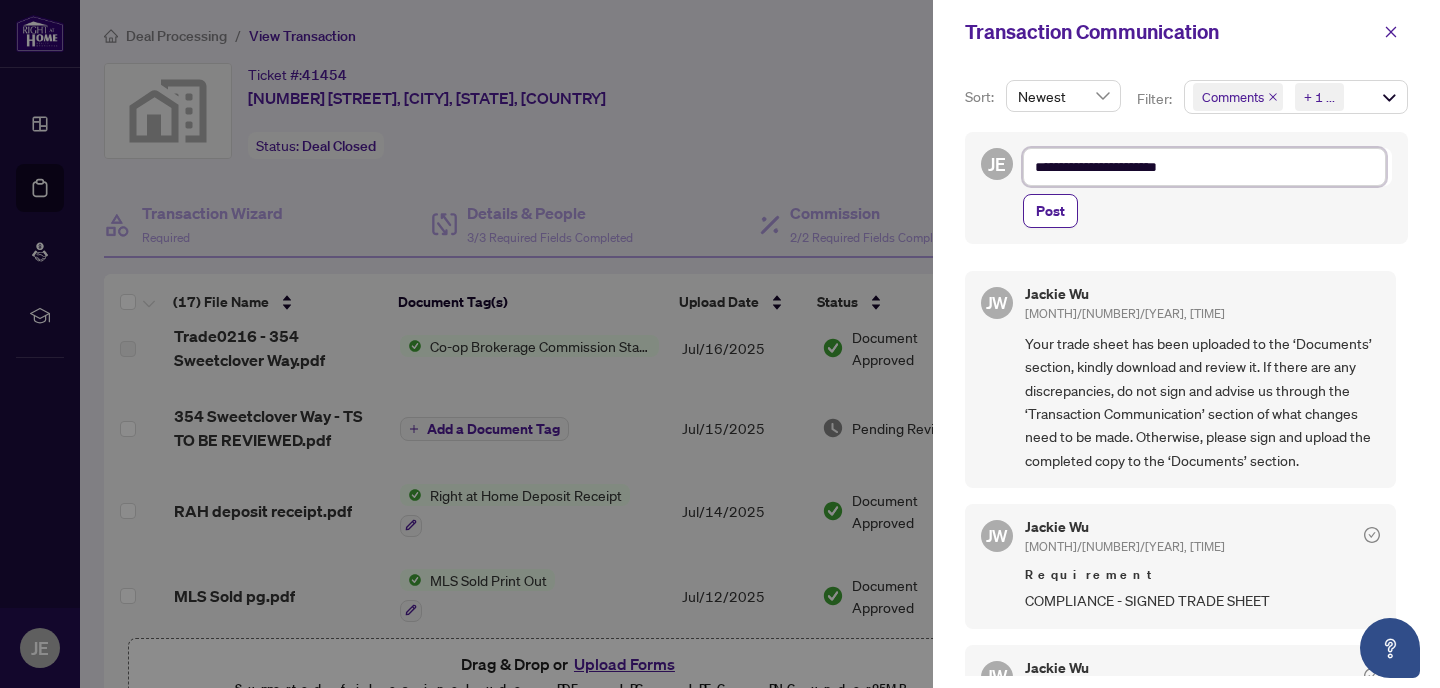type on "**********" 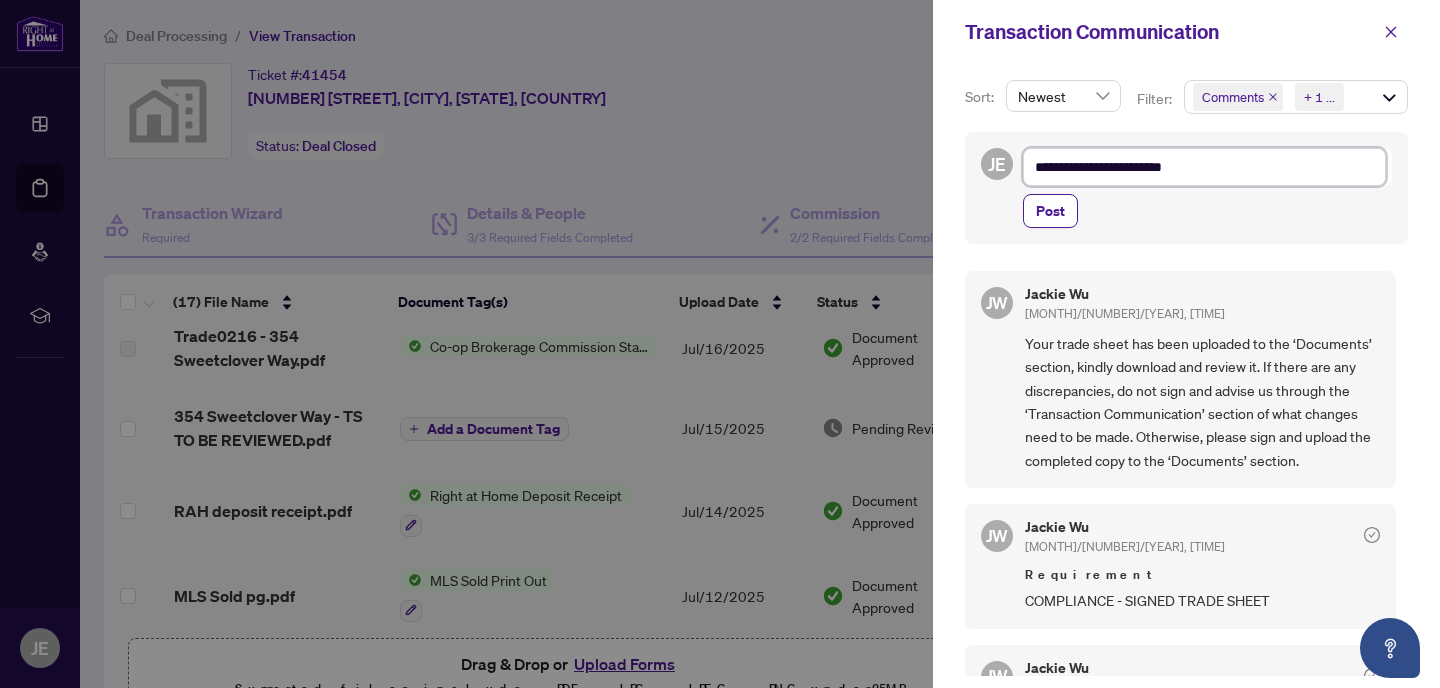 type on "**********" 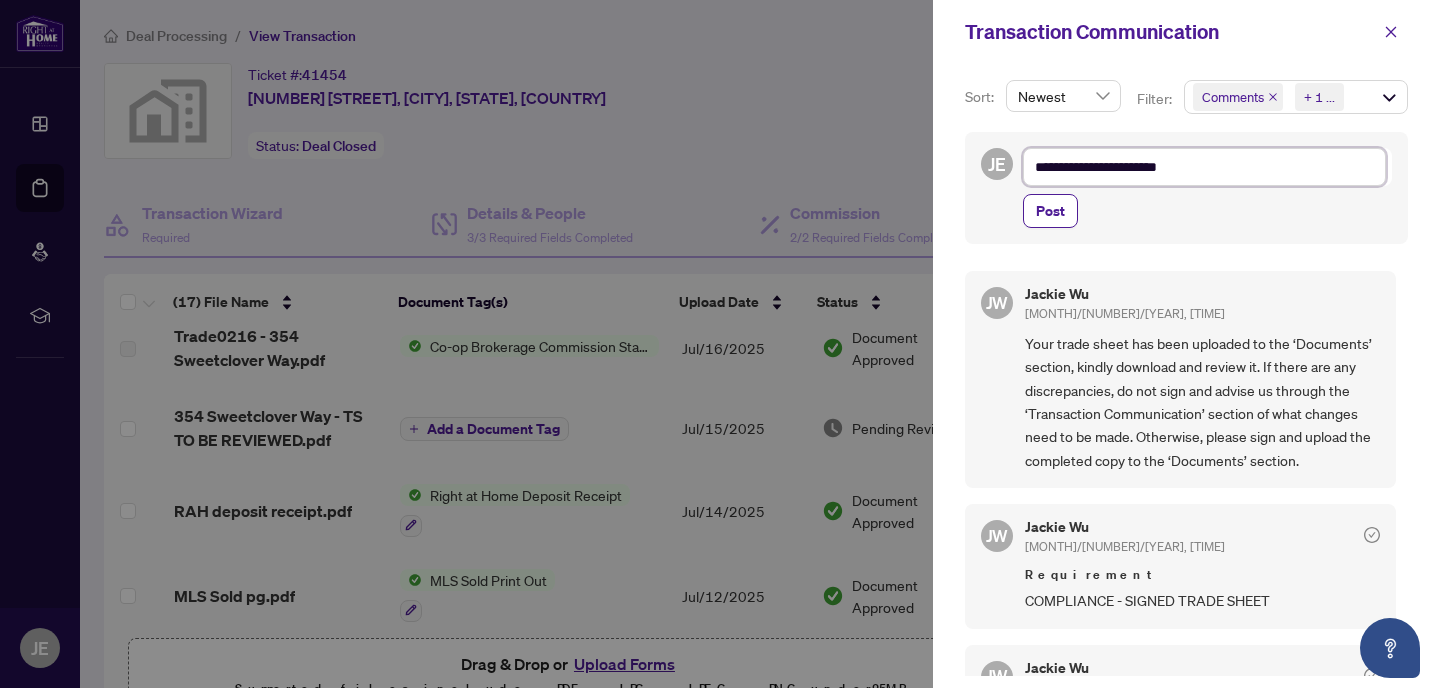 type on "**********" 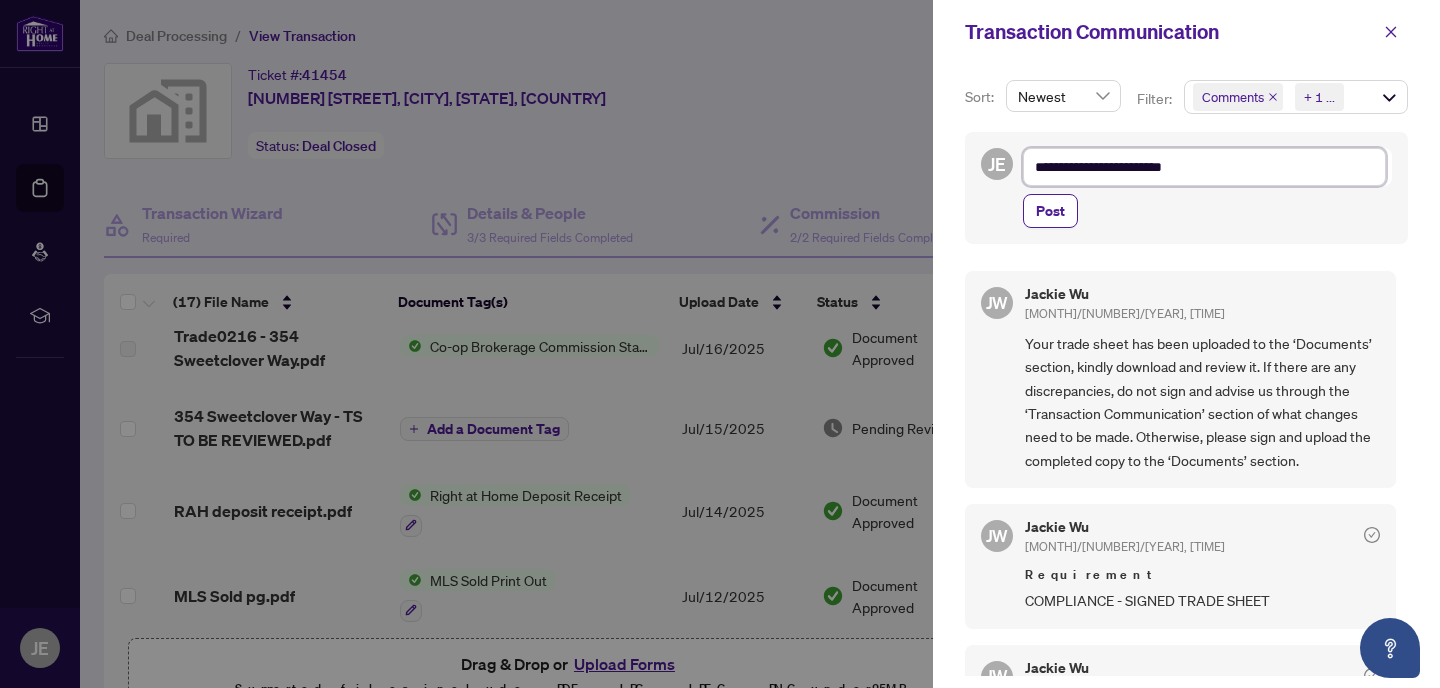 type on "**********" 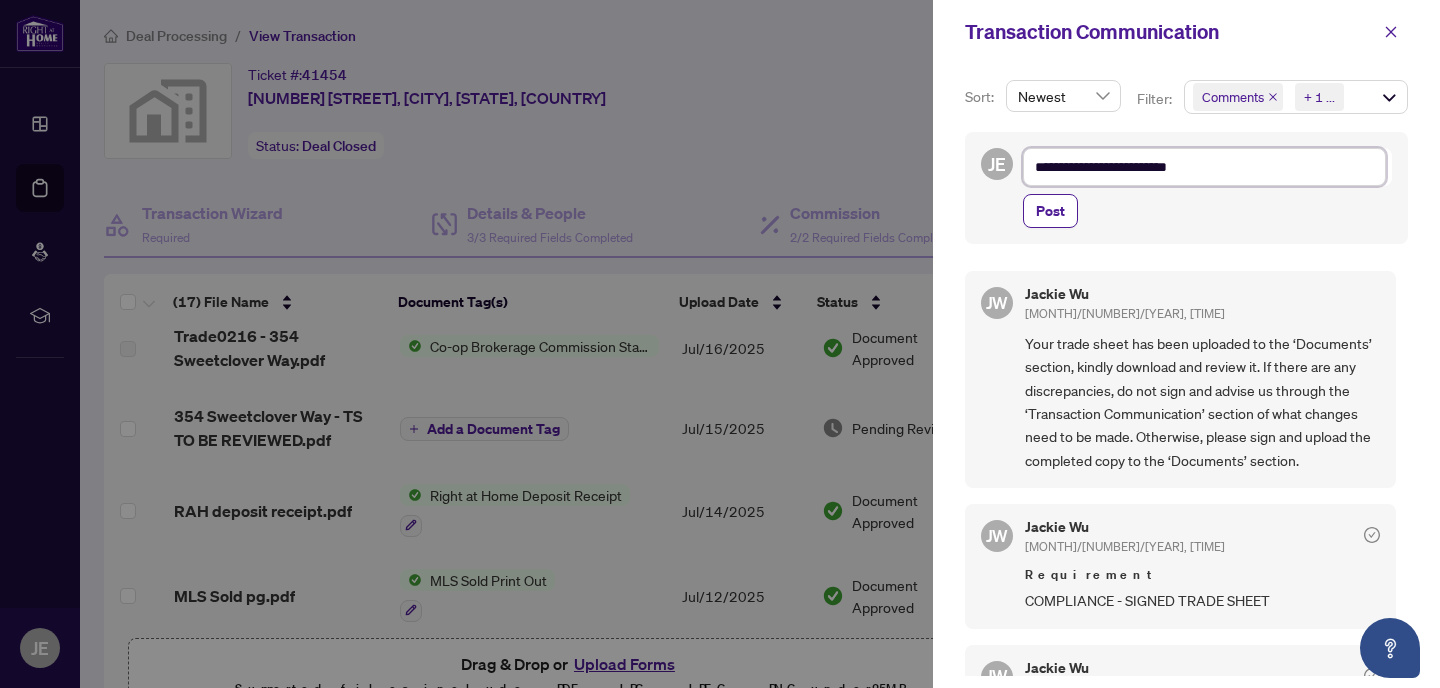 type on "**********" 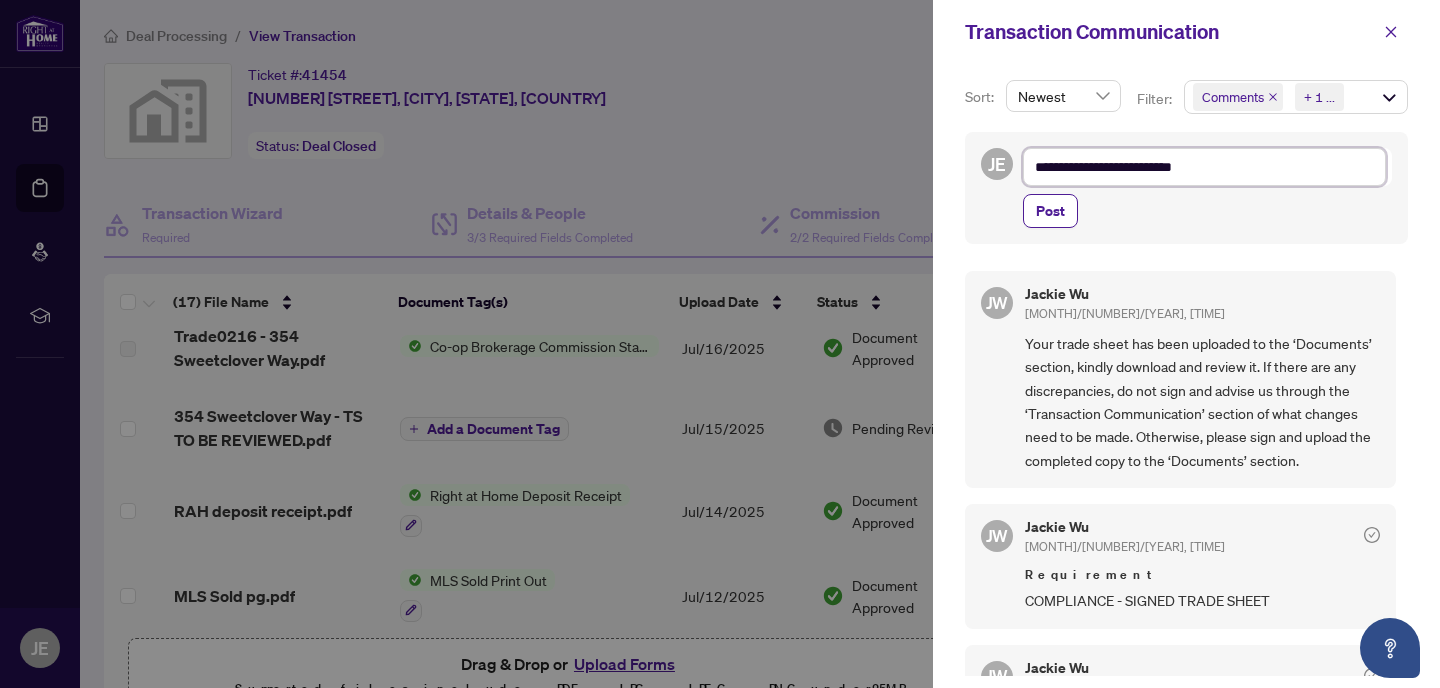 type on "**********" 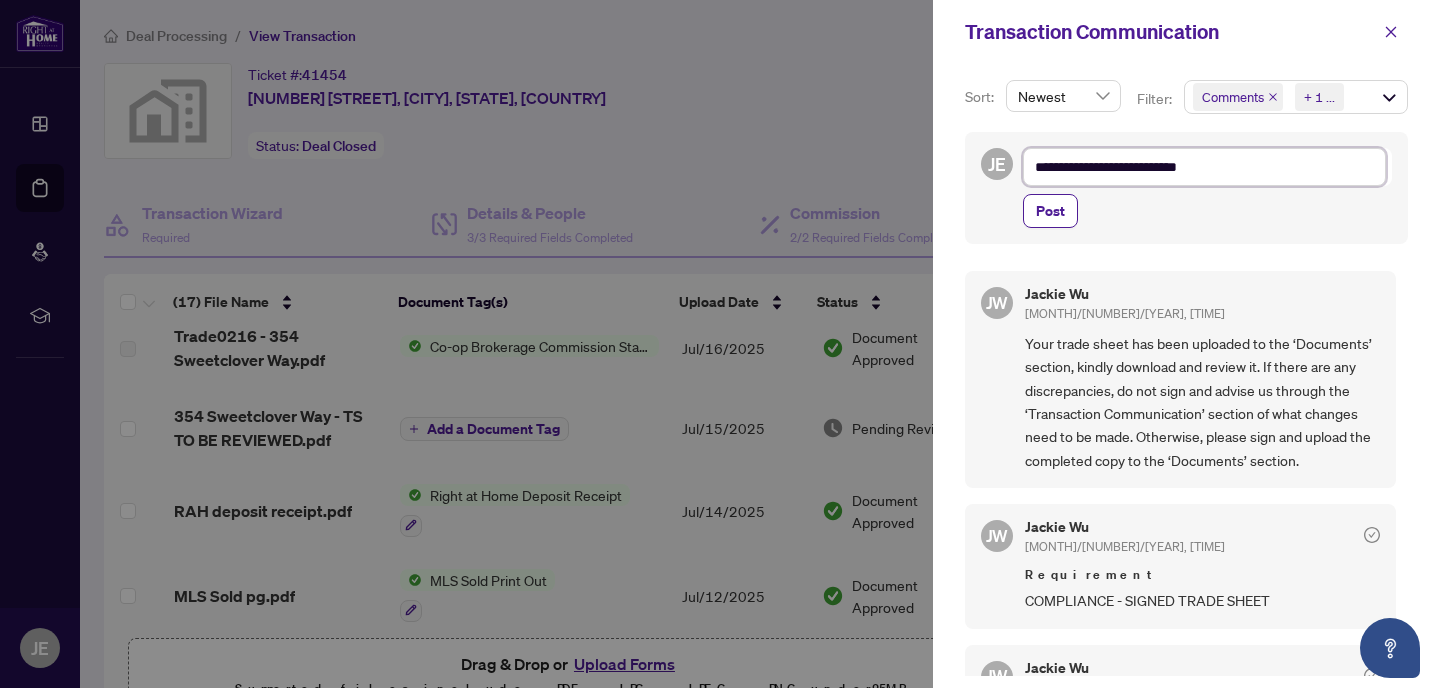 type on "**********" 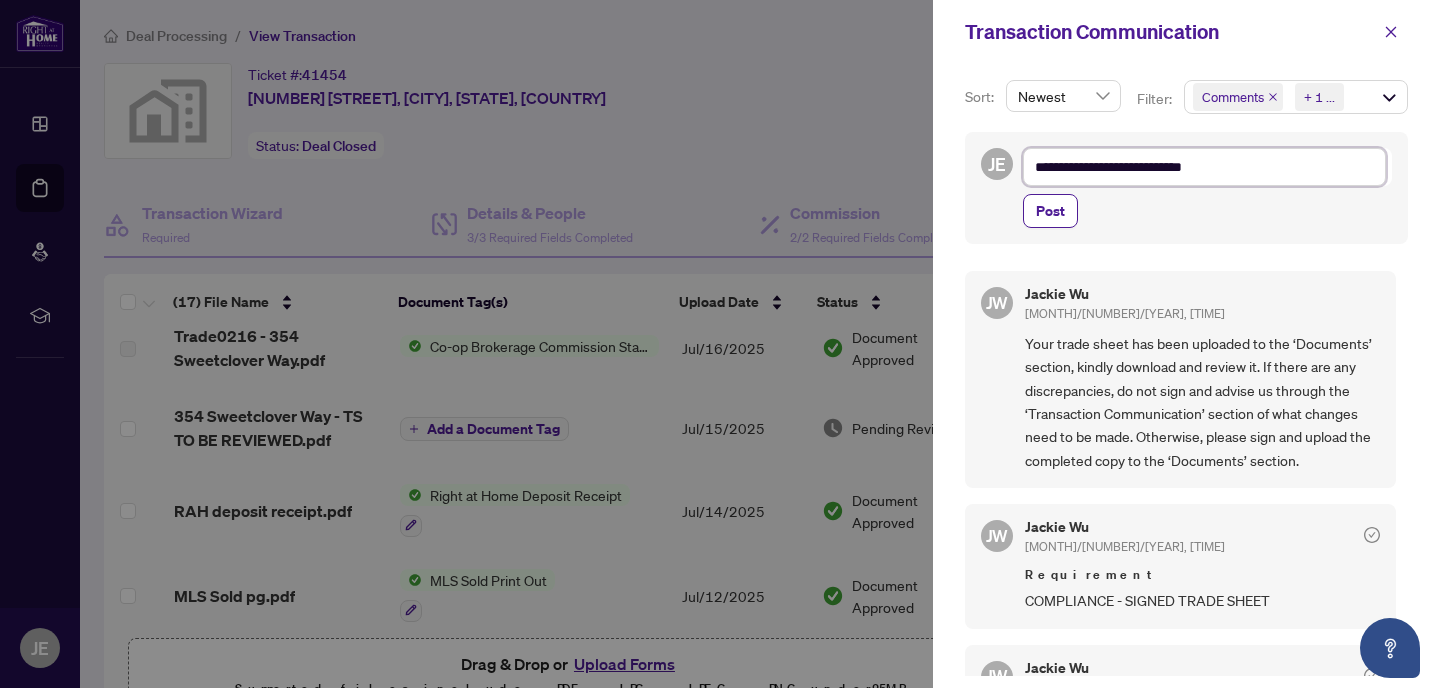 type on "**********" 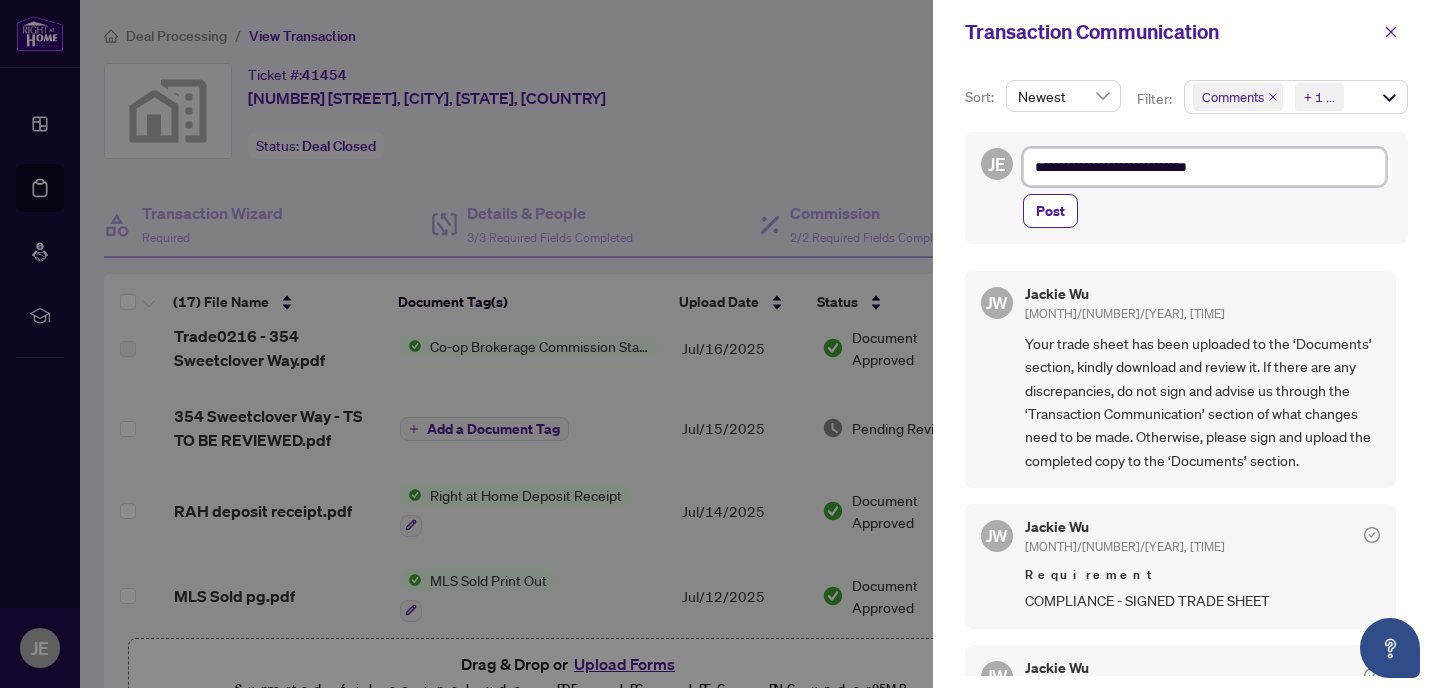 type on "**********" 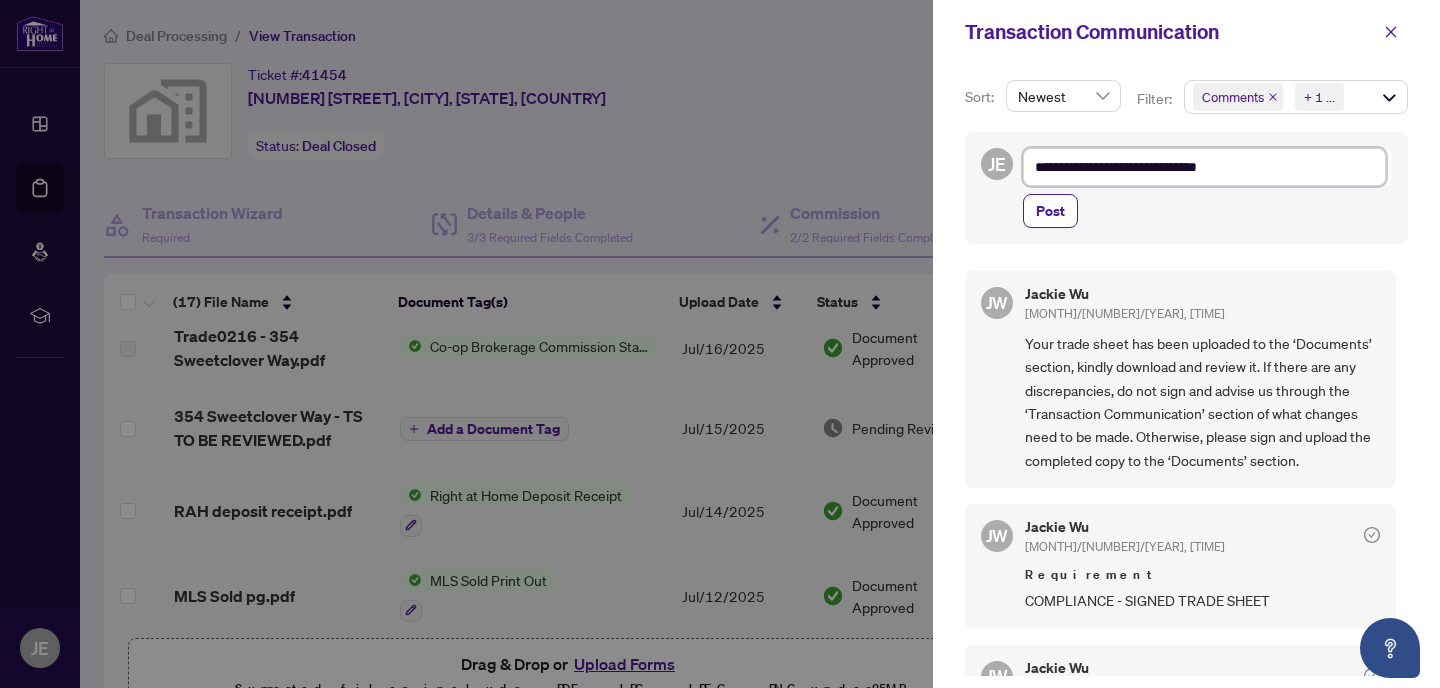 type on "**********" 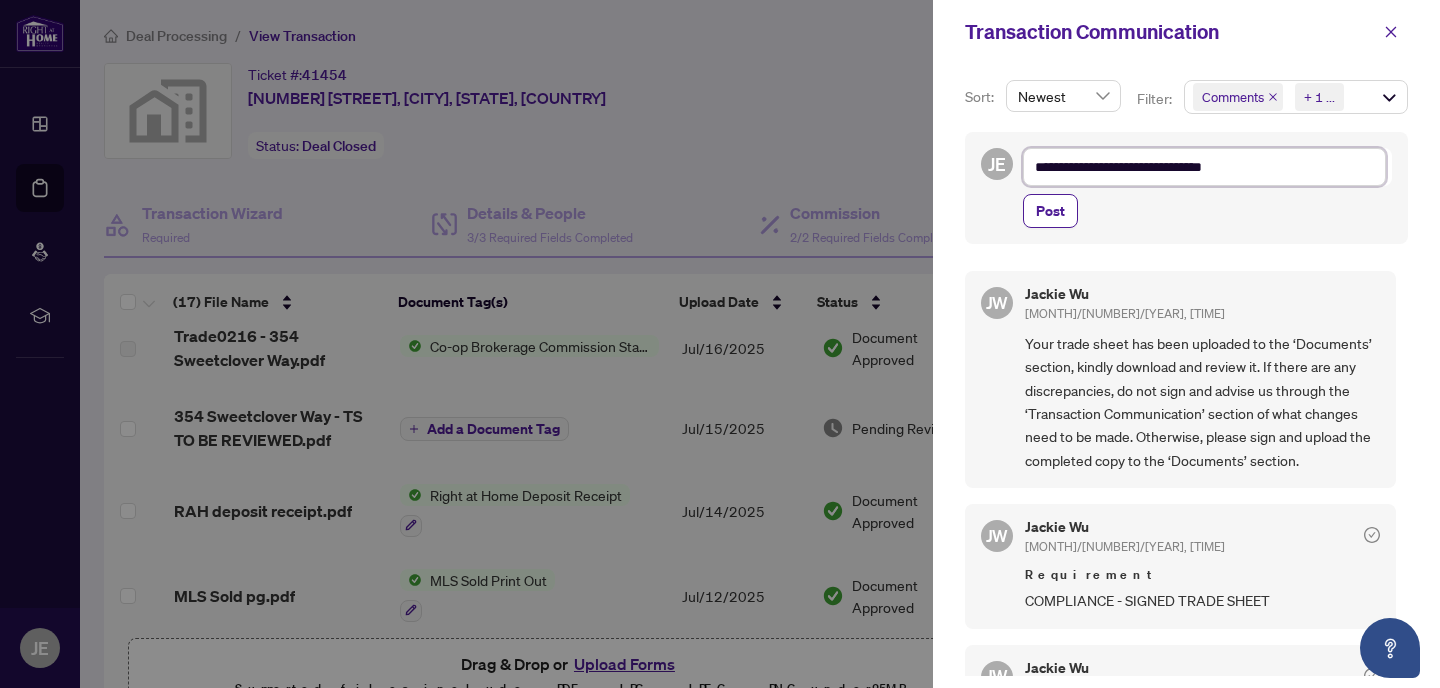 type on "**********" 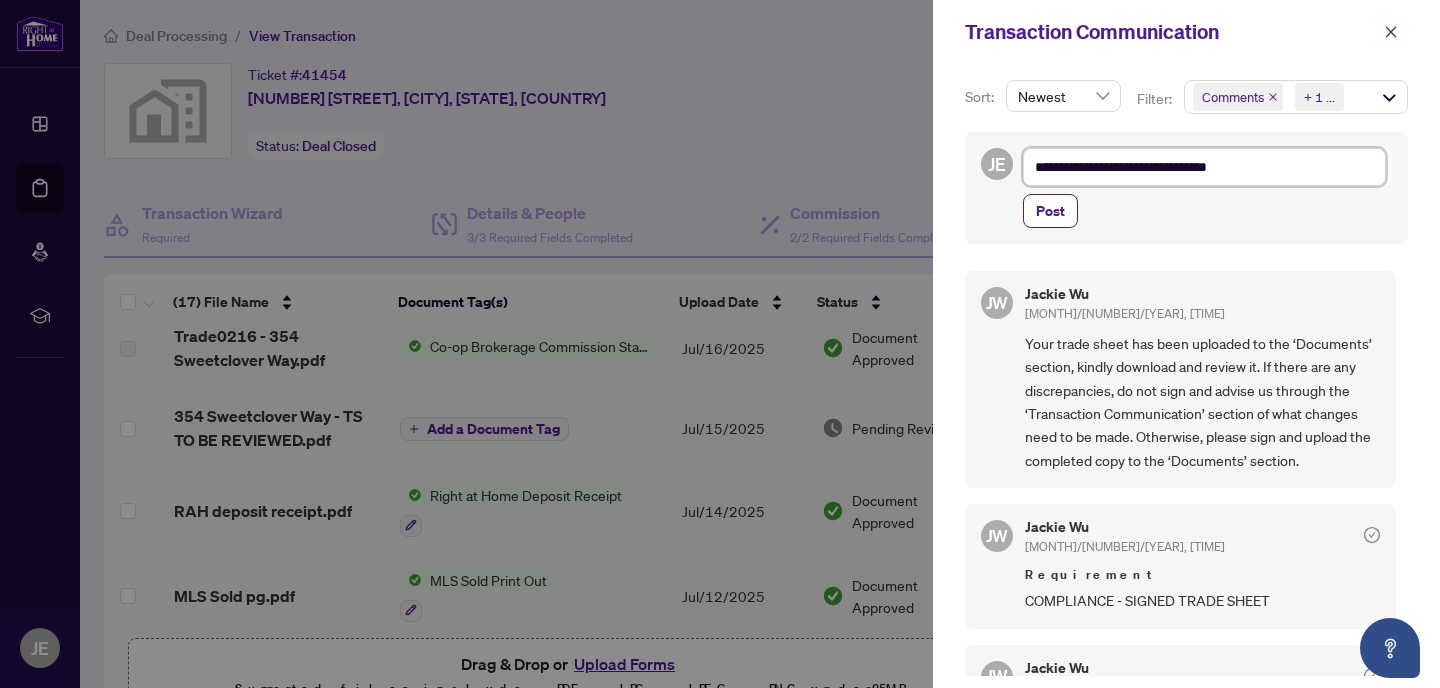 type on "**********" 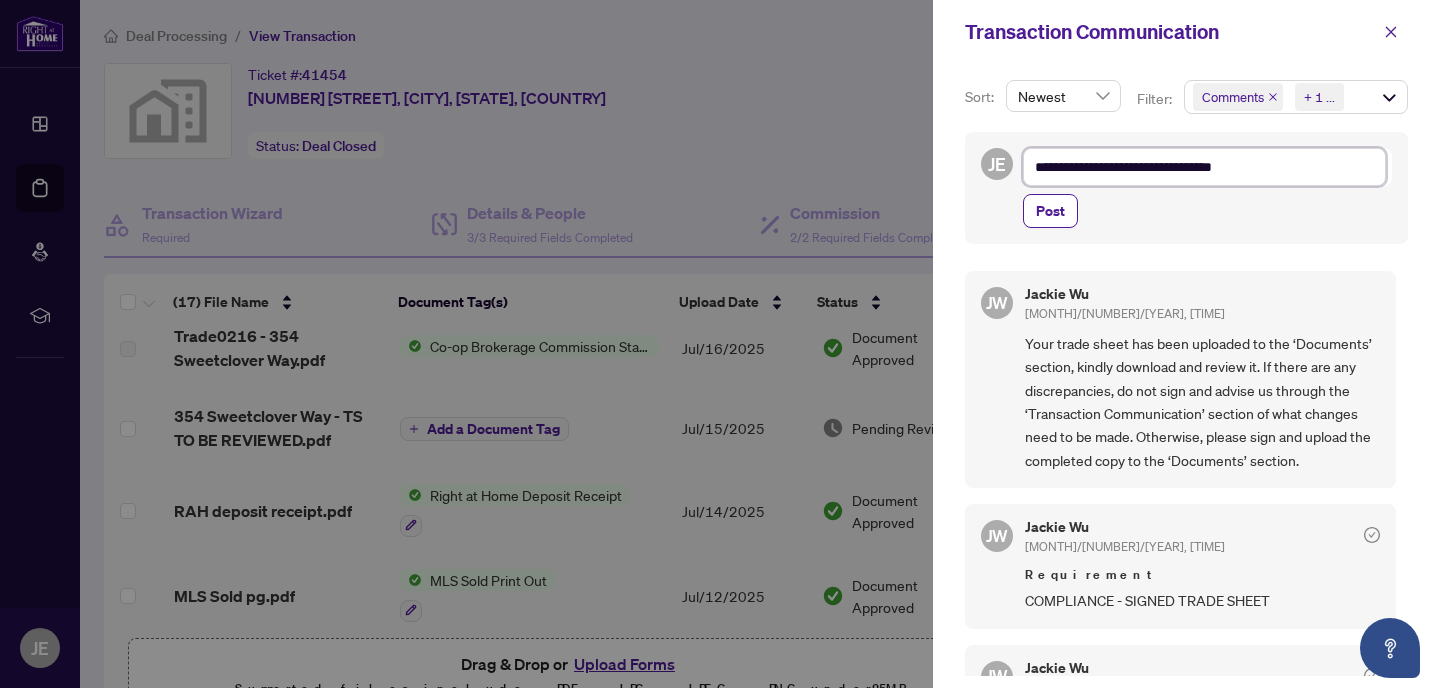 type on "**********" 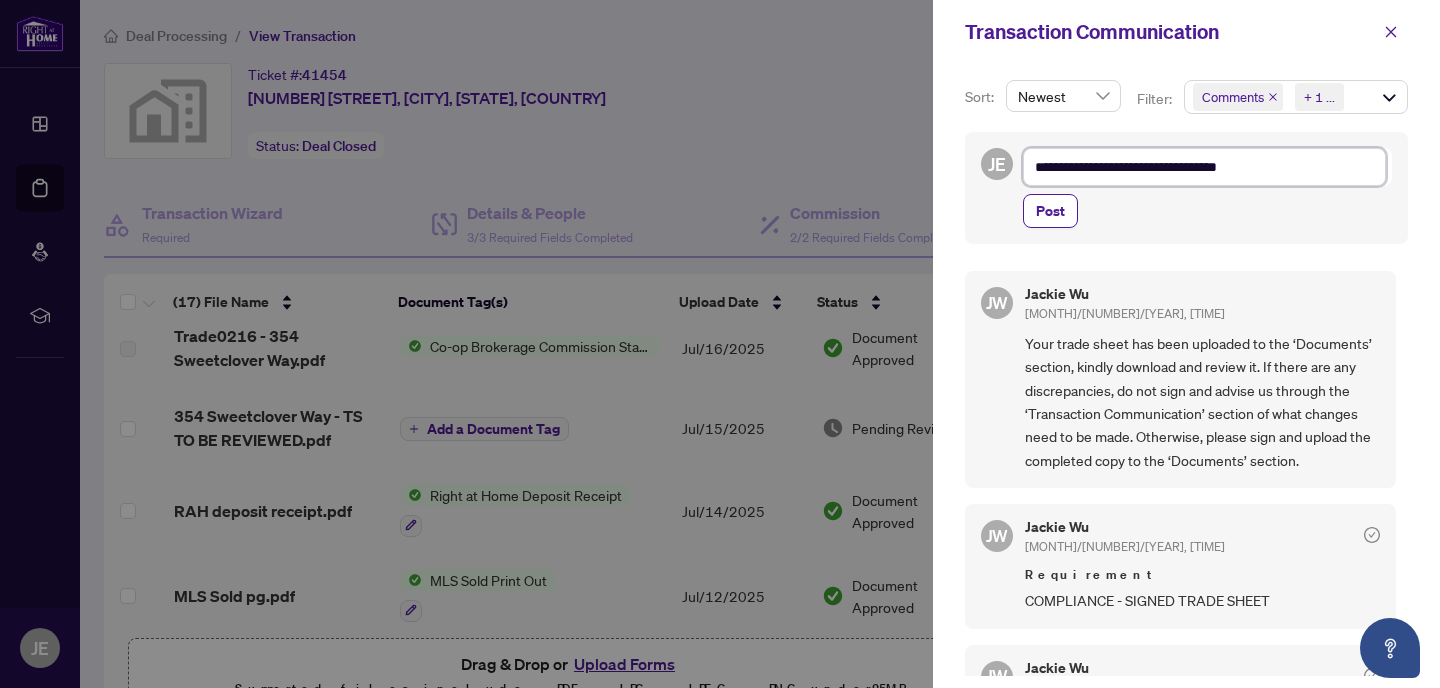 type on "**********" 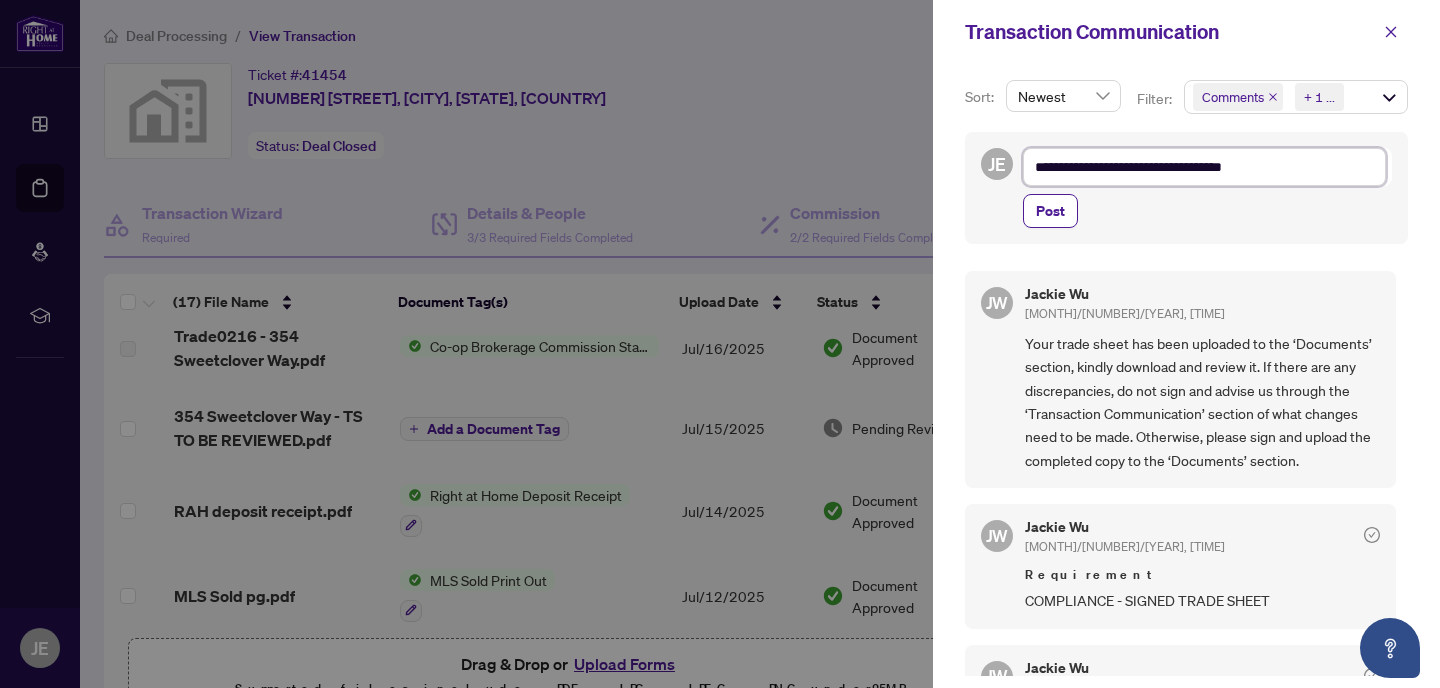 type on "**********" 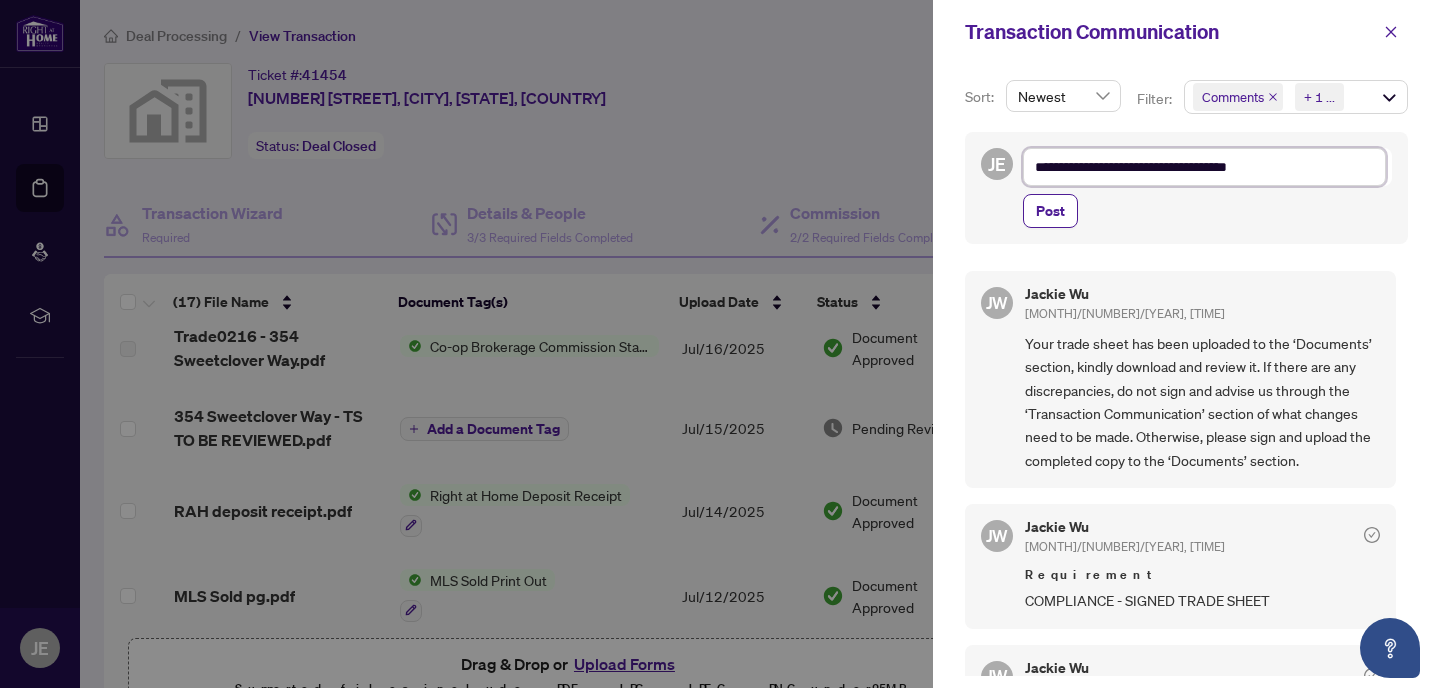 type on "**********" 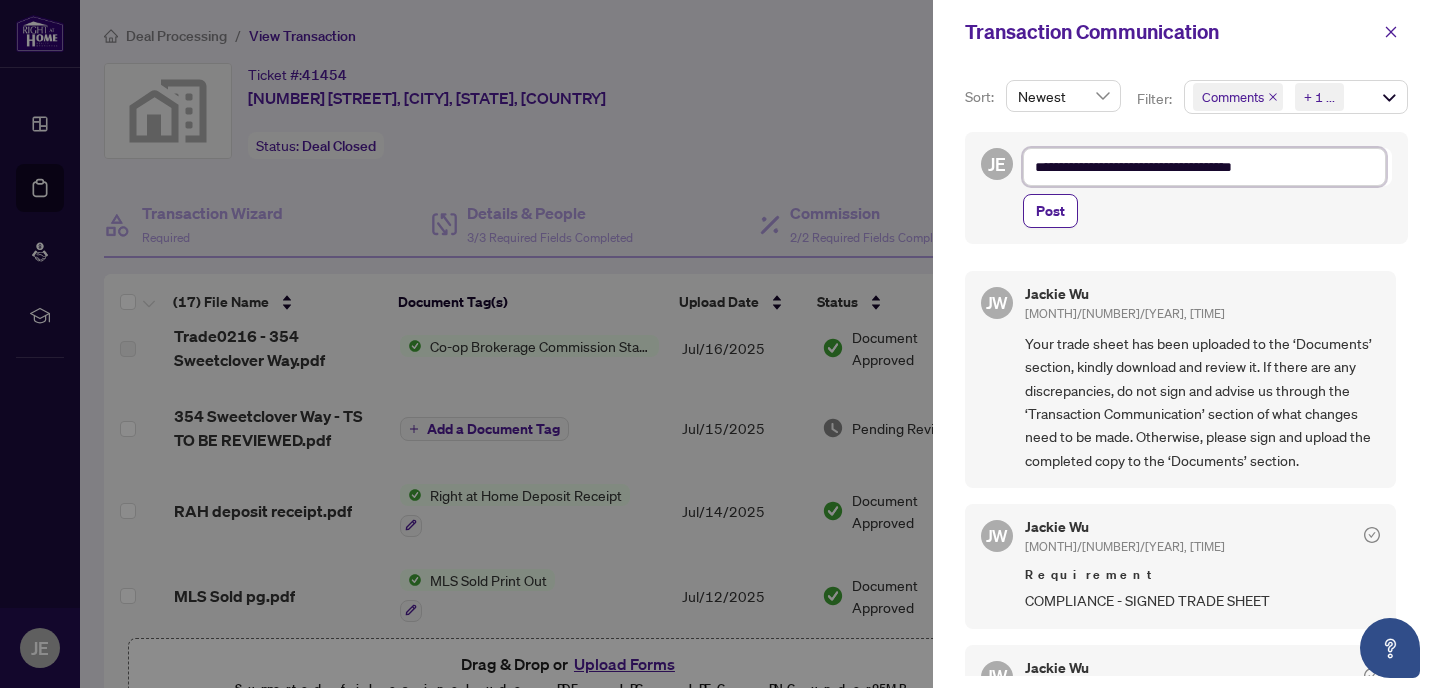 type on "**********" 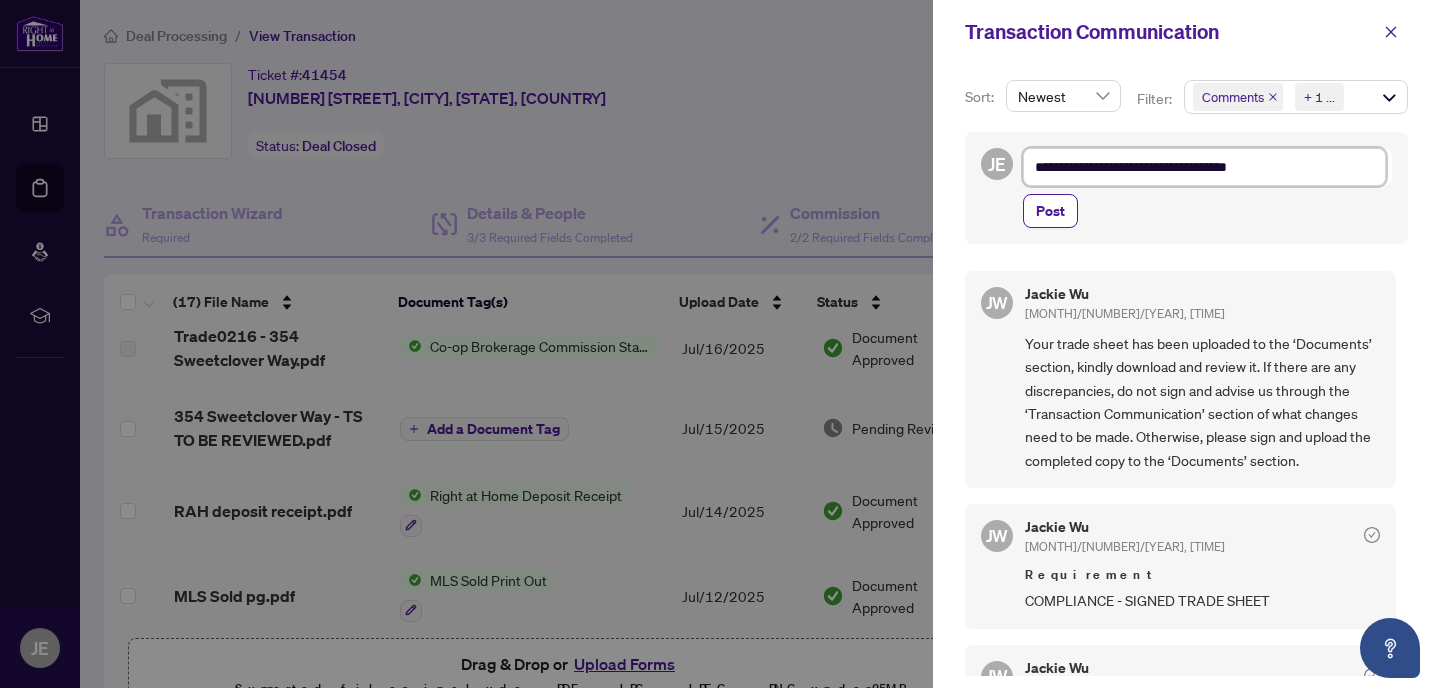 type on "**********" 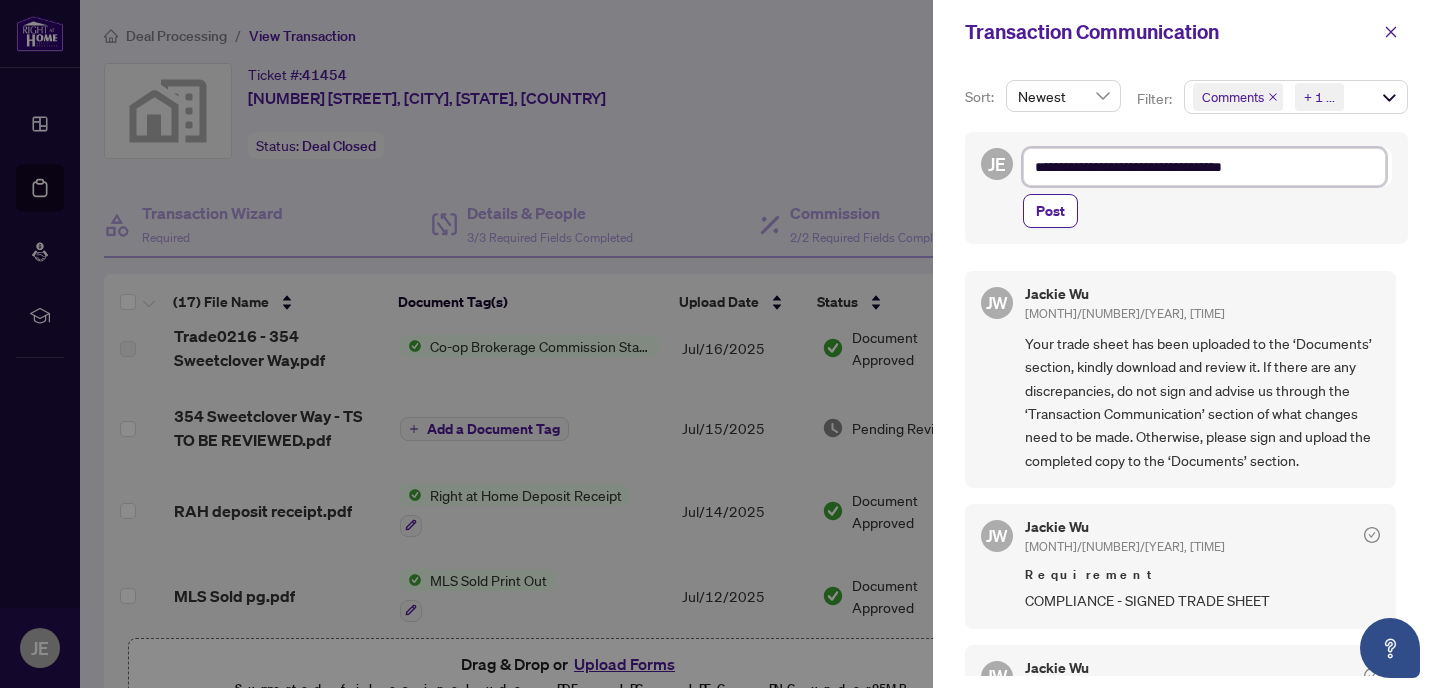 type on "**********" 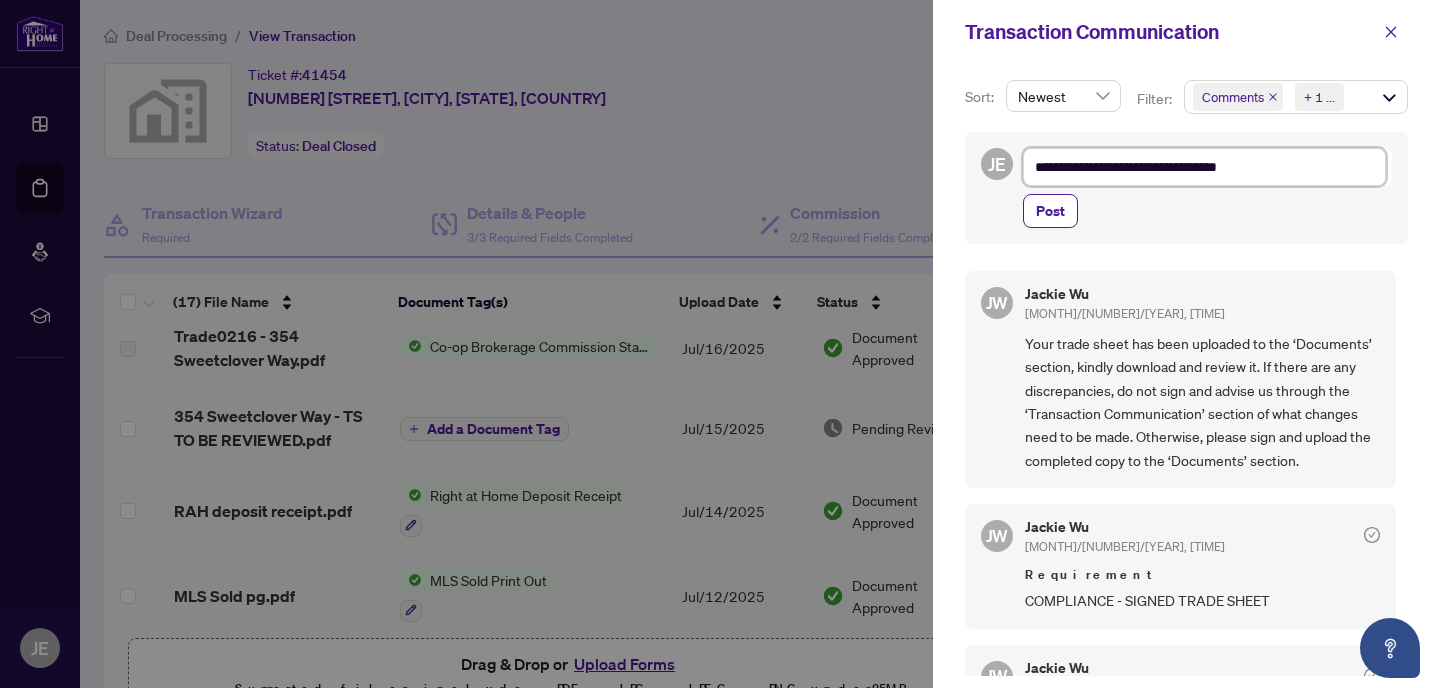 type on "**********" 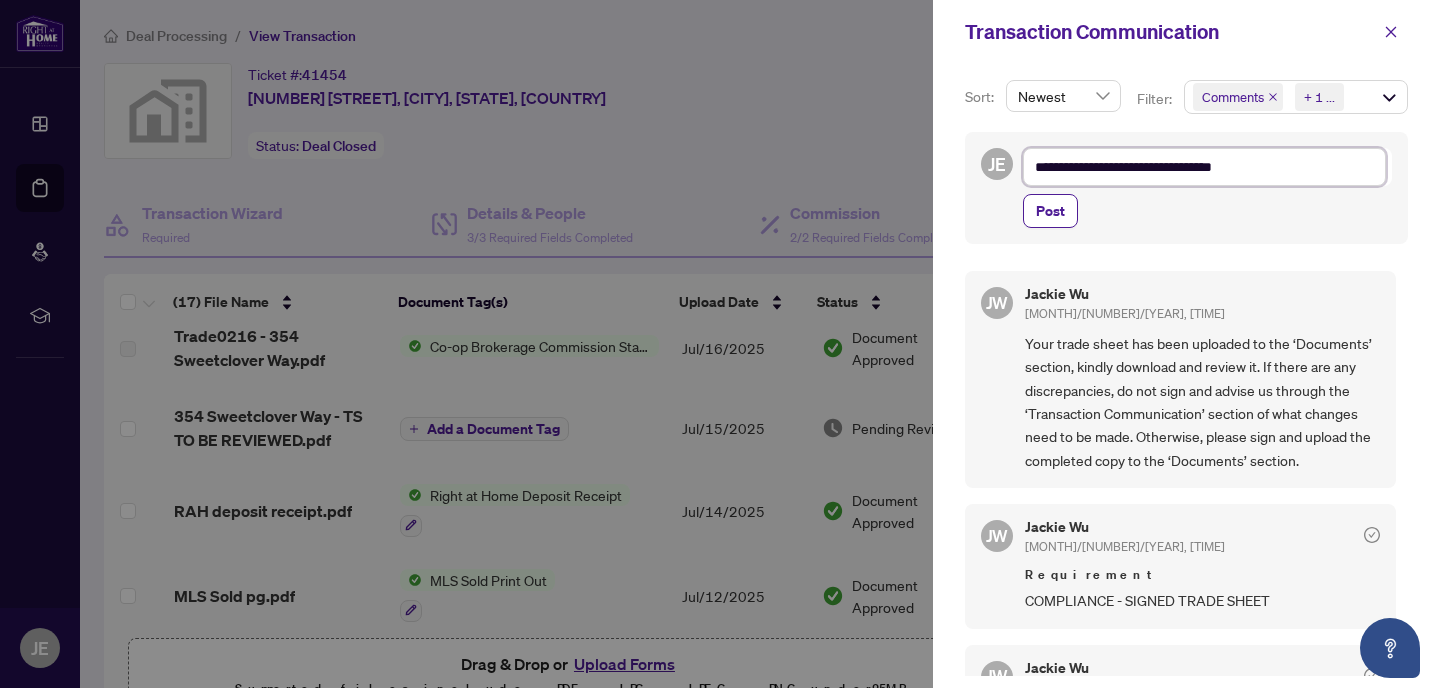 type on "**********" 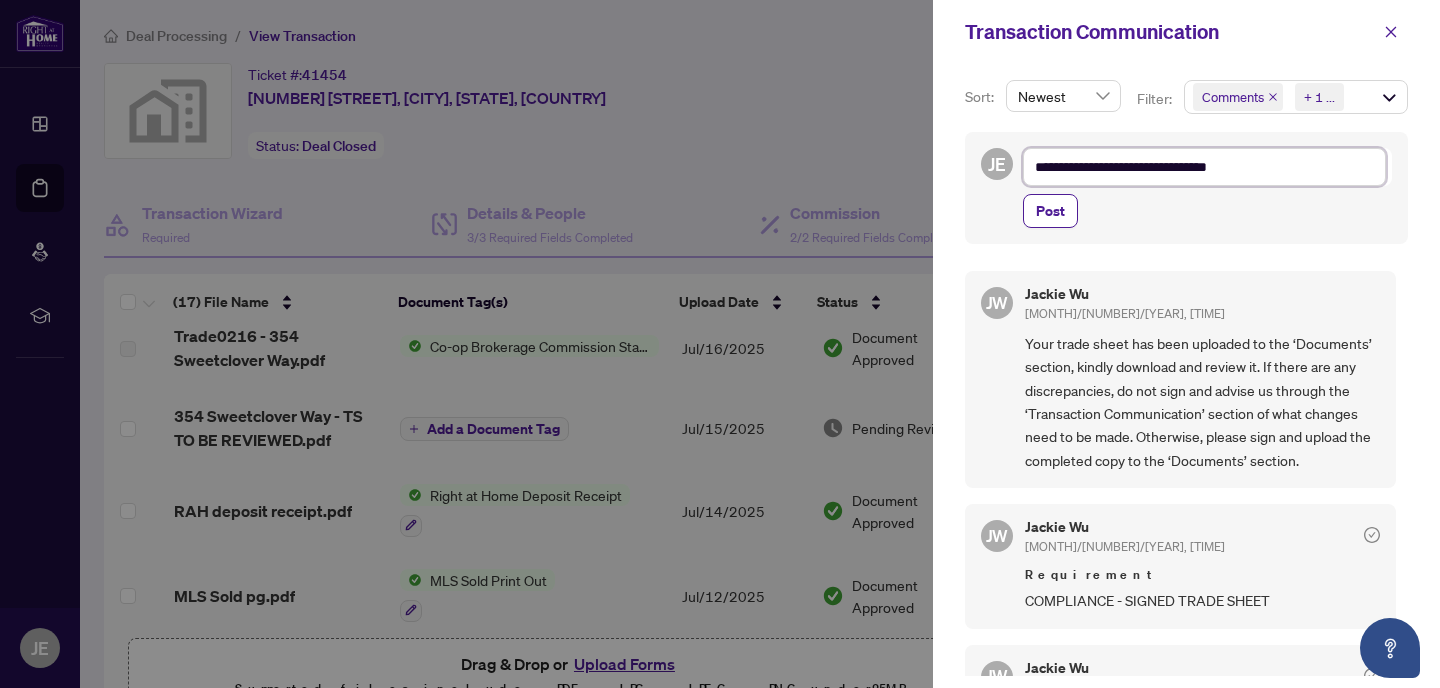 type on "**********" 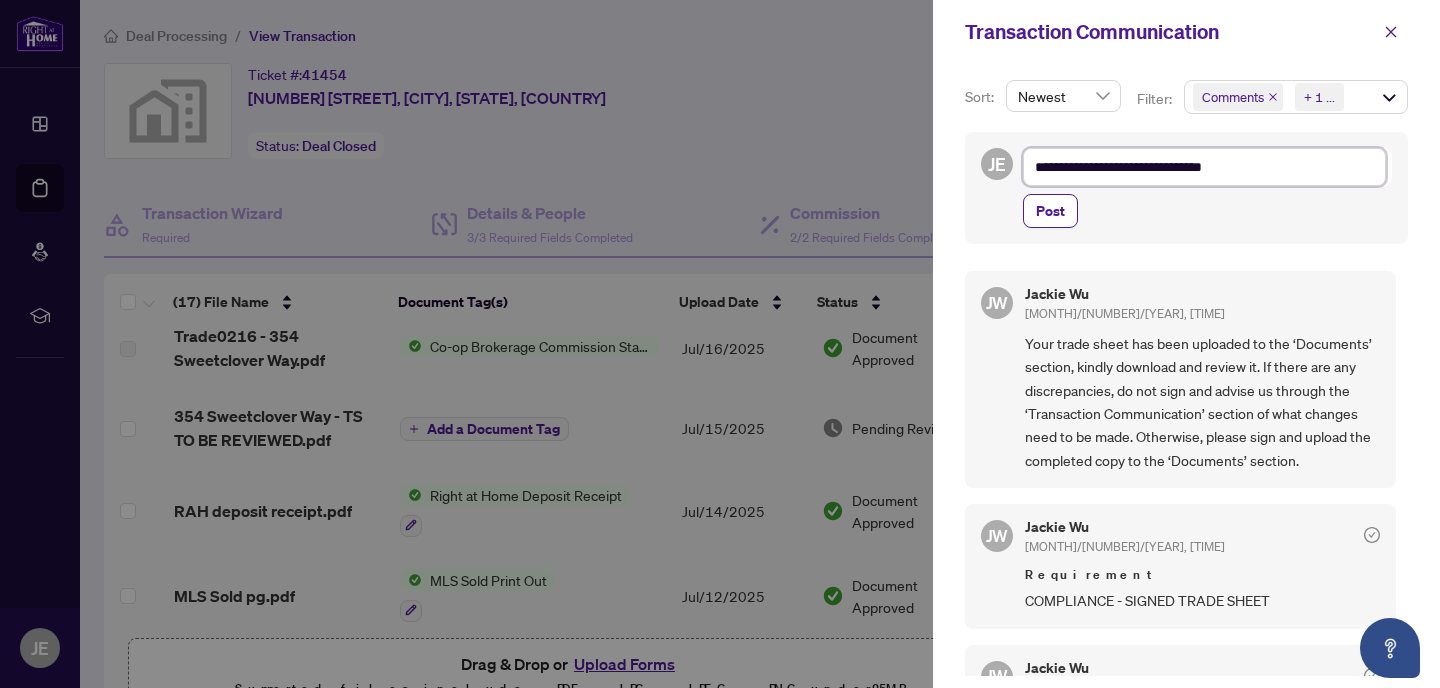 type on "**********" 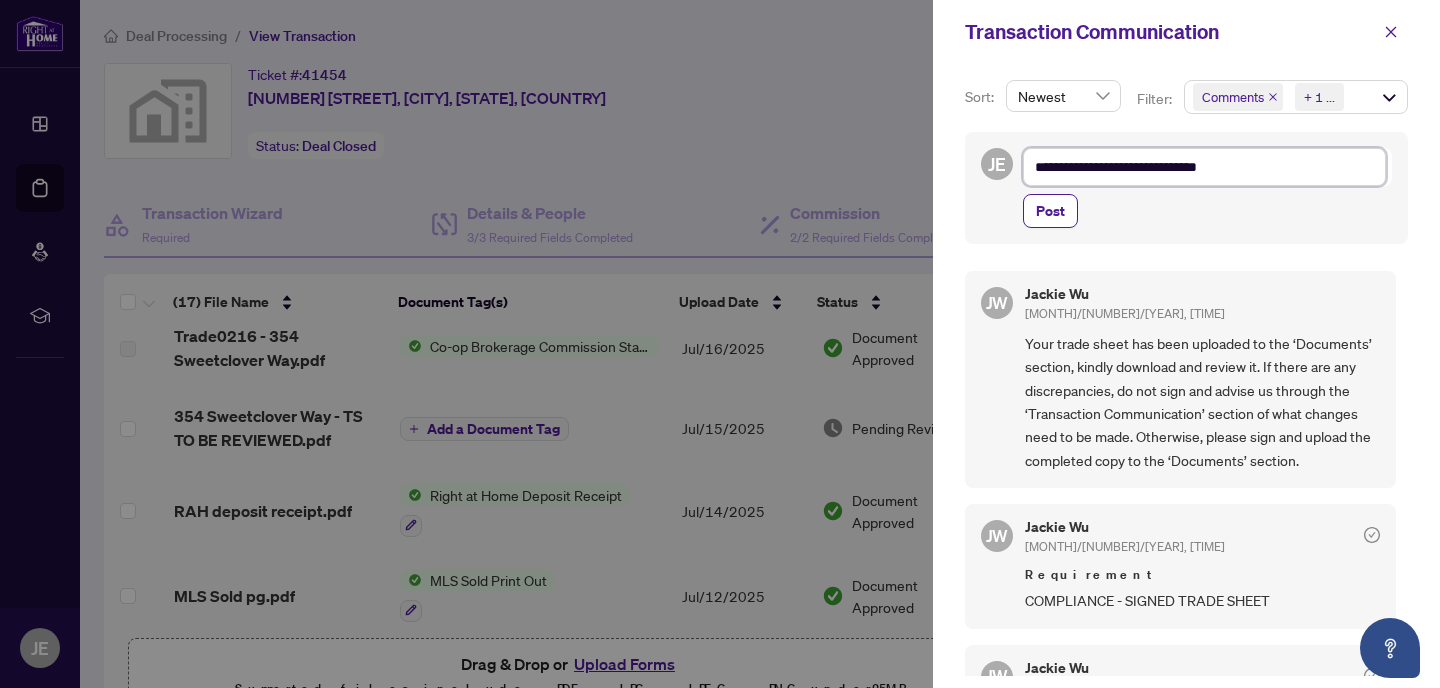type on "**********" 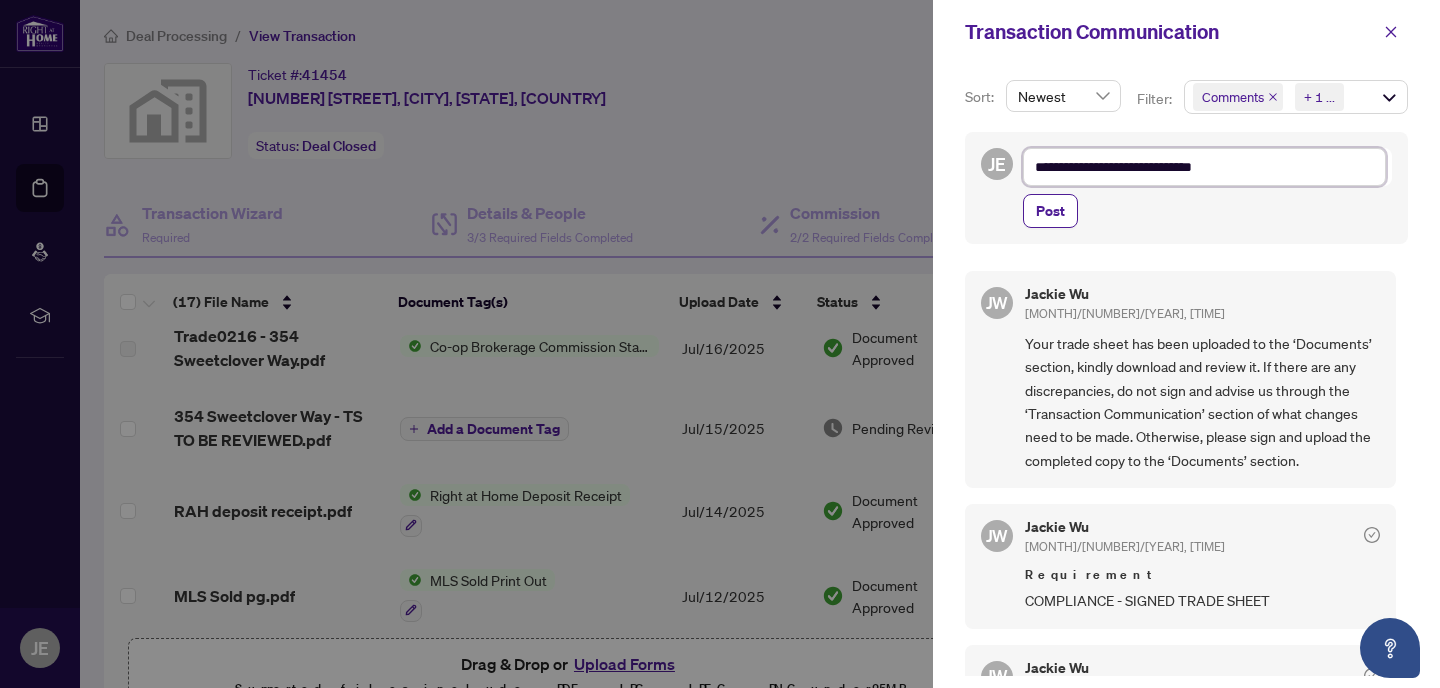 type on "**********" 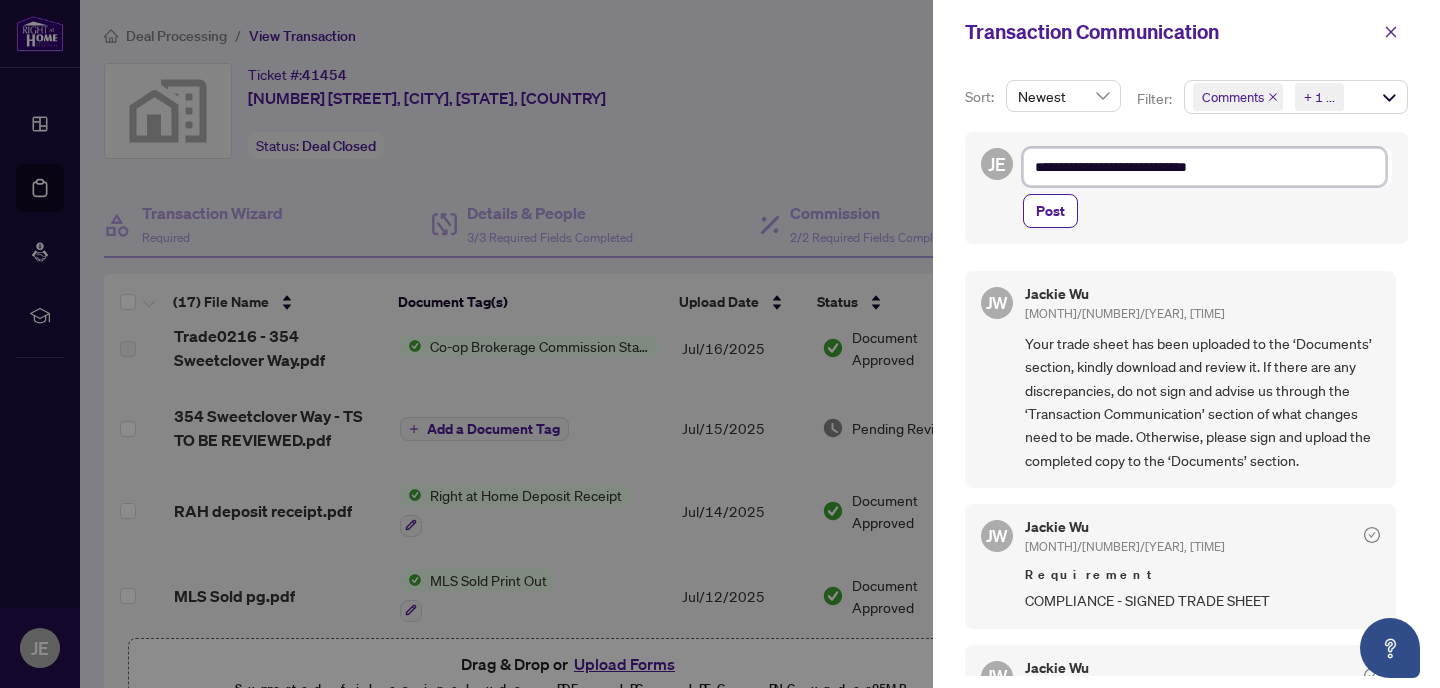 type on "**********" 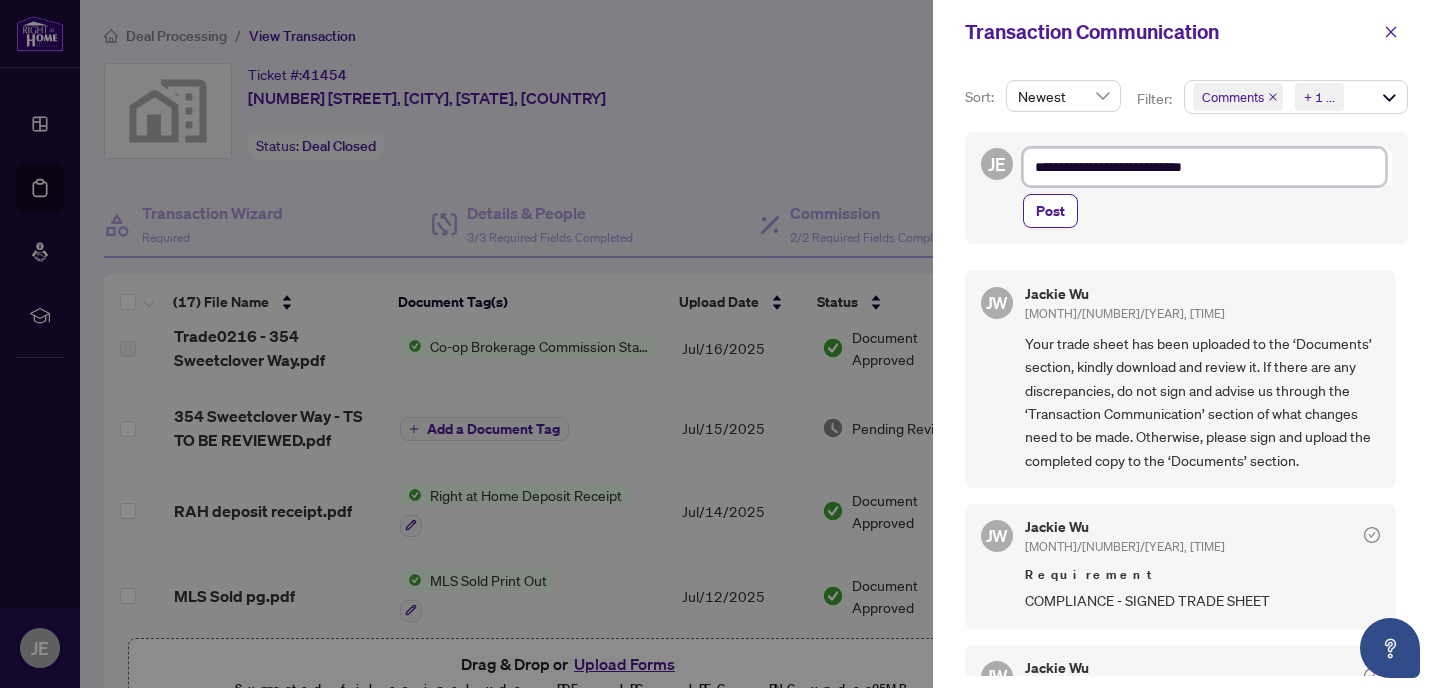 type on "**********" 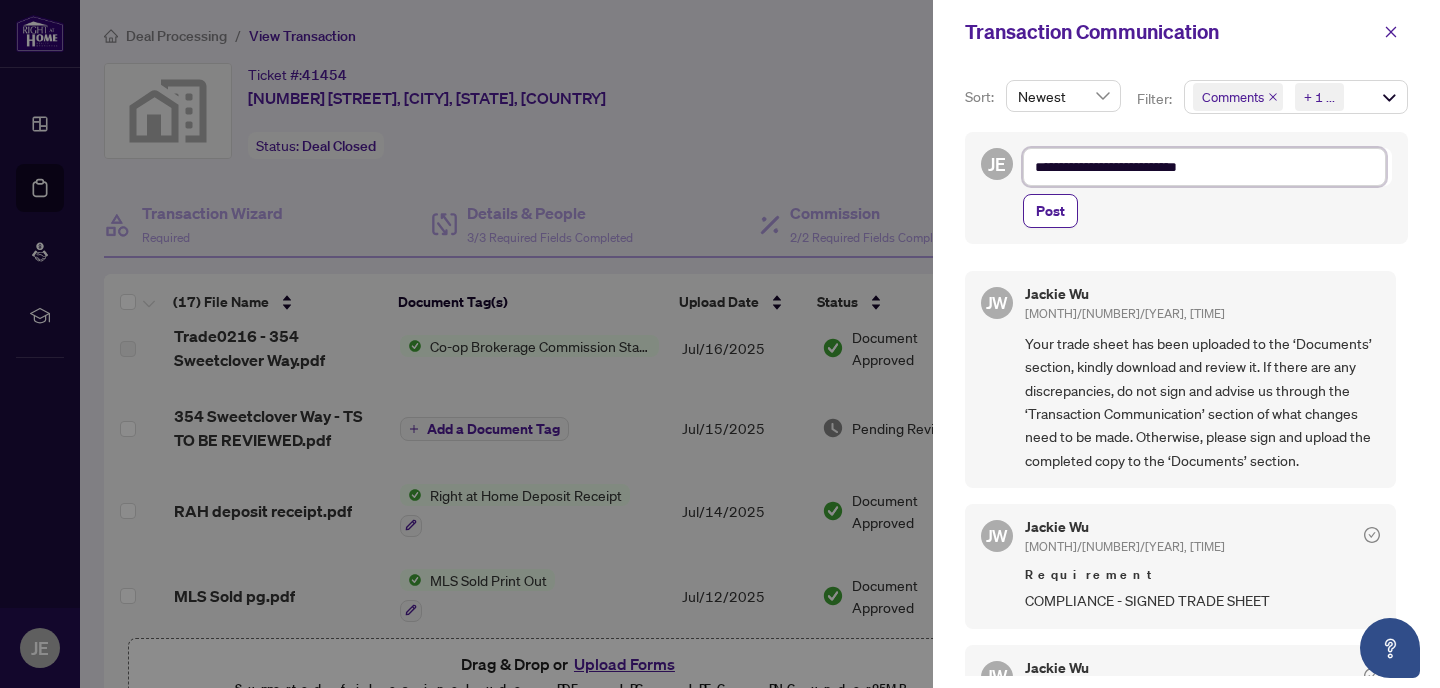 type on "**********" 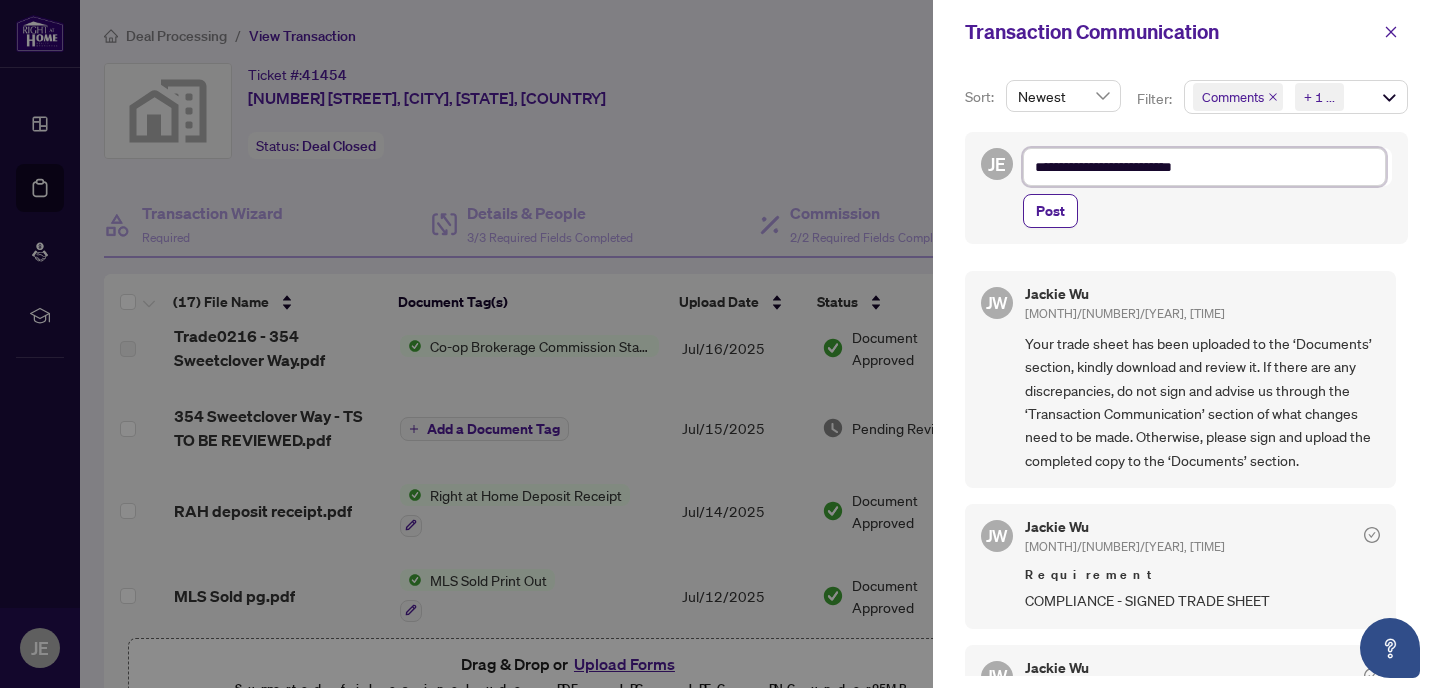 type on "**********" 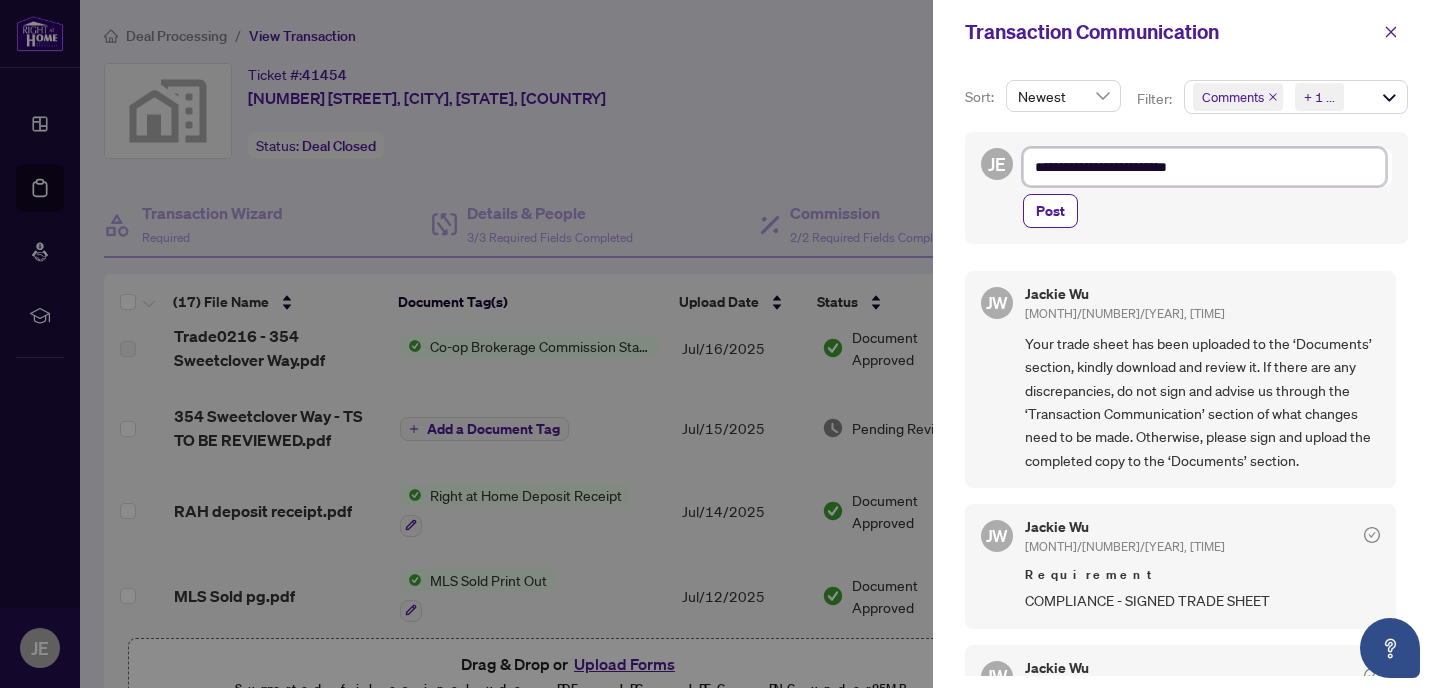 type on "**********" 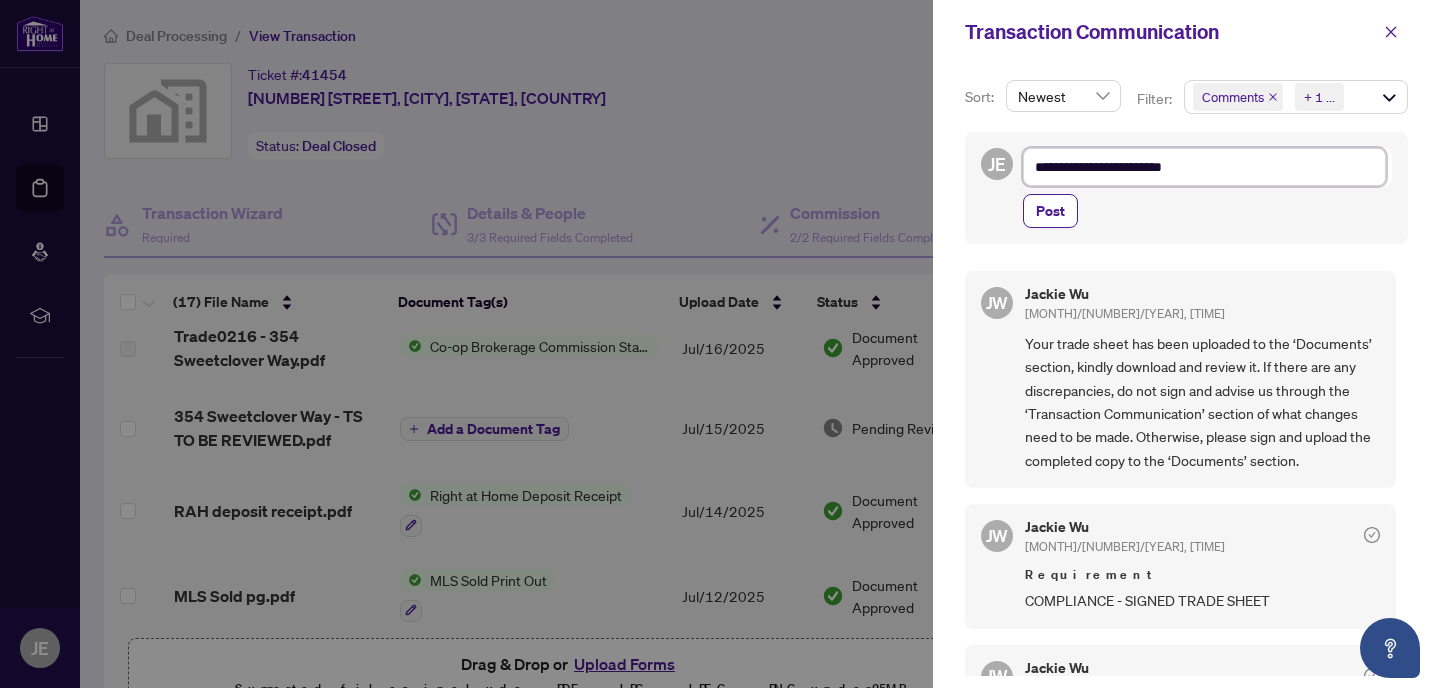type on "**********" 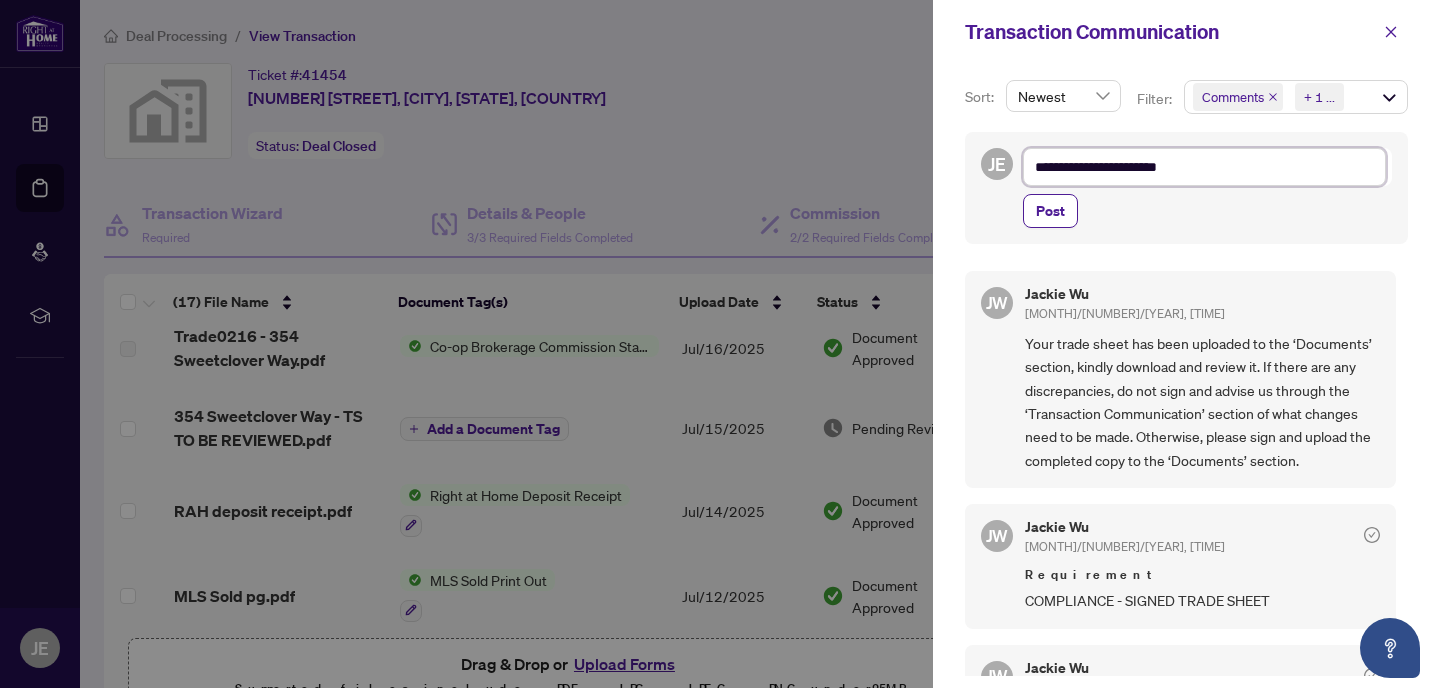 type on "**********" 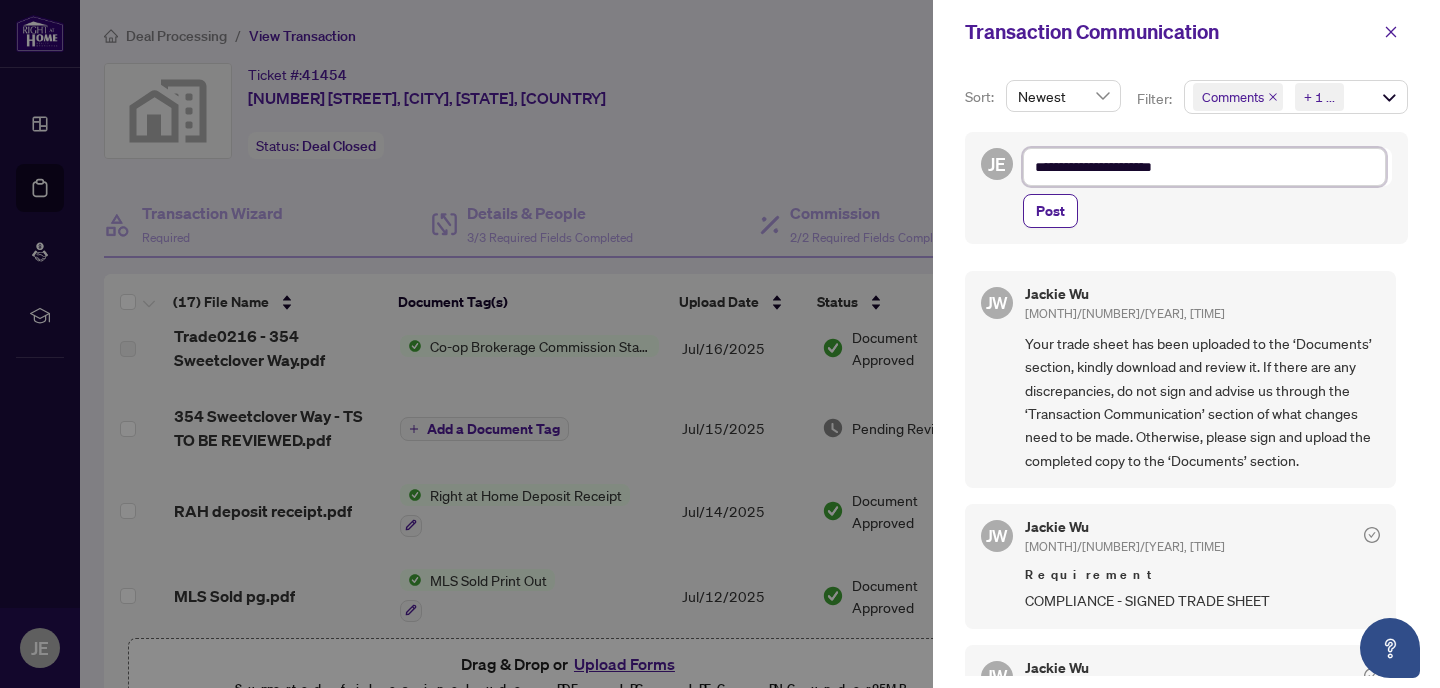 type on "**********" 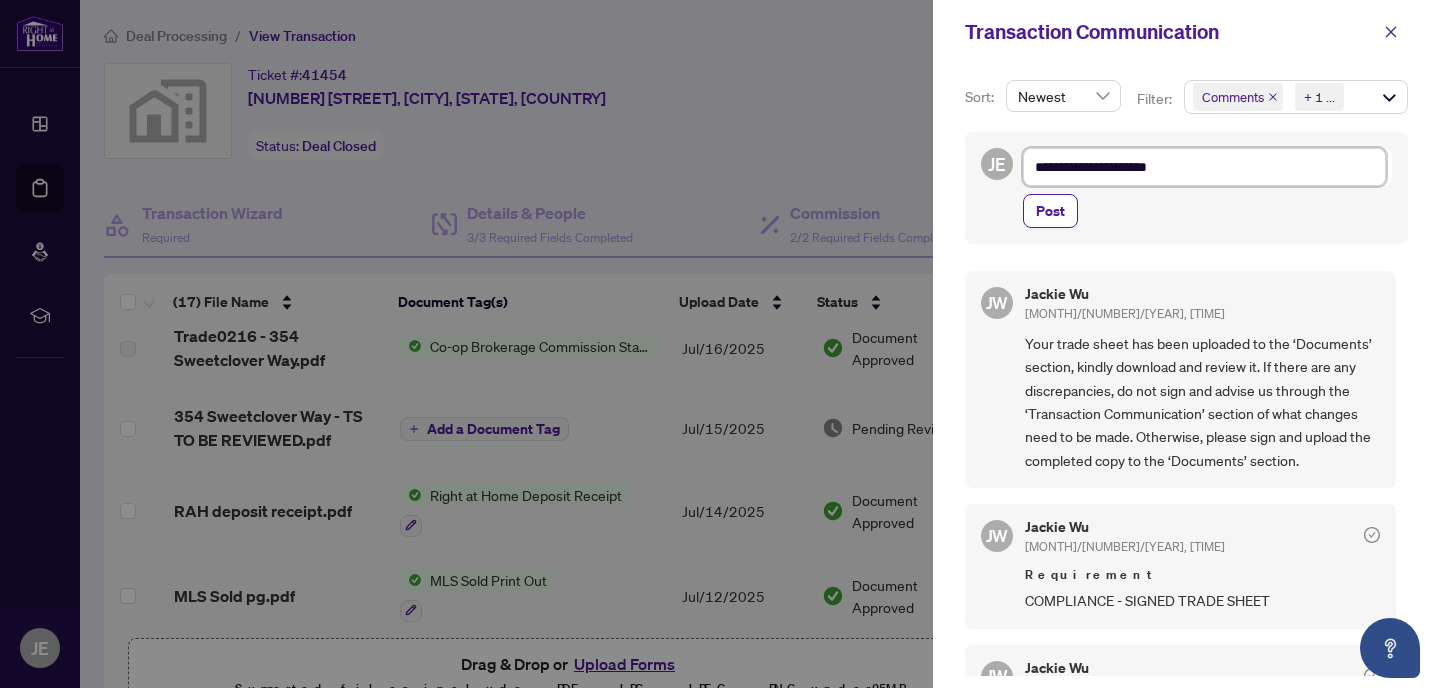 type on "**********" 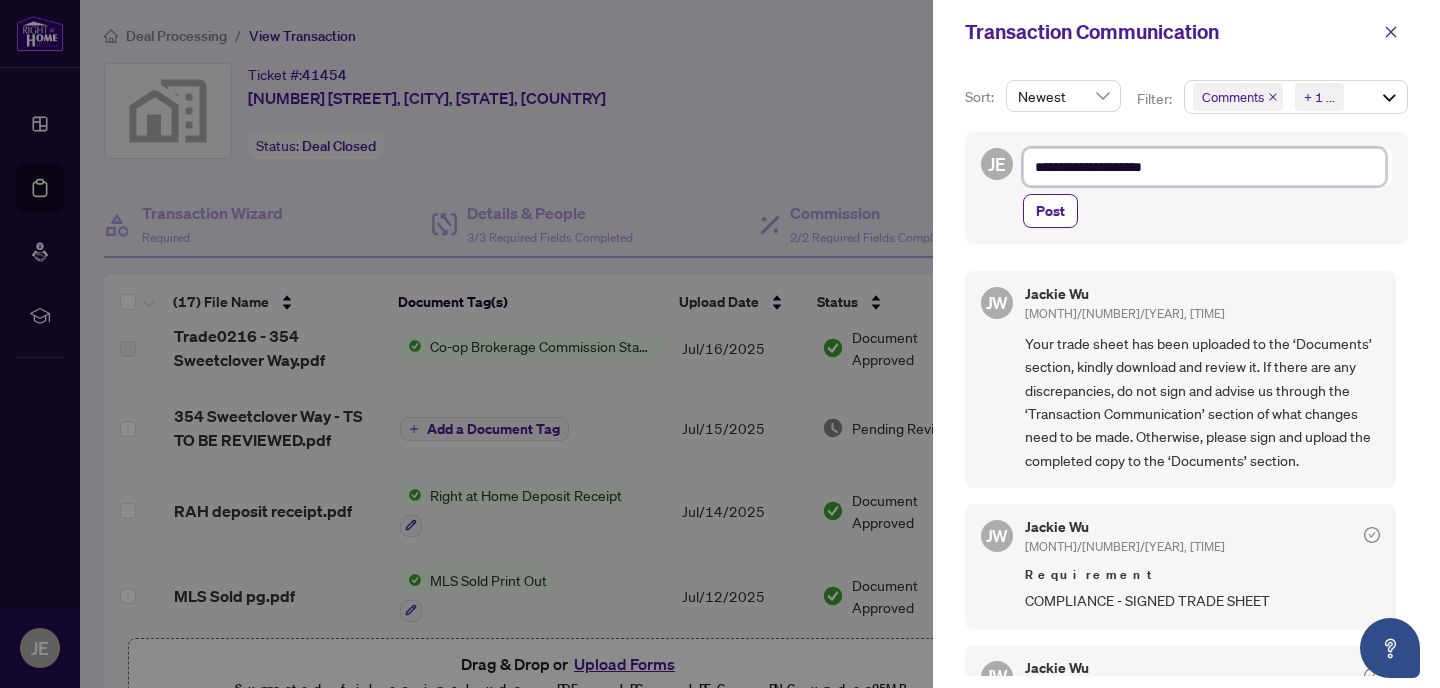 type on "**********" 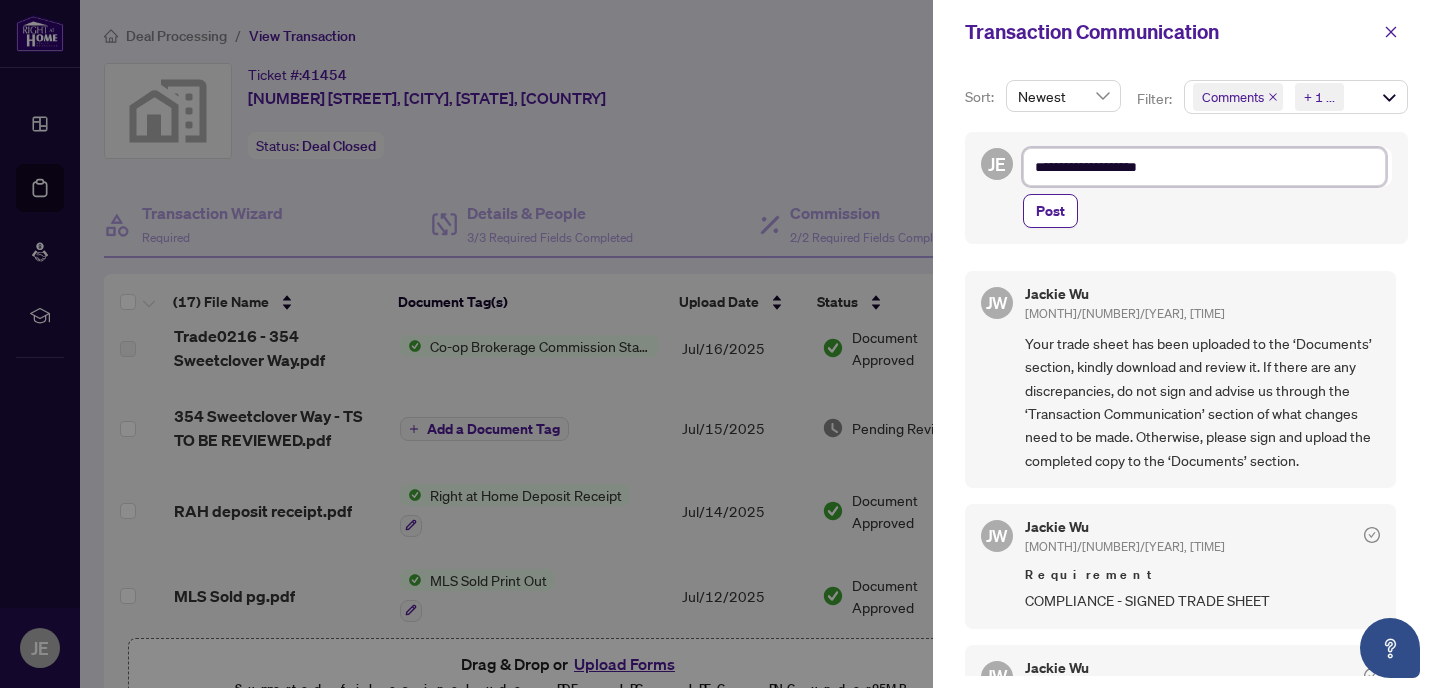 type on "**********" 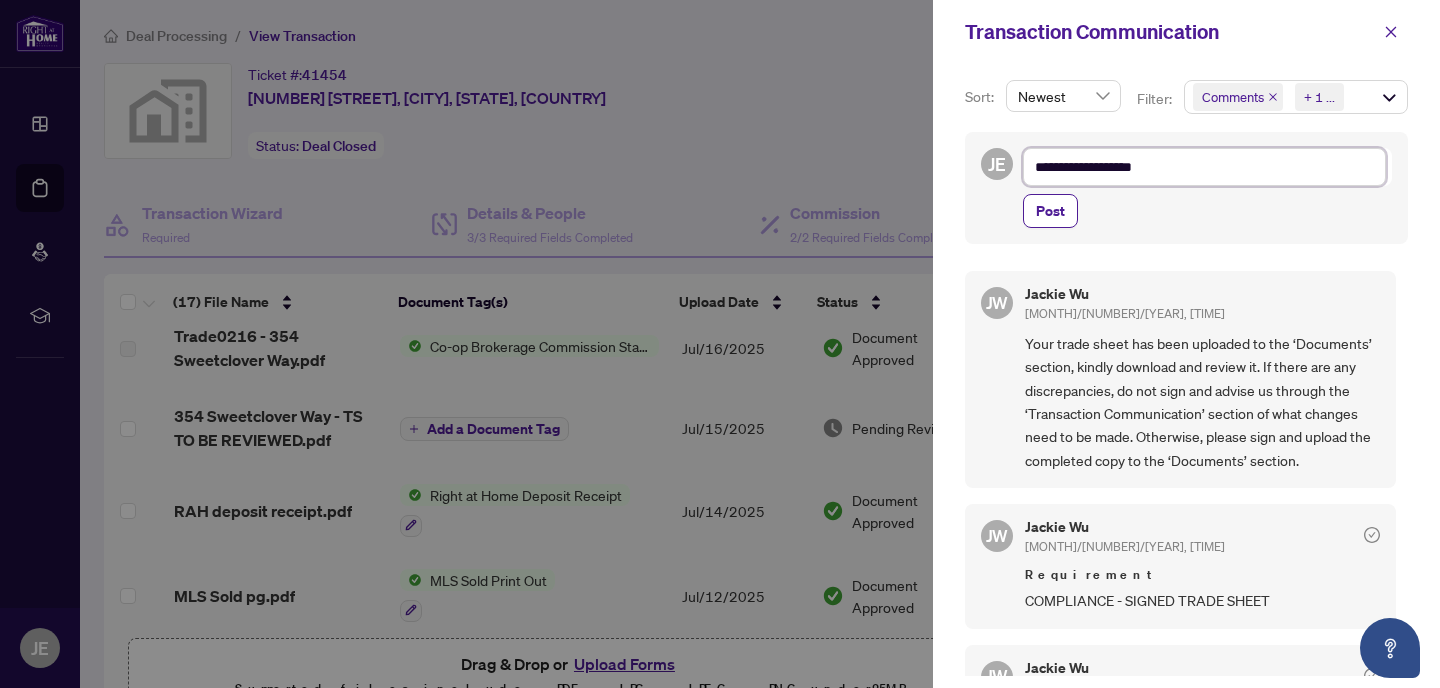 type on "**********" 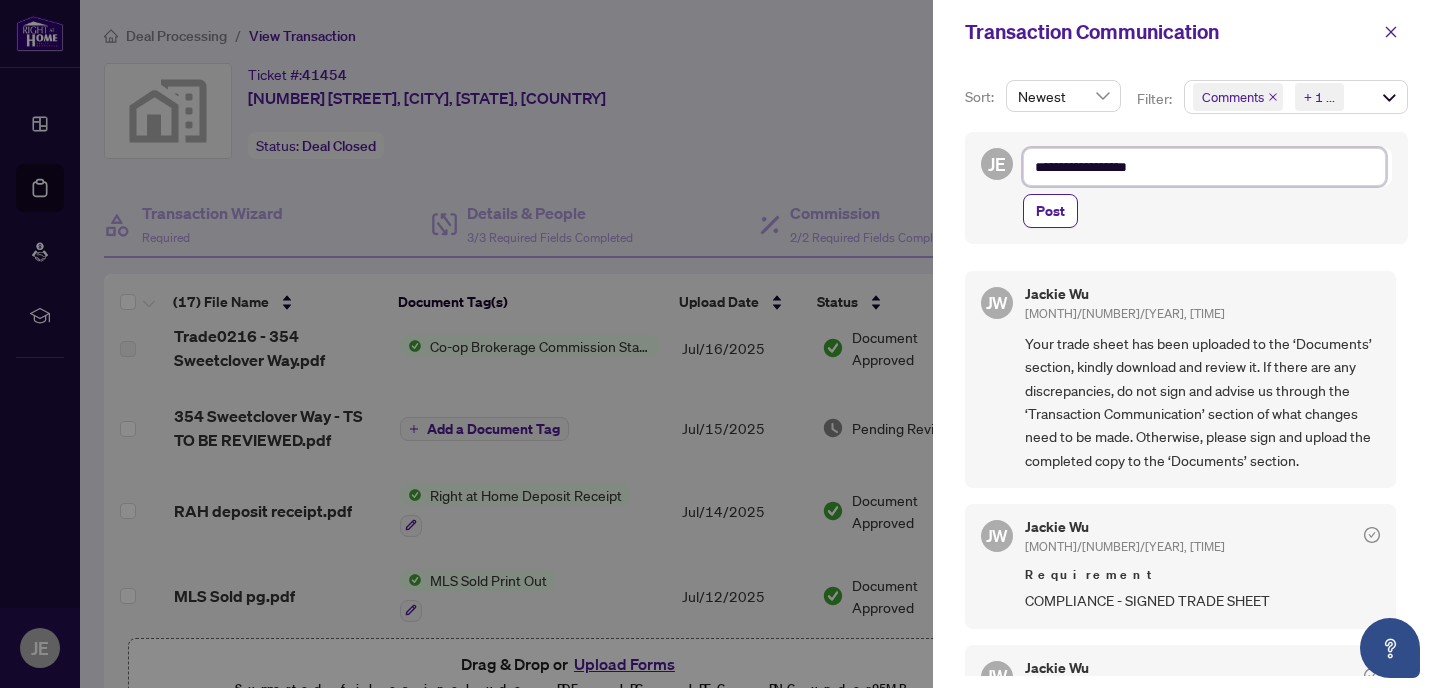 type on "**********" 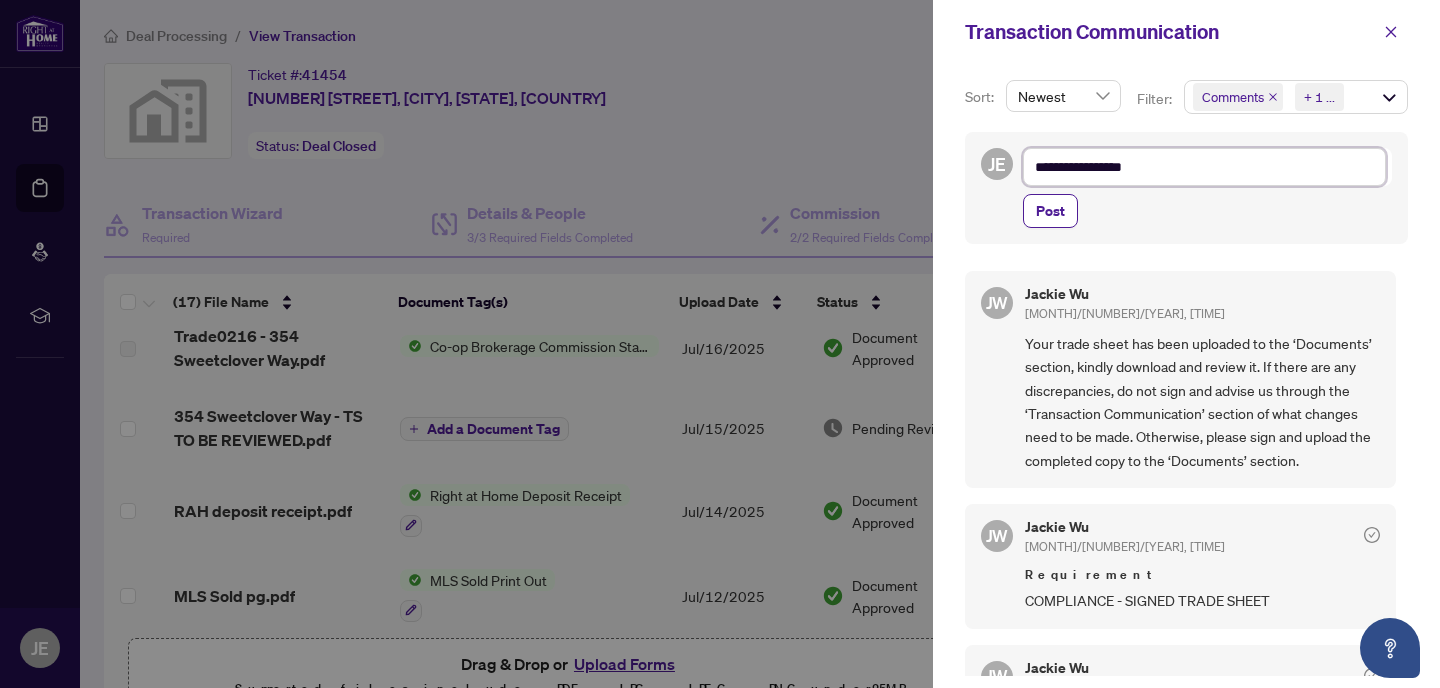 type on "**********" 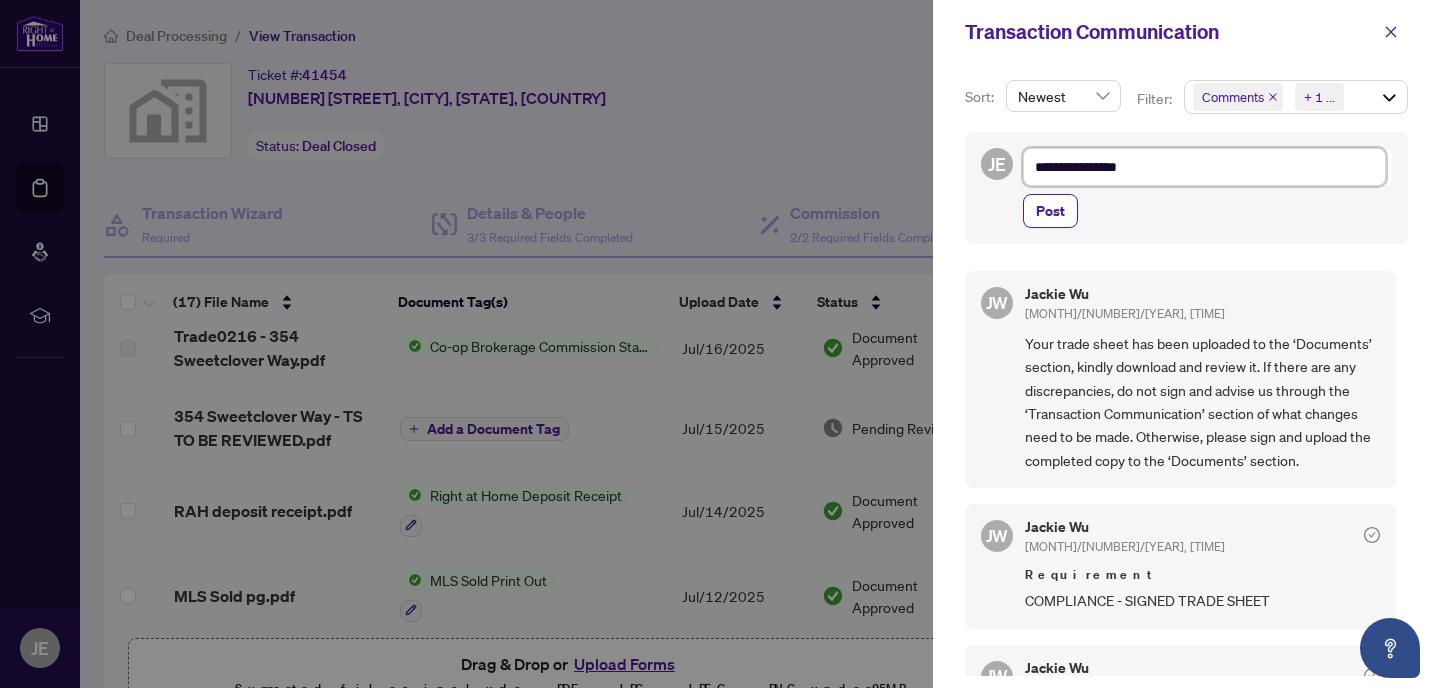 type on "**********" 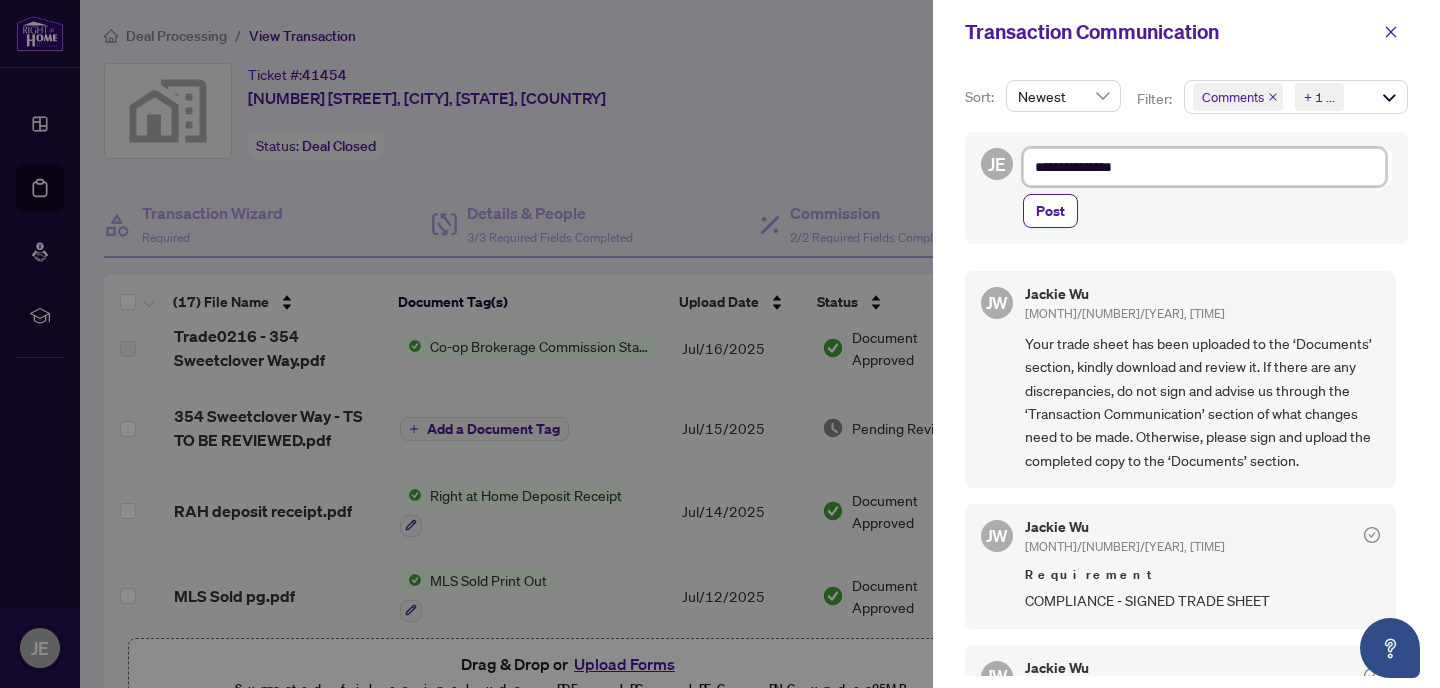 type on "**********" 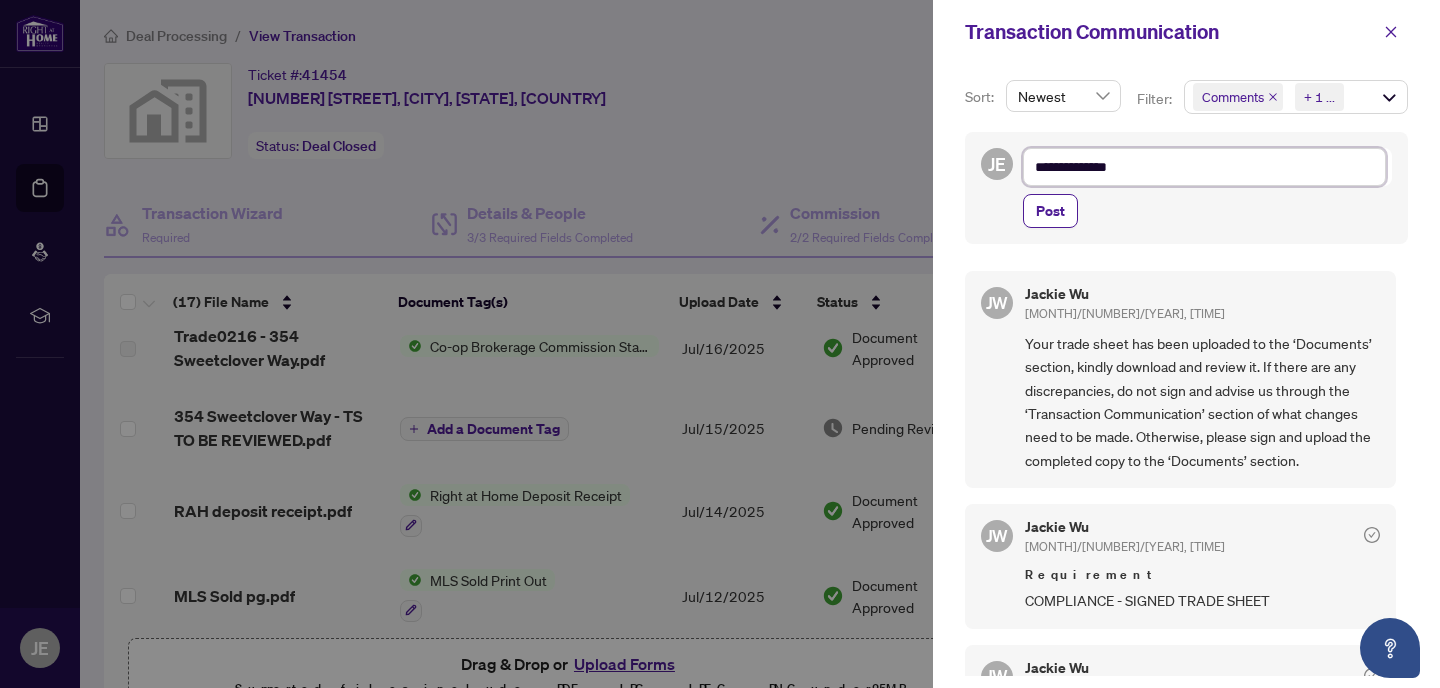 type on "**********" 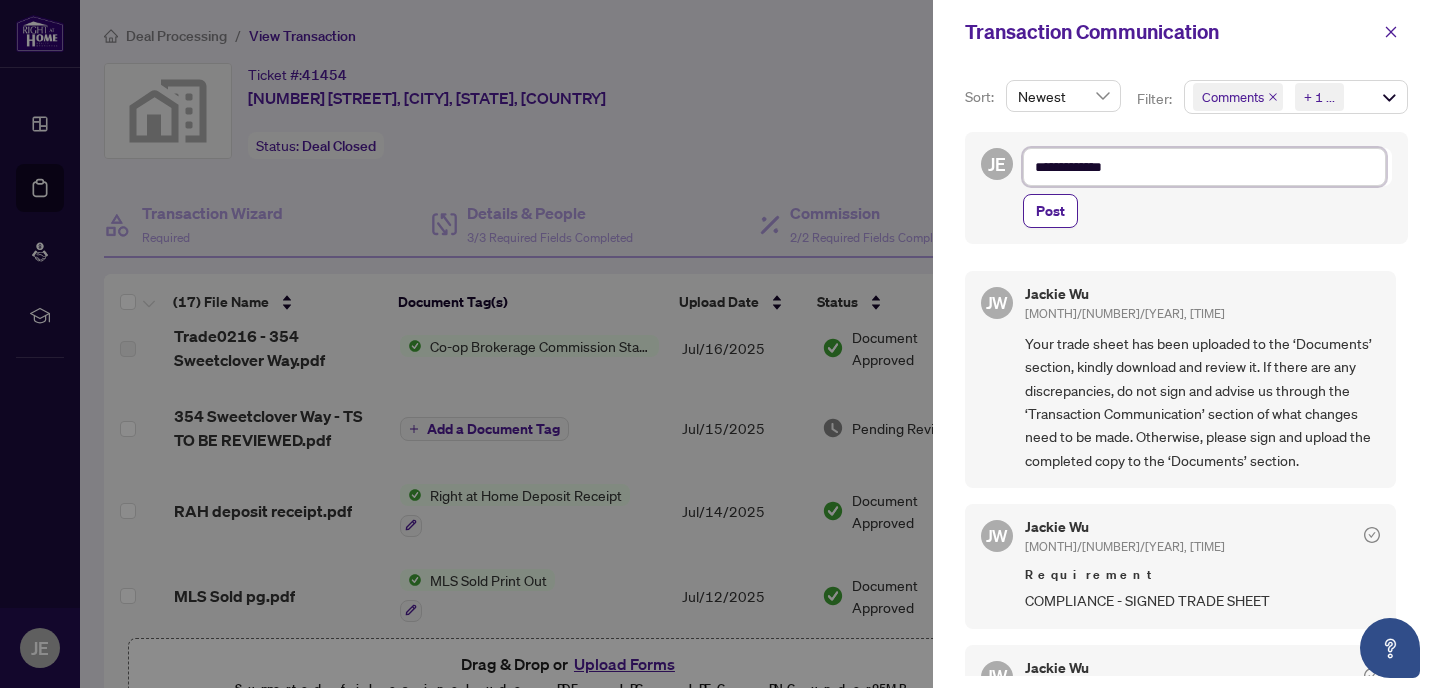 type on "**********" 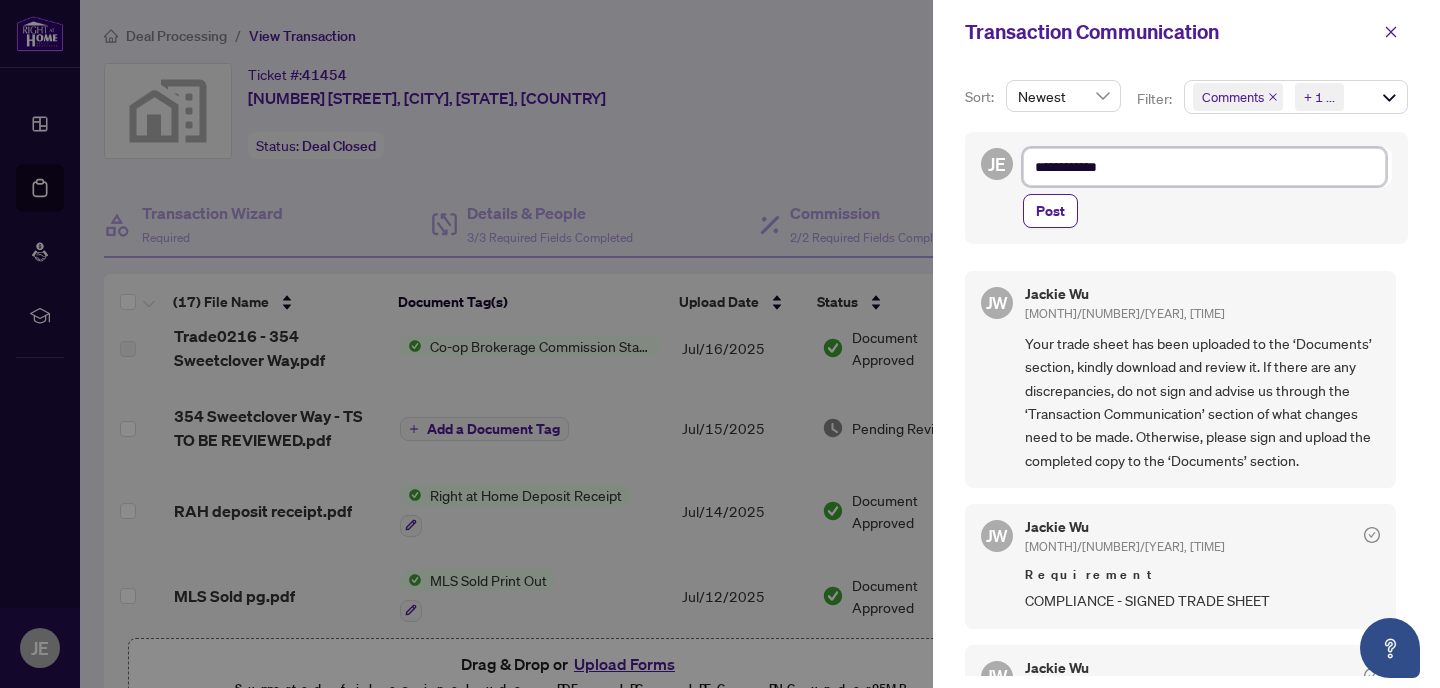type on "**********" 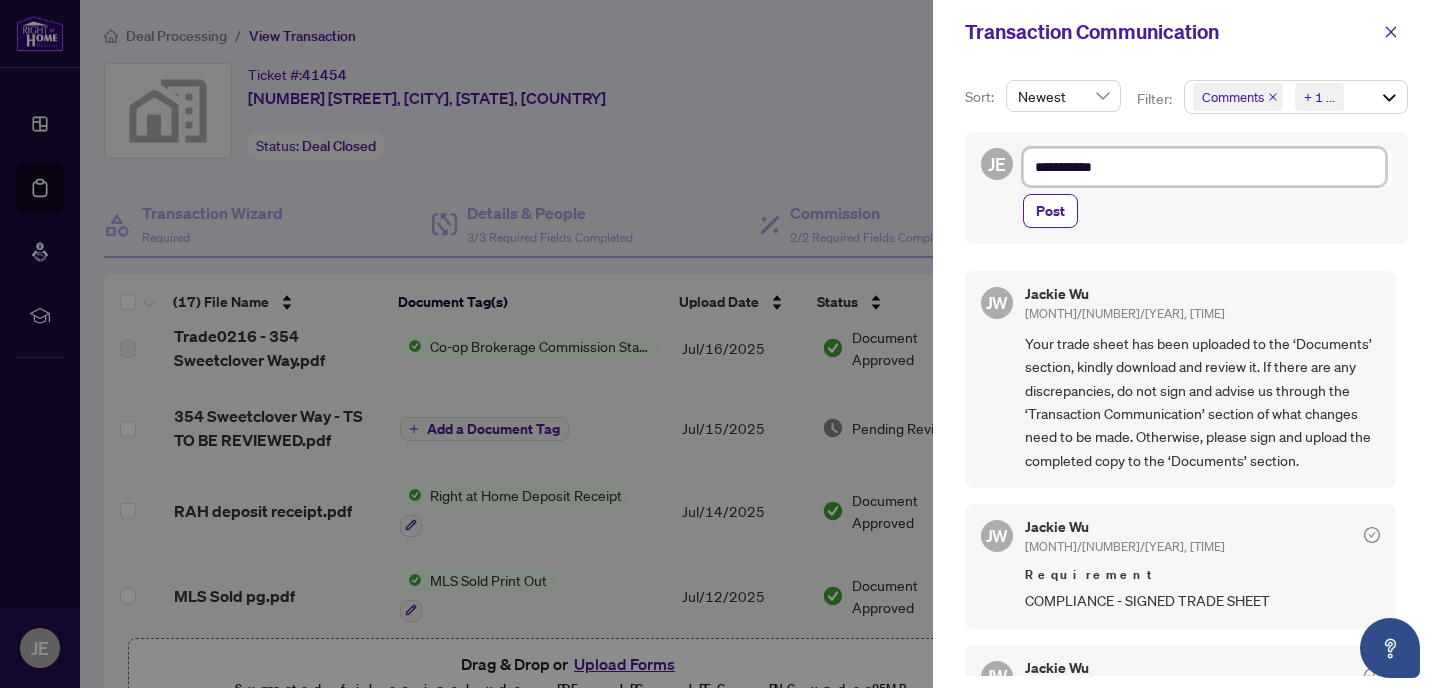 type on "**********" 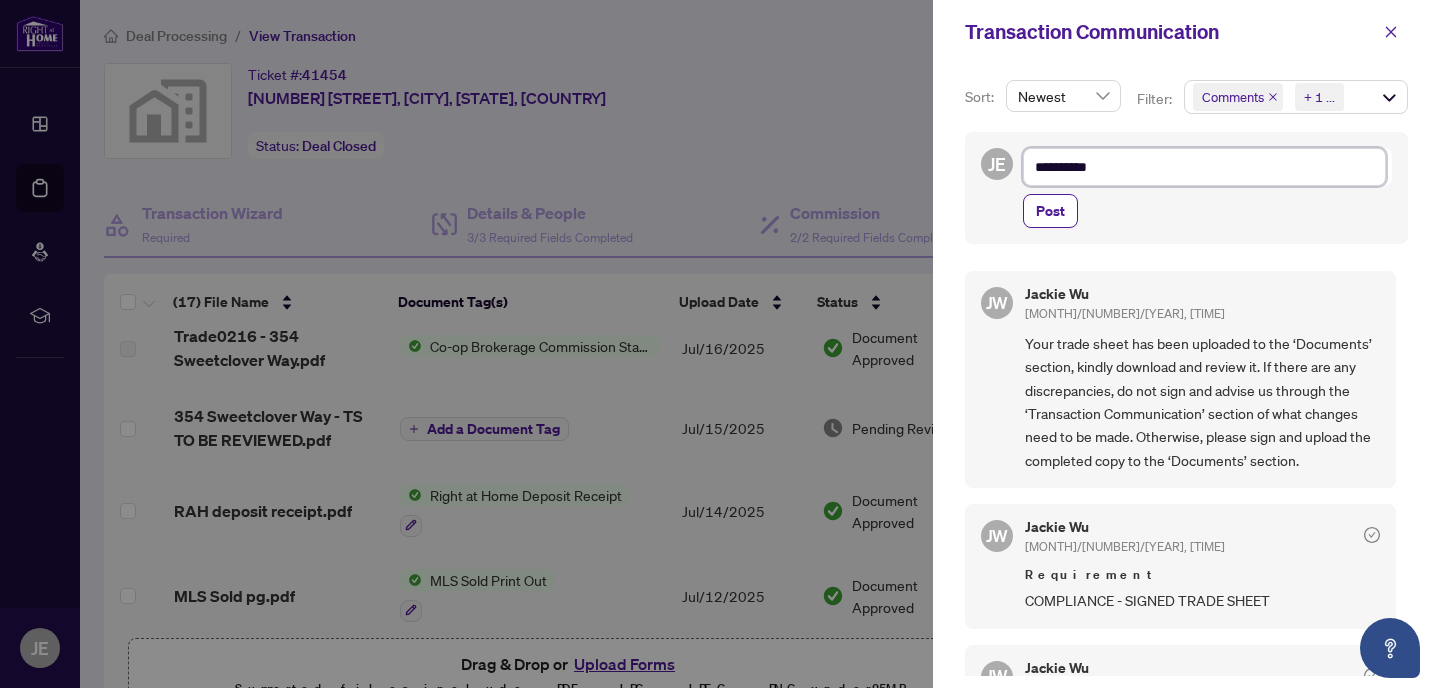 type on "*********" 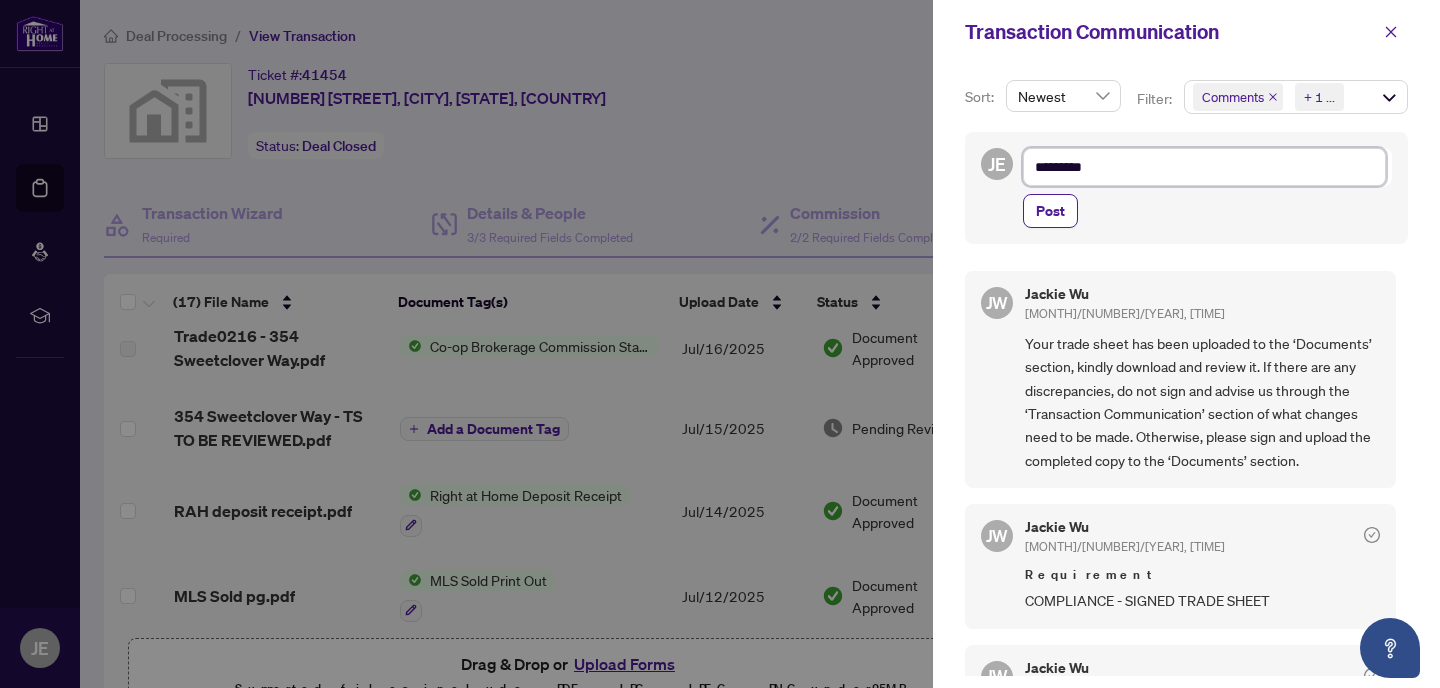 type on "*******" 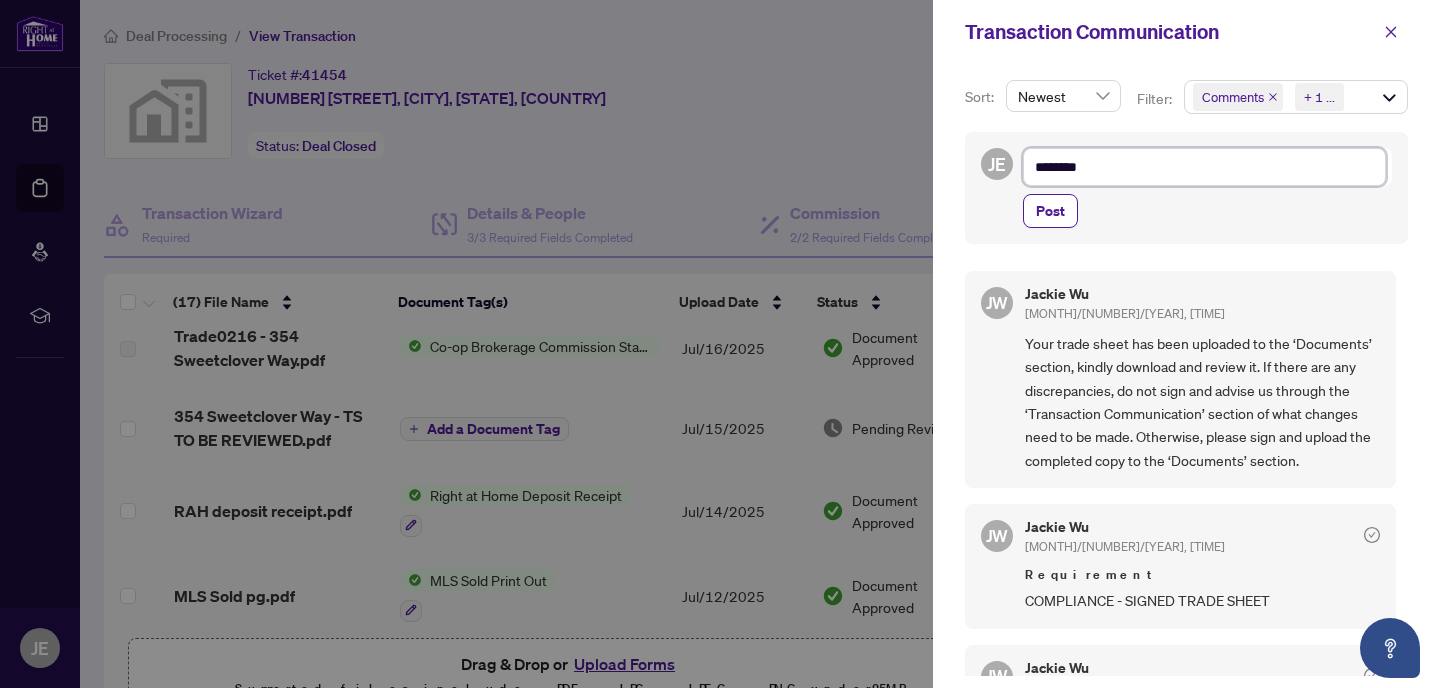 type on "*******" 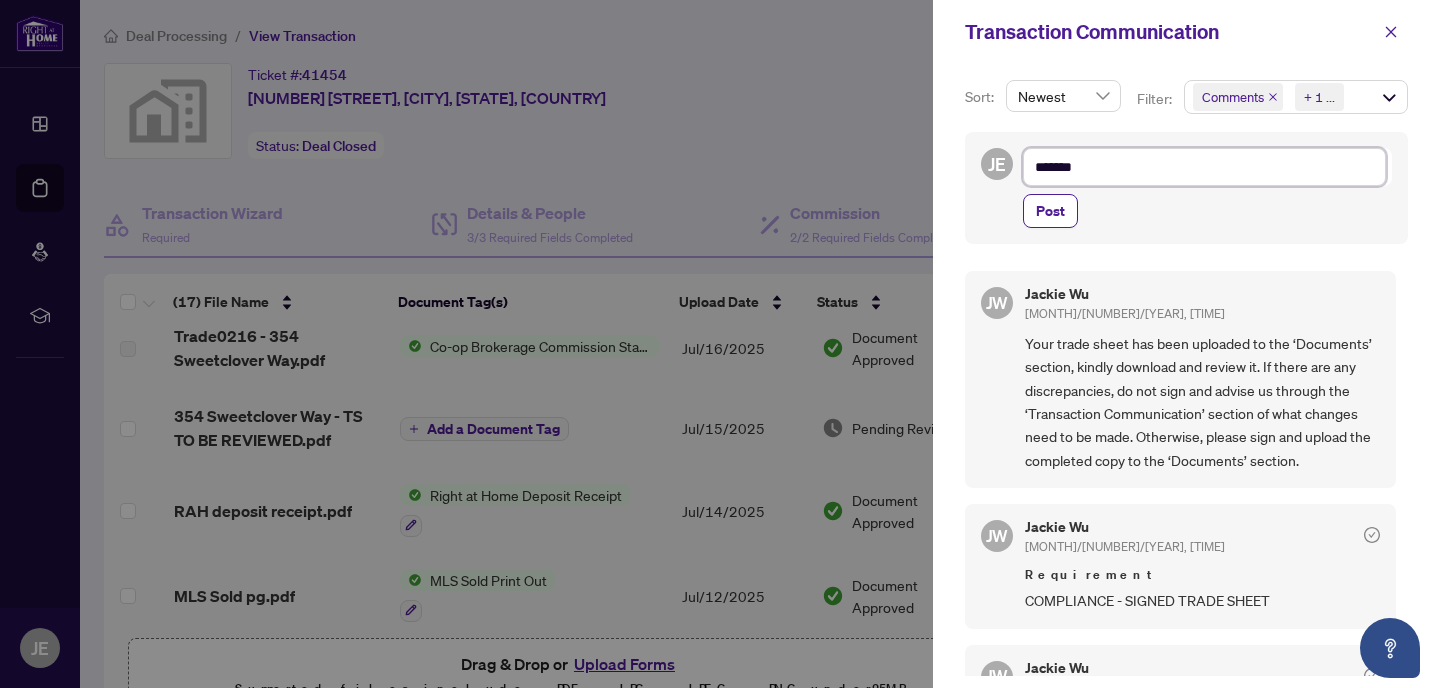 type on "******" 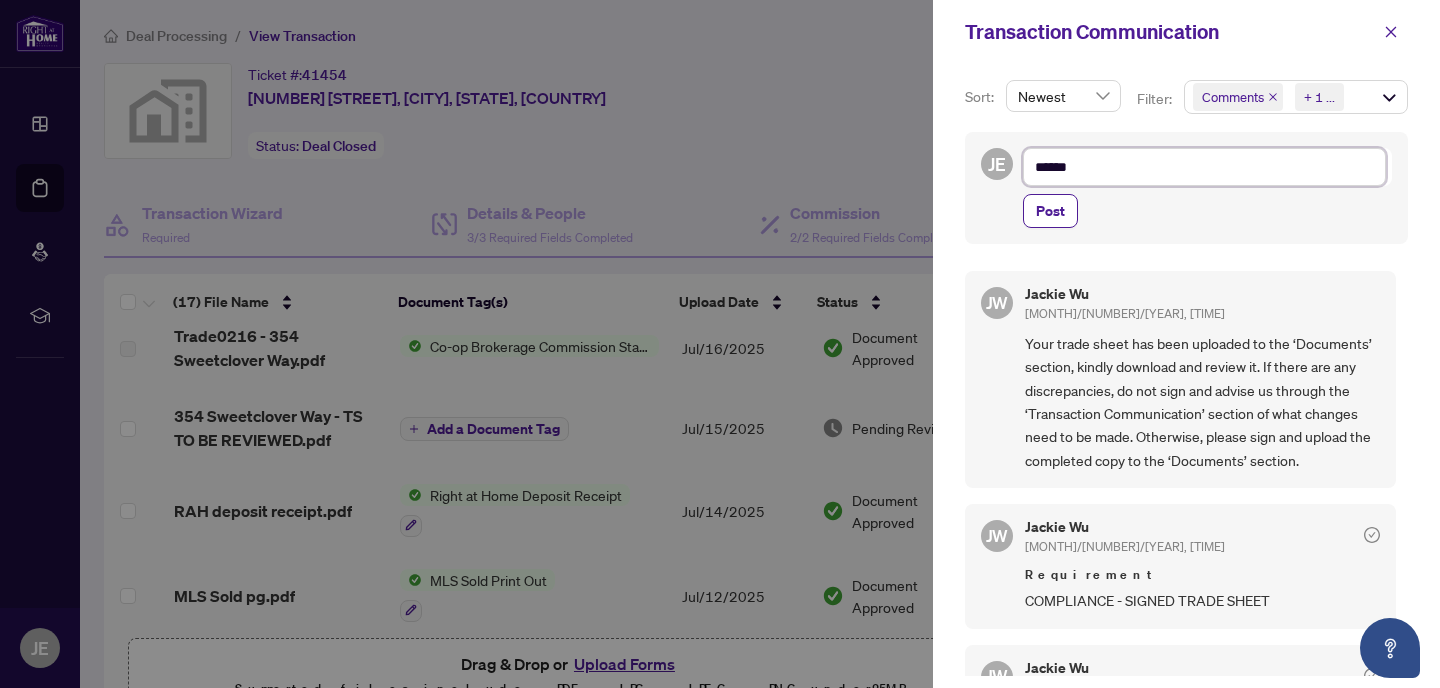 type on "*****" 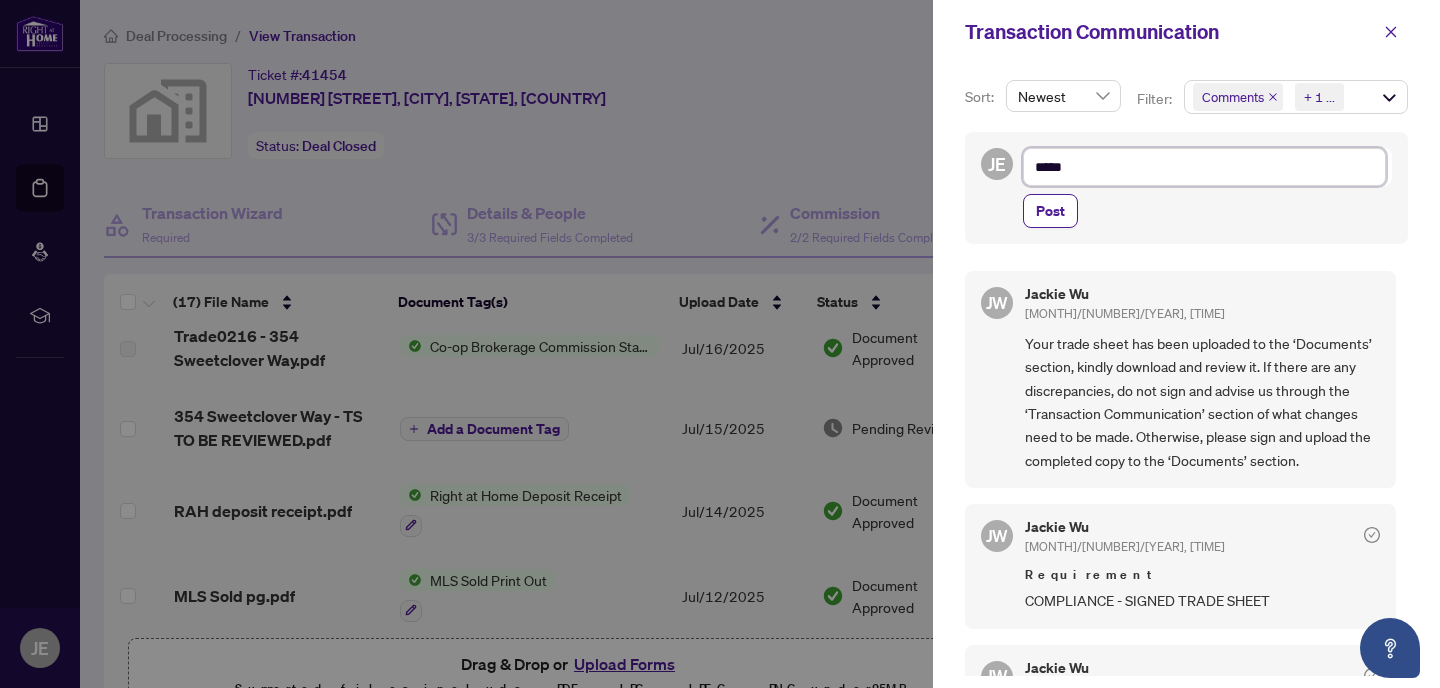 type on "***" 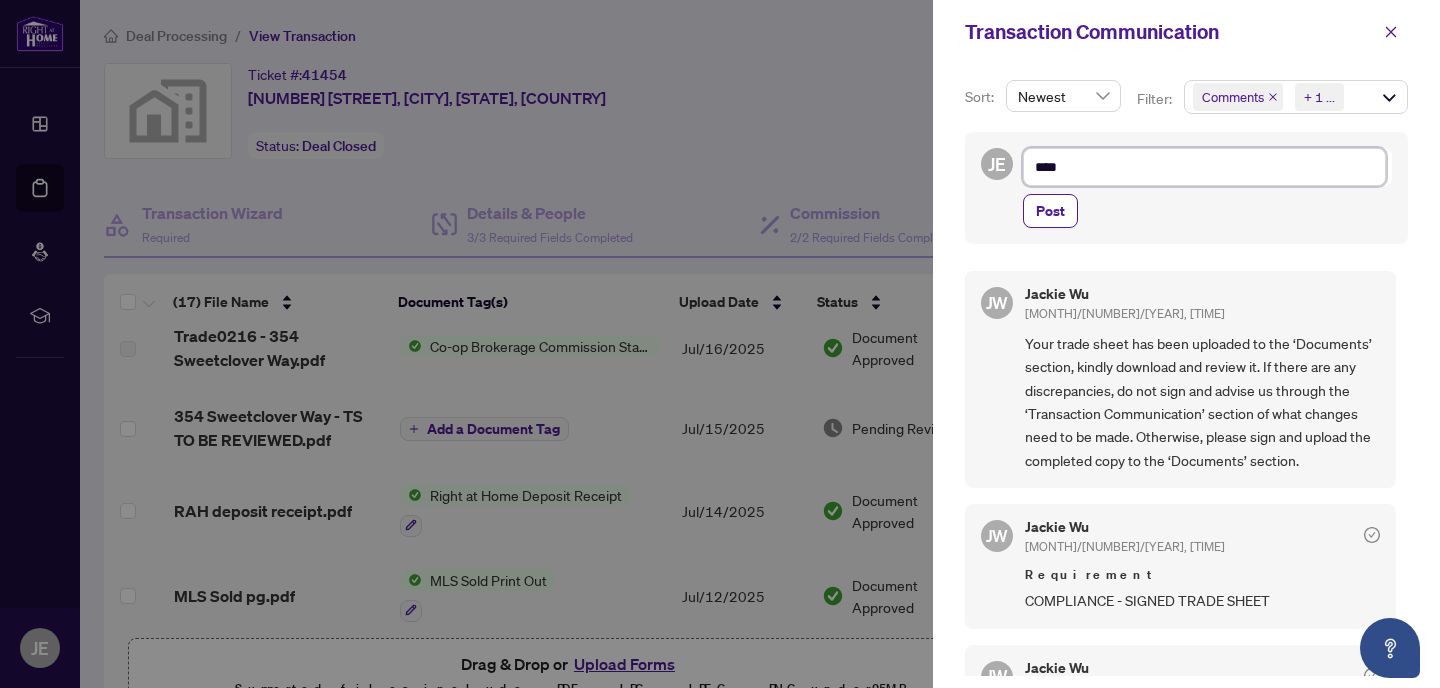 type on "***" 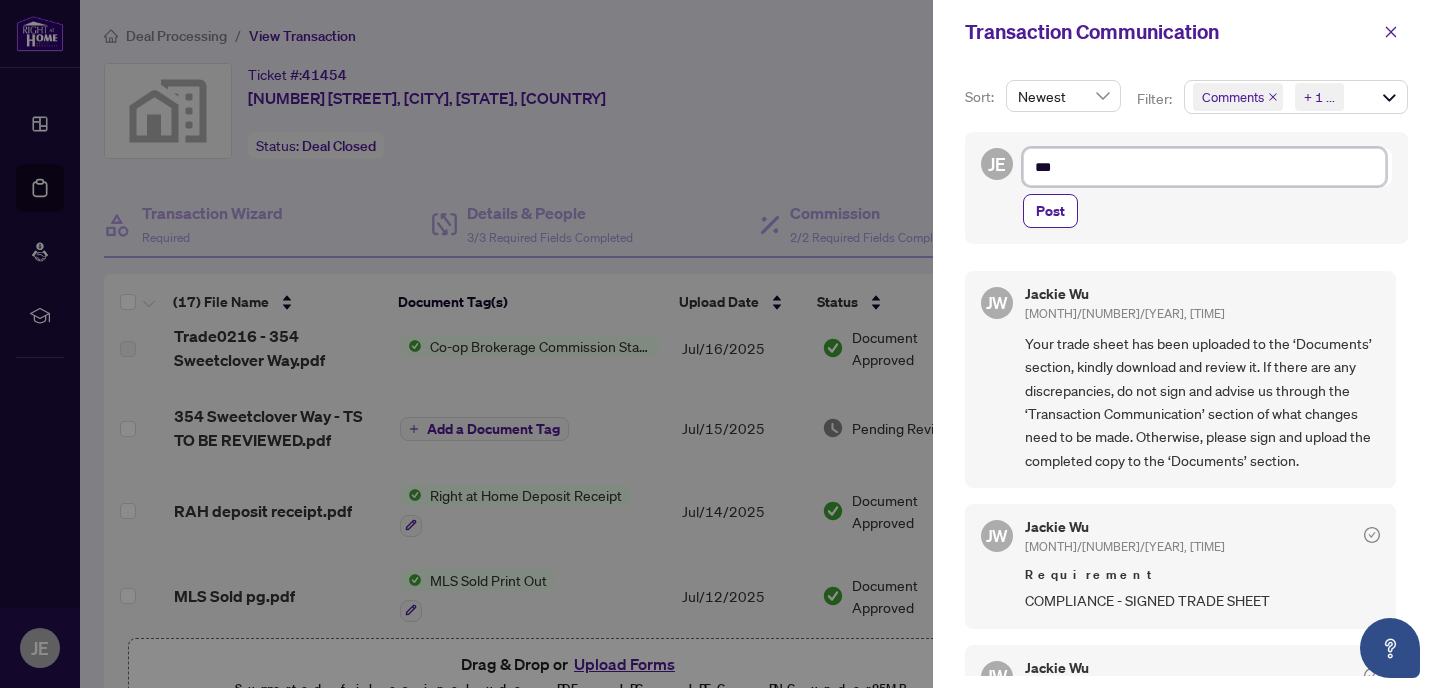 type on "**" 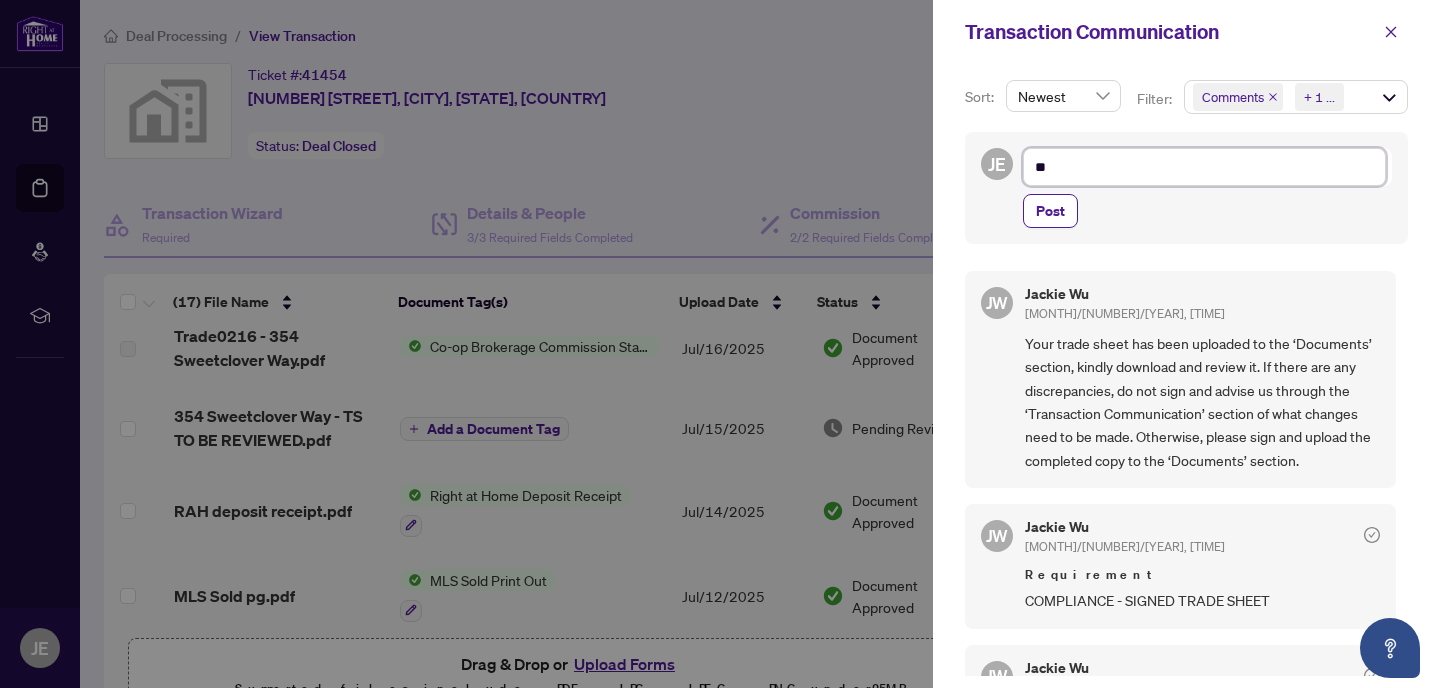 type on "*" 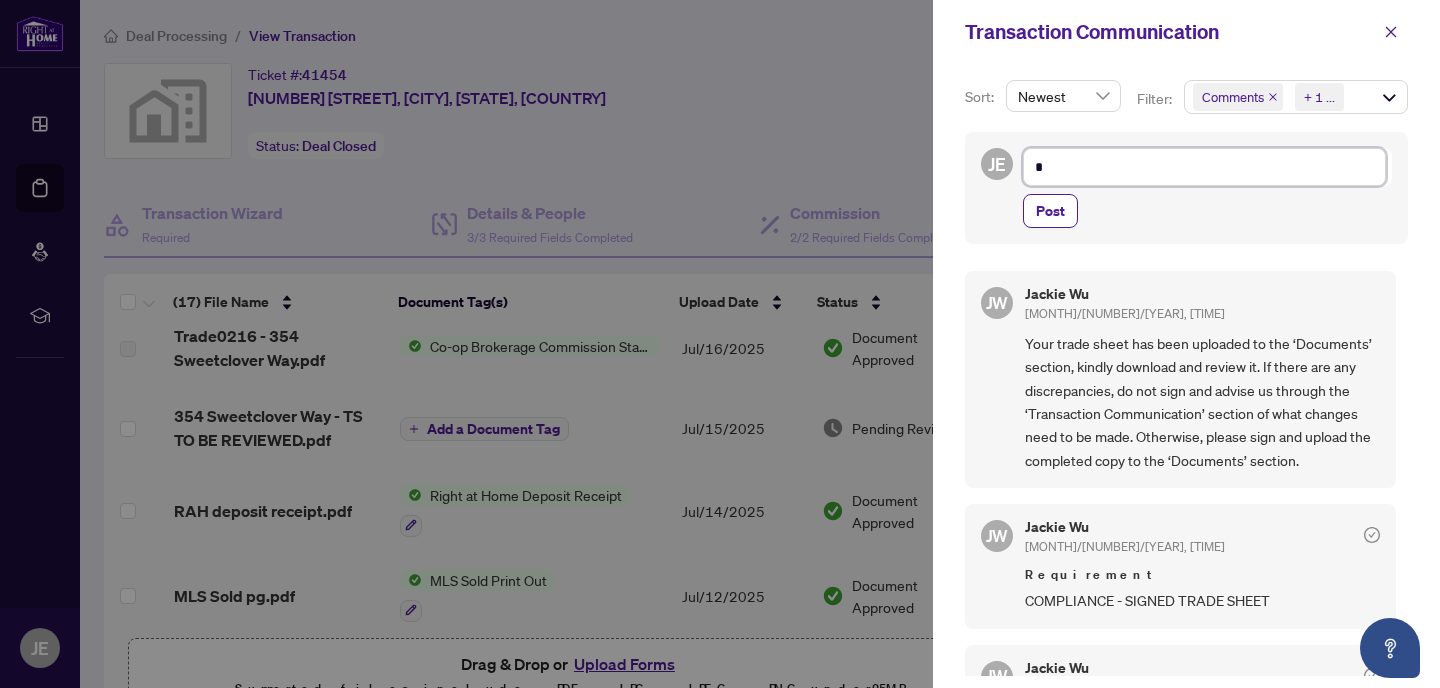 type 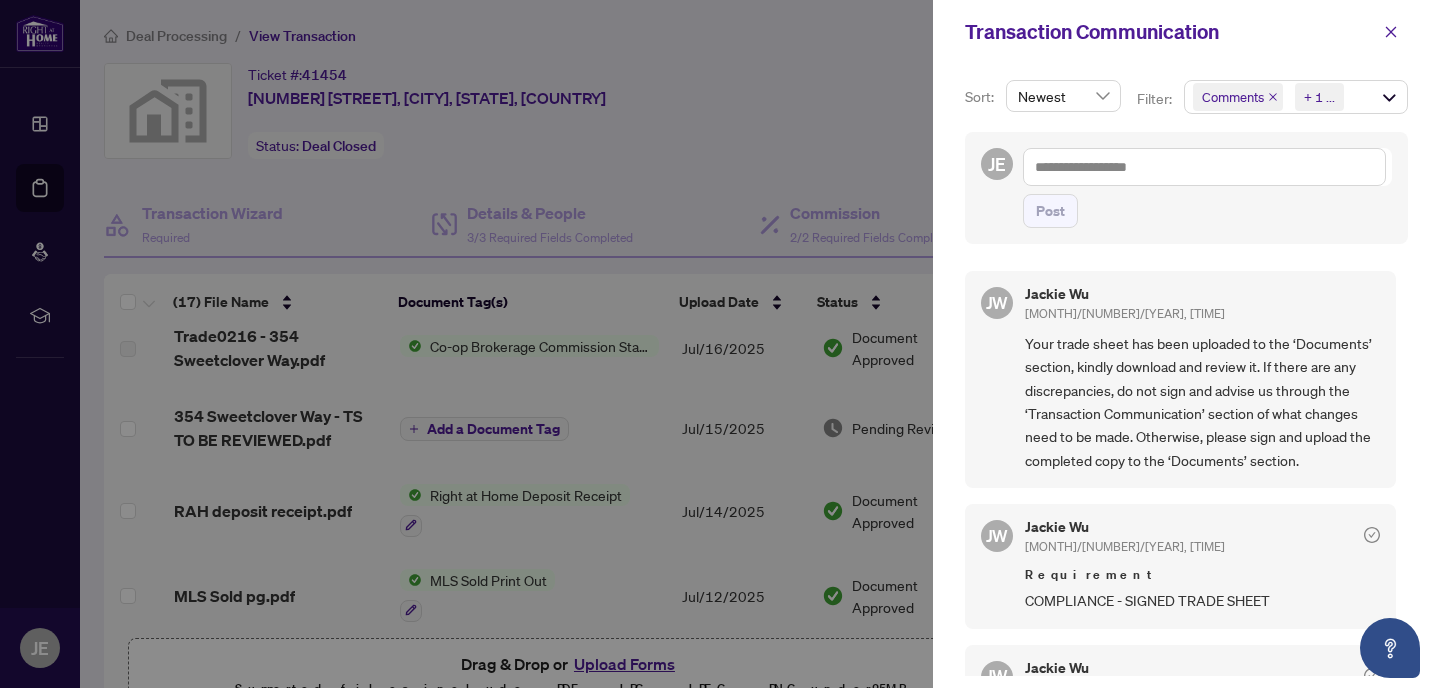 click at bounding box center [720, 344] 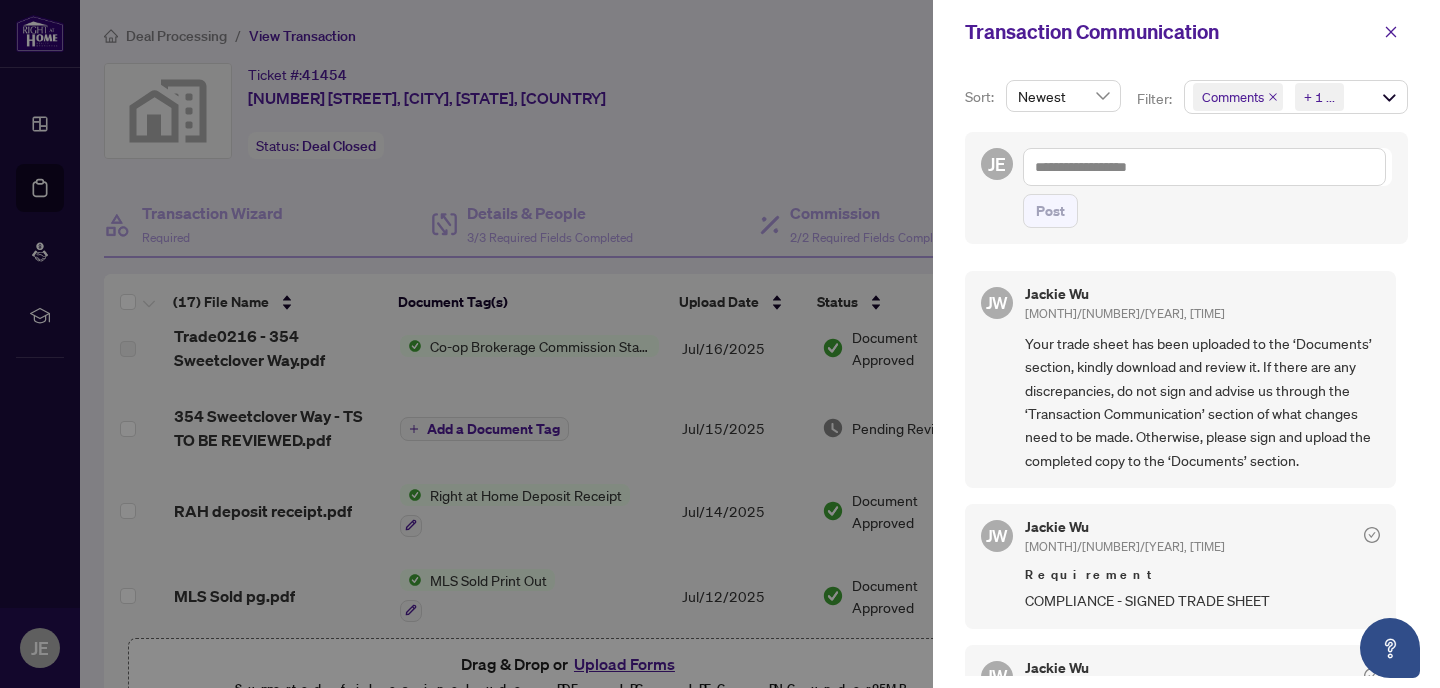 click at bounding box center [720, 344] 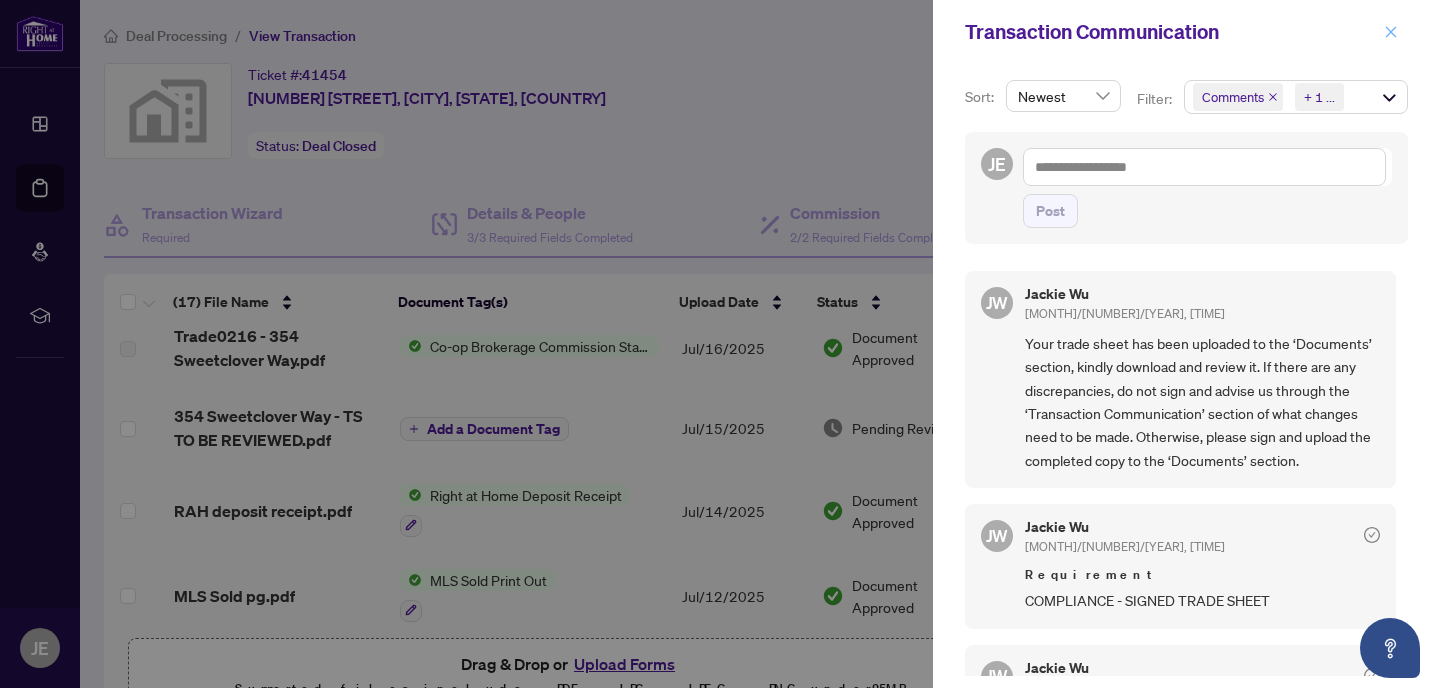 click 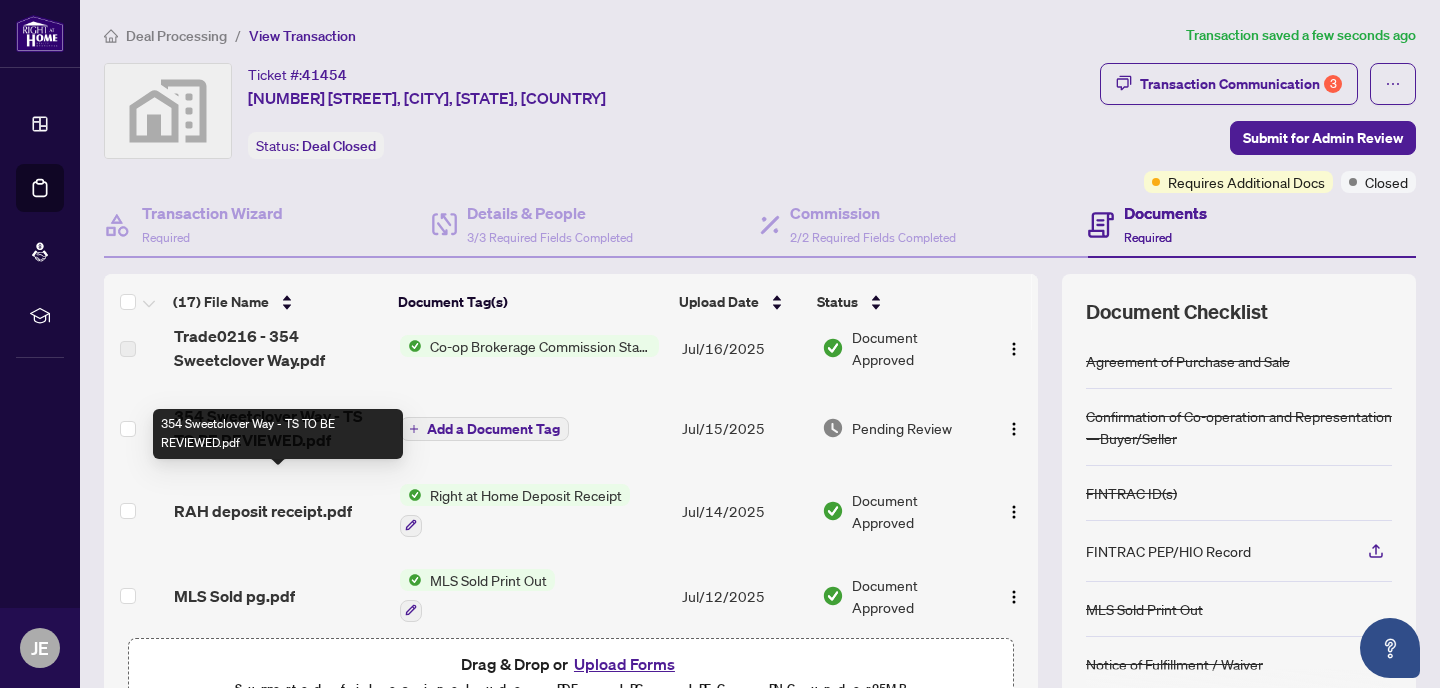 scroll, scrollTop: 0, scrollLeft: 0, axis: both 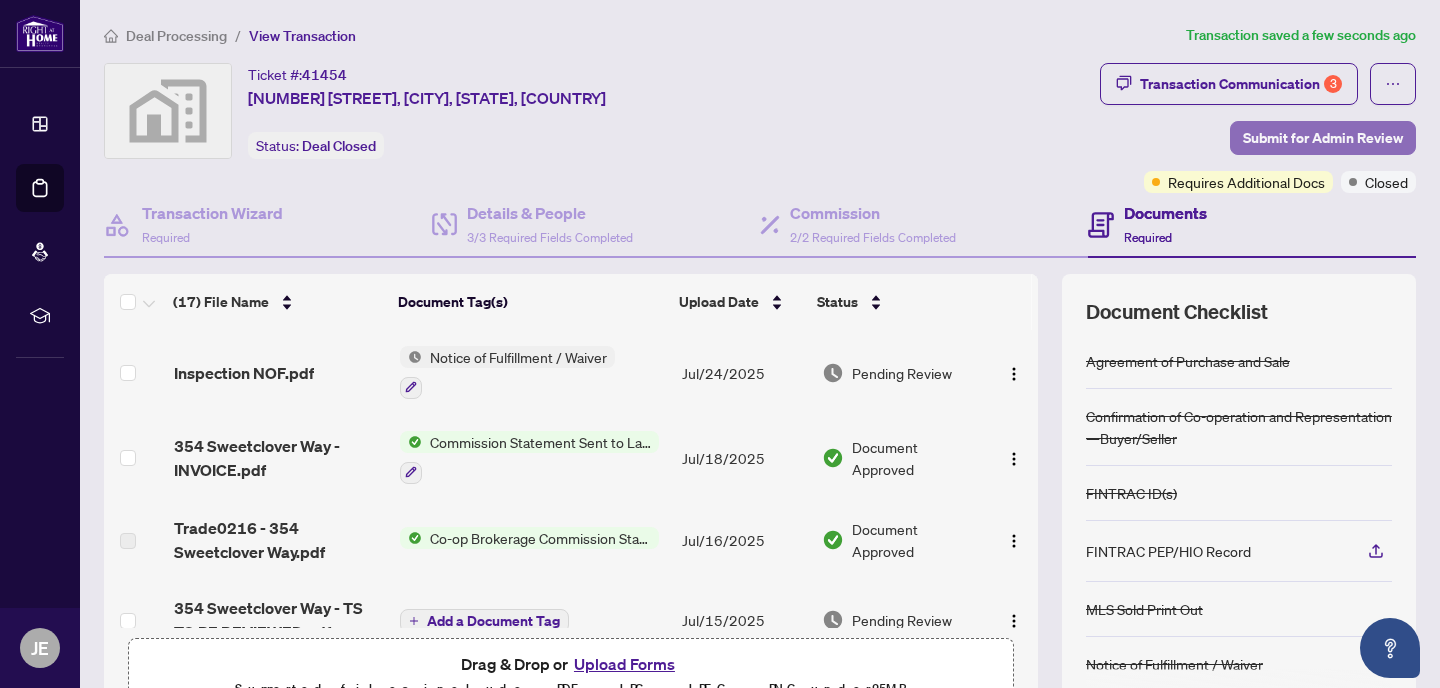 click on "Submit for Admin Review" at bounding box center (1323, 138) 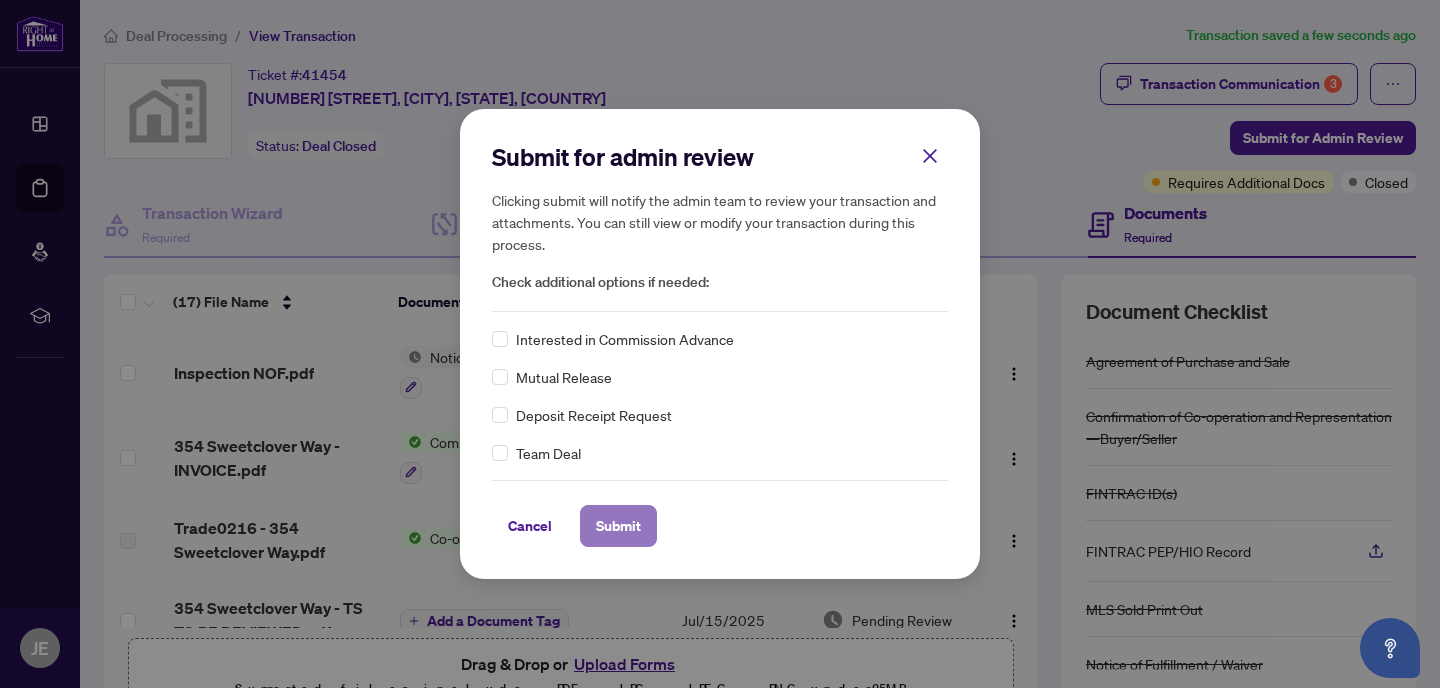 click on "Submit" at bounding box center [618, 526] 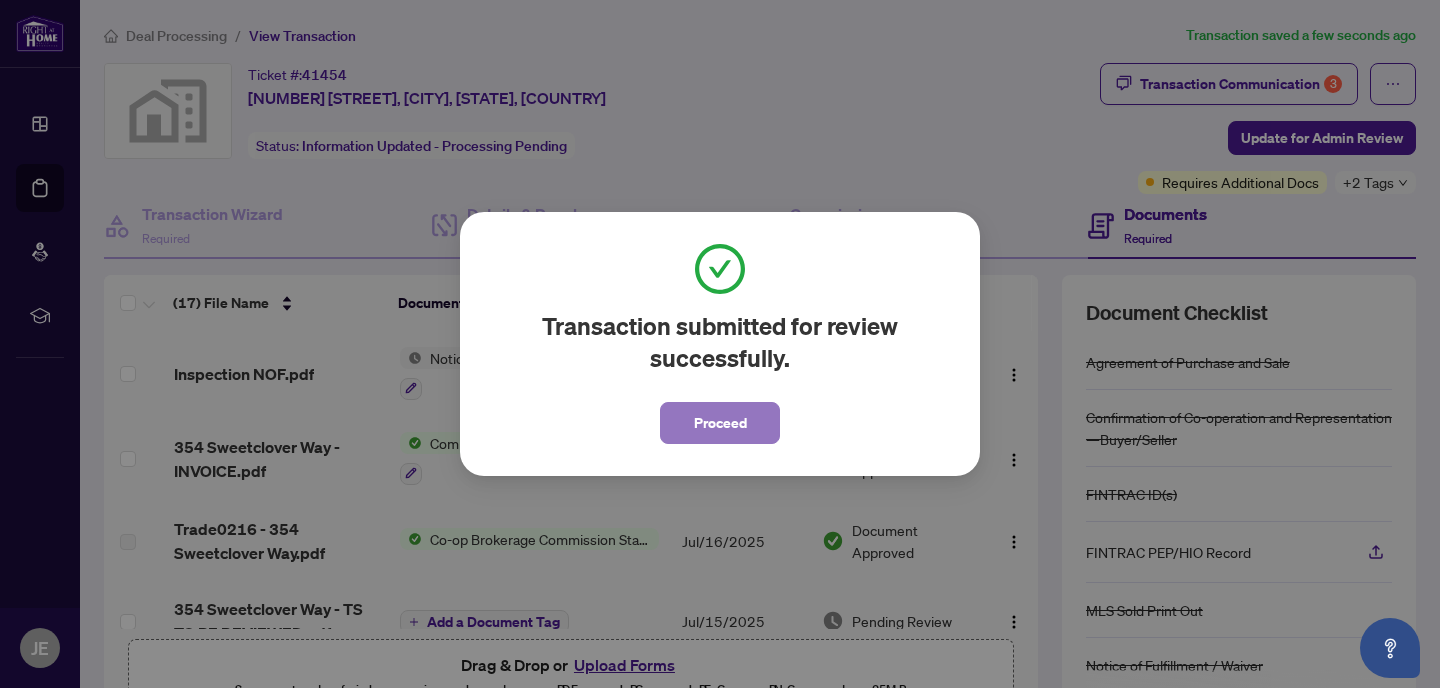 click on "Proceed" at bounding box center (720, 423) 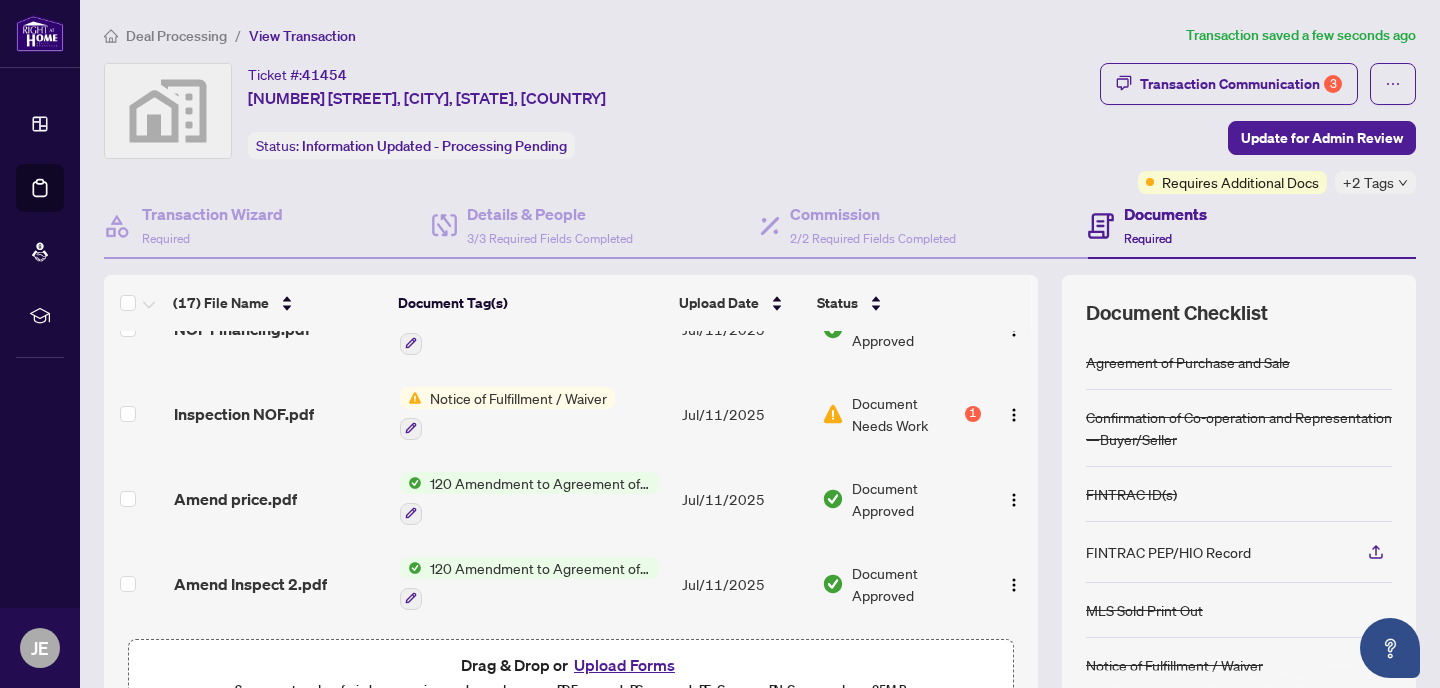 scroll, scrollTop: 801, scrollLeft: 0, axis: vertical 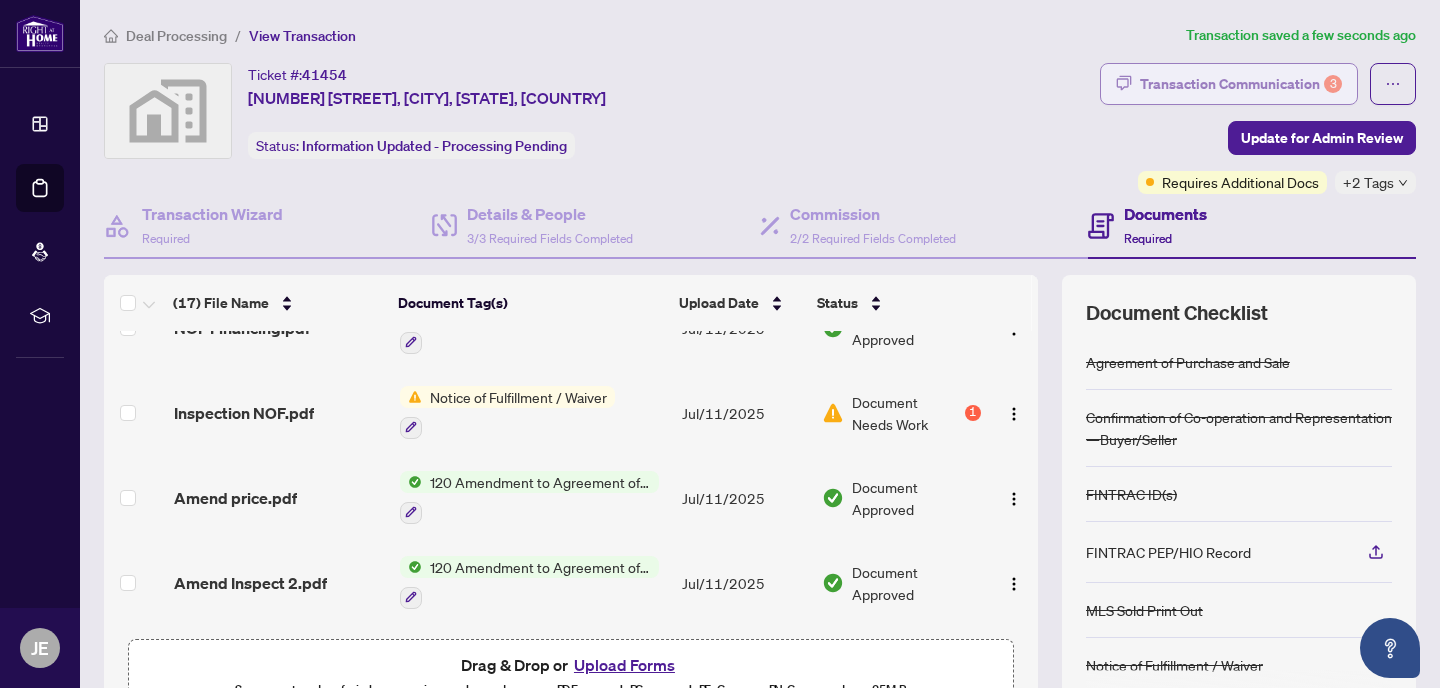 click on "Transaction Communication 3" at bounding box center [1241, 84] 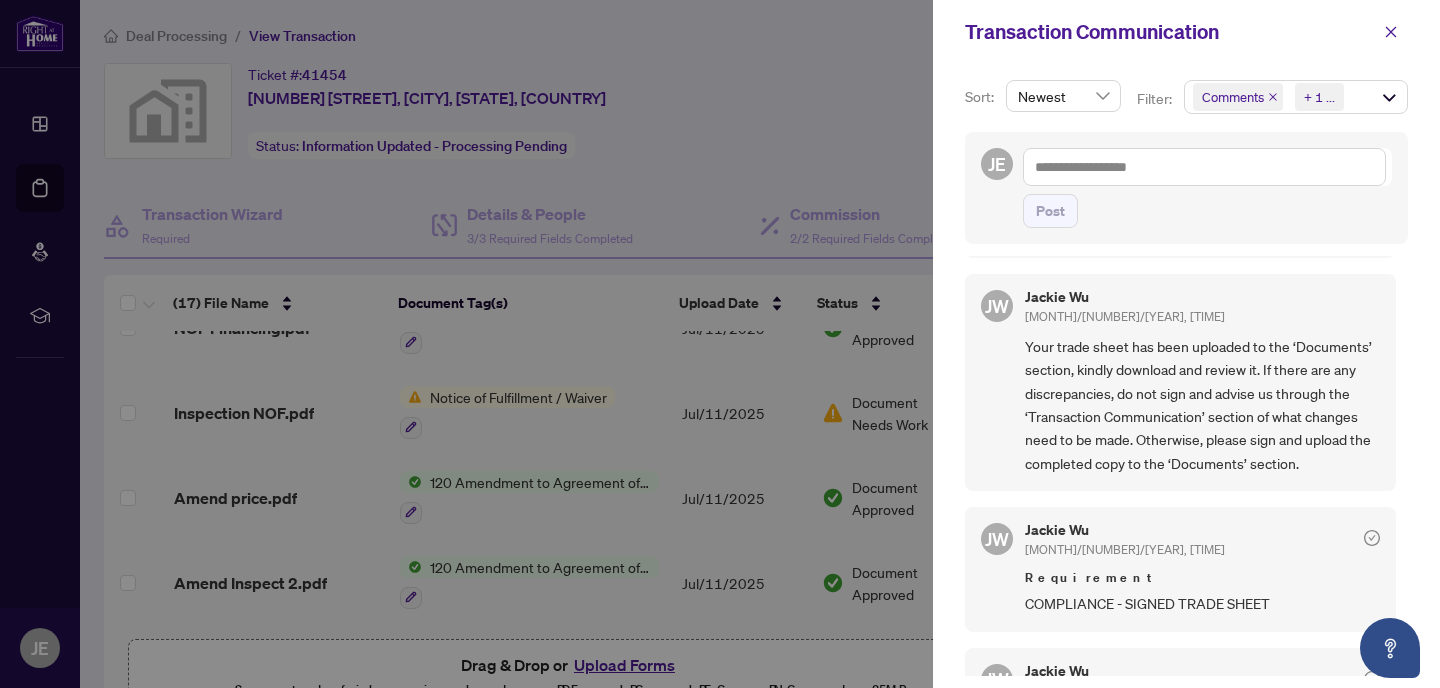 scroll, scrollTop: 0, scrollLeft: 0, axis: both 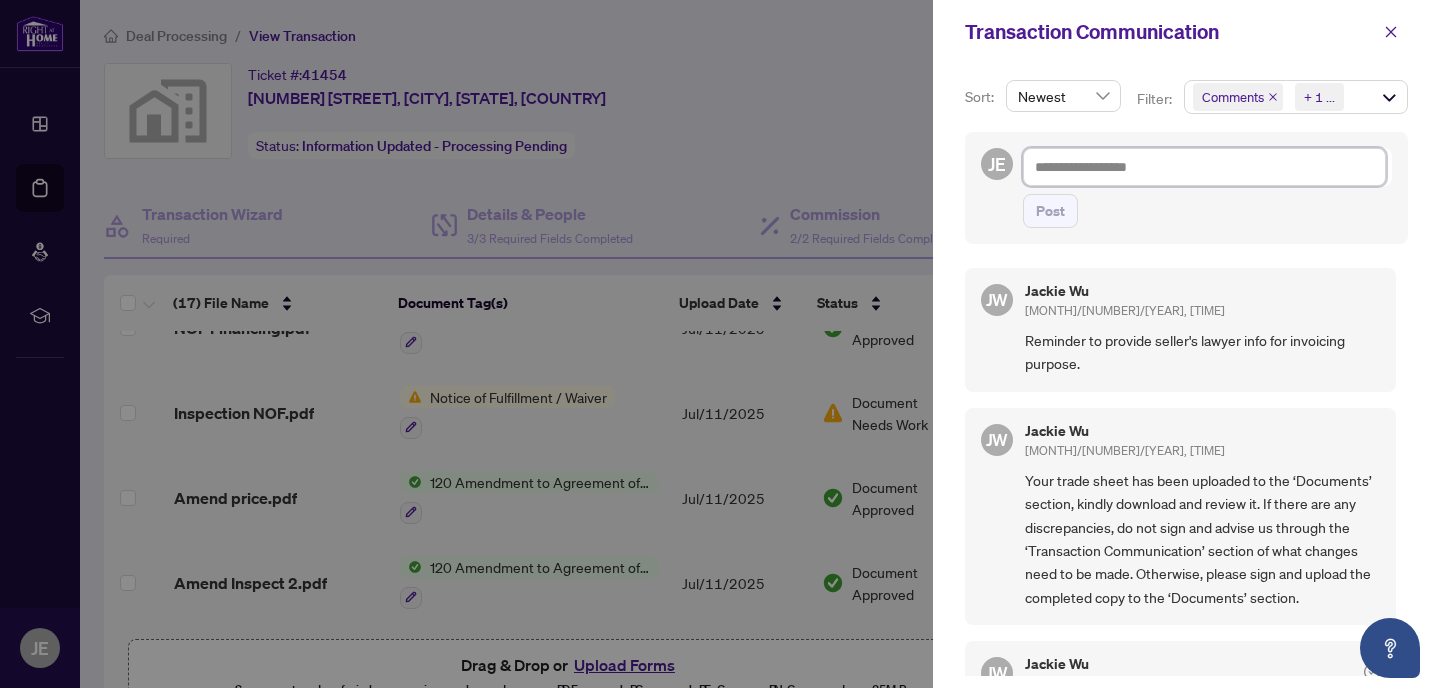 click at bounding box center [1204, 167] 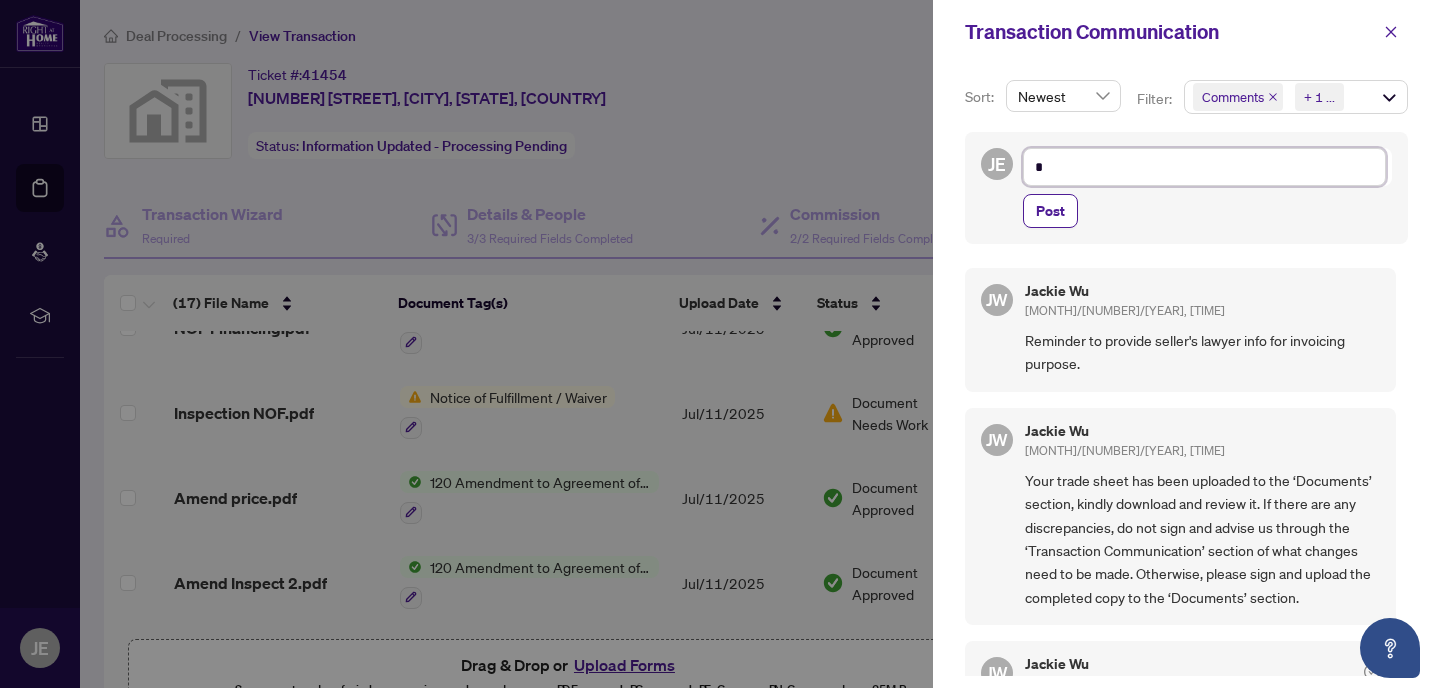 type on "**" 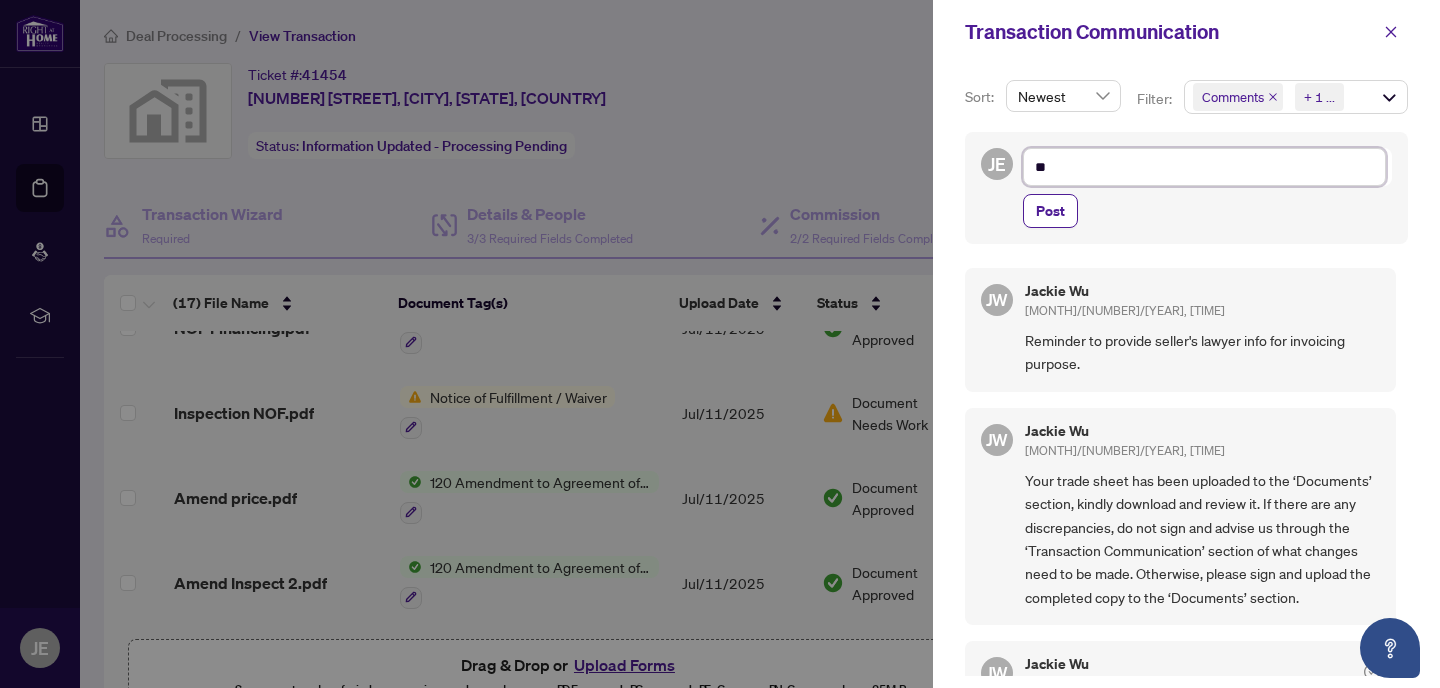 type on "***" 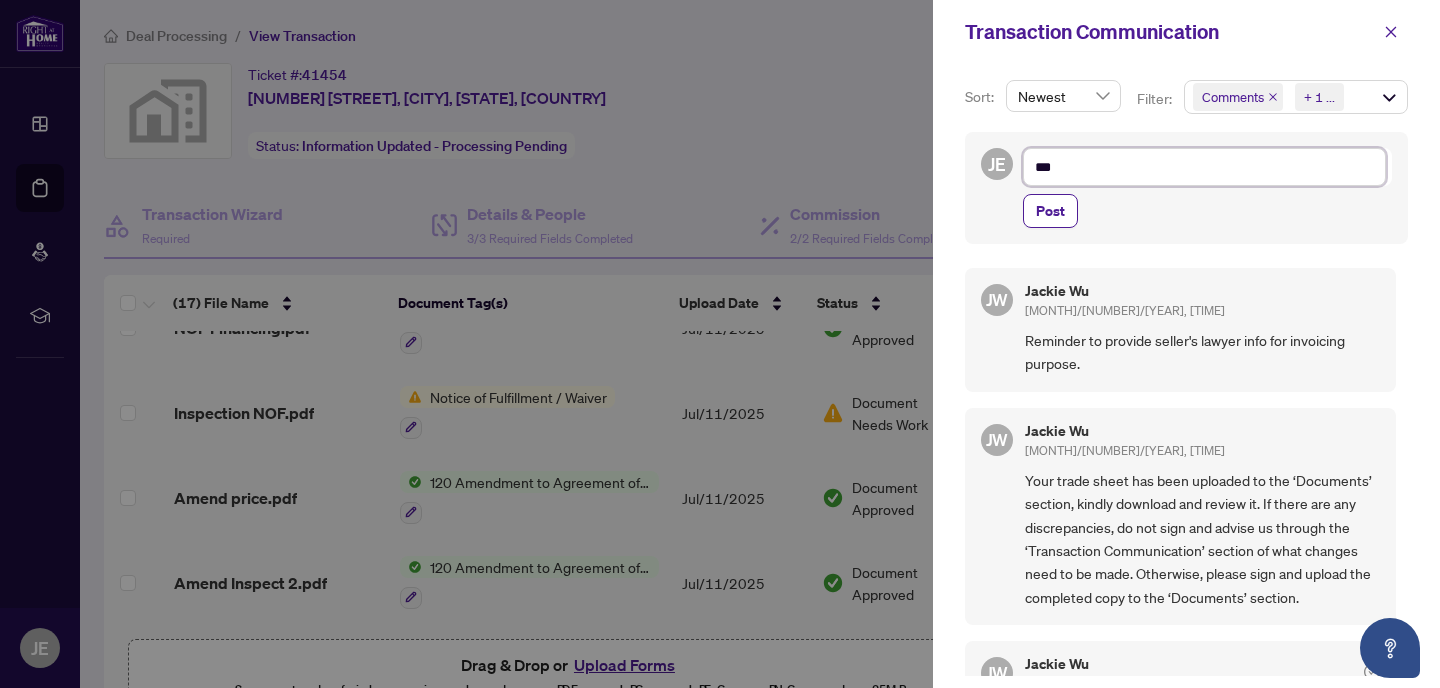 type on "***" 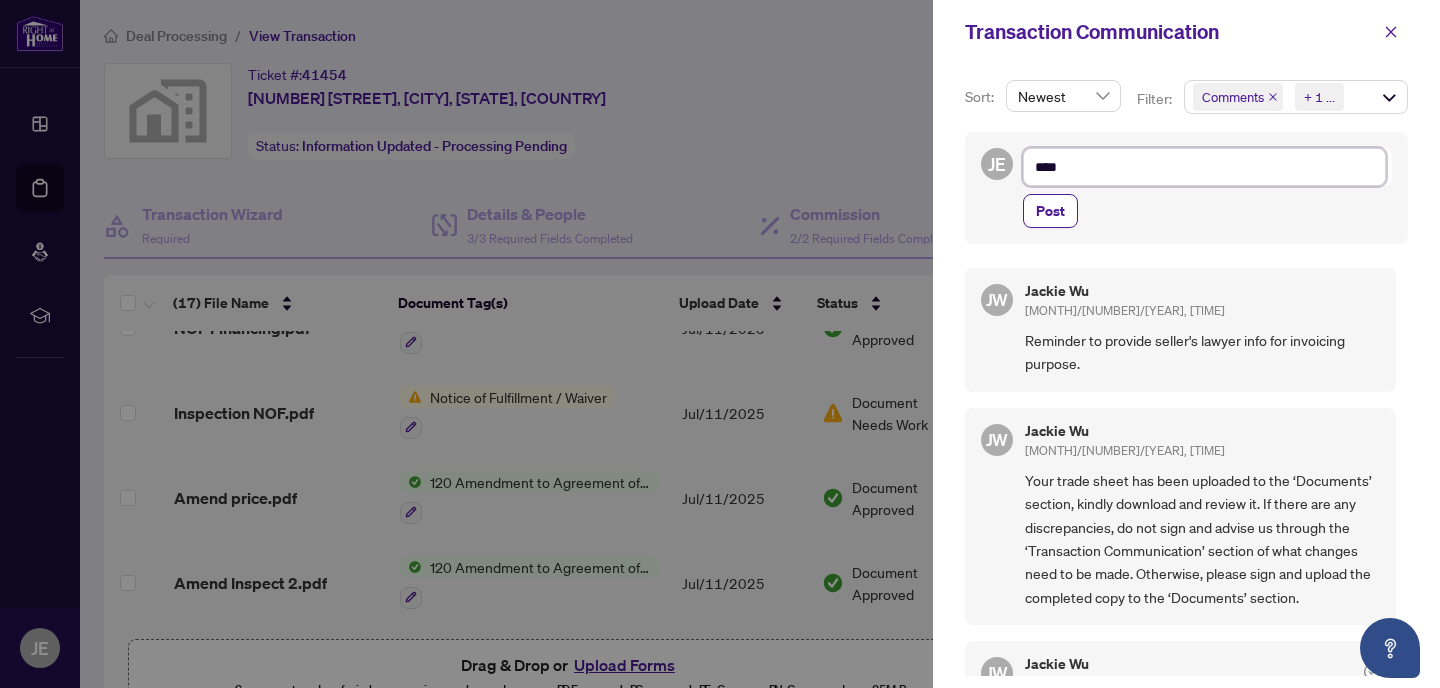 type on "***" 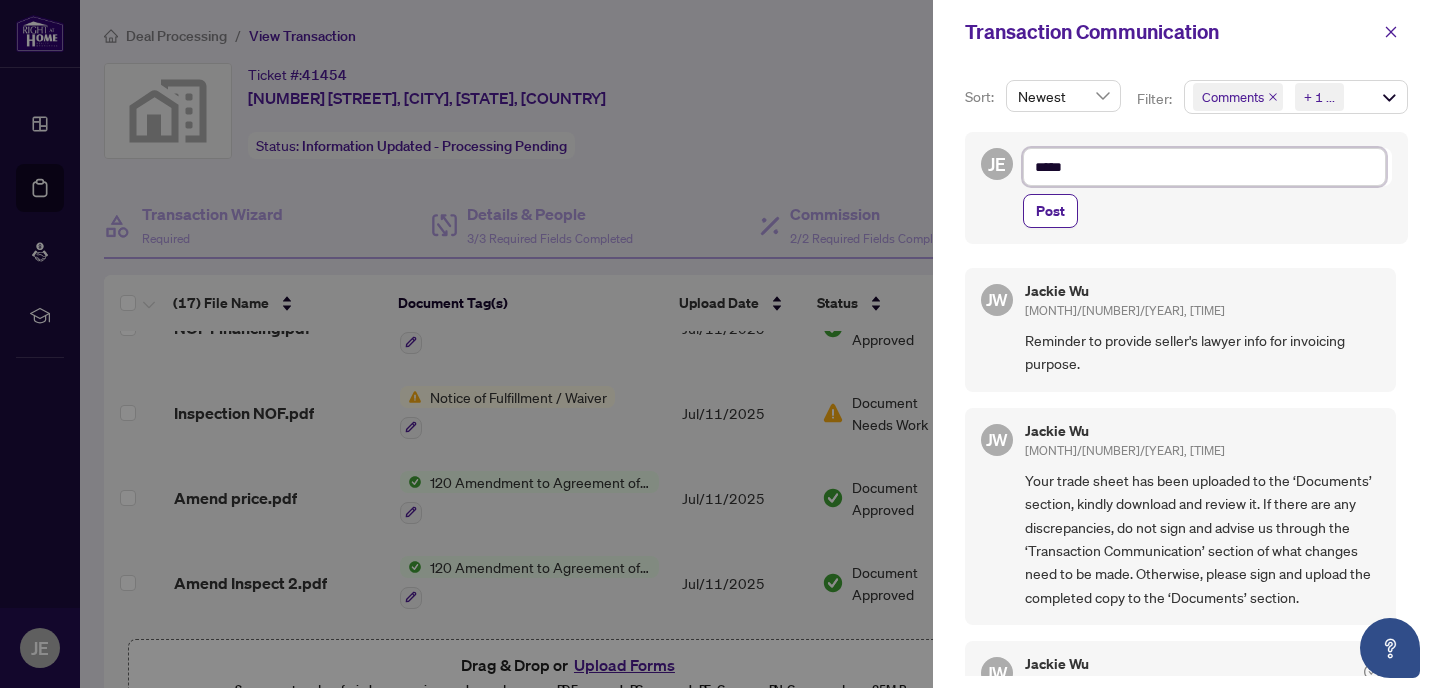 type on "******" 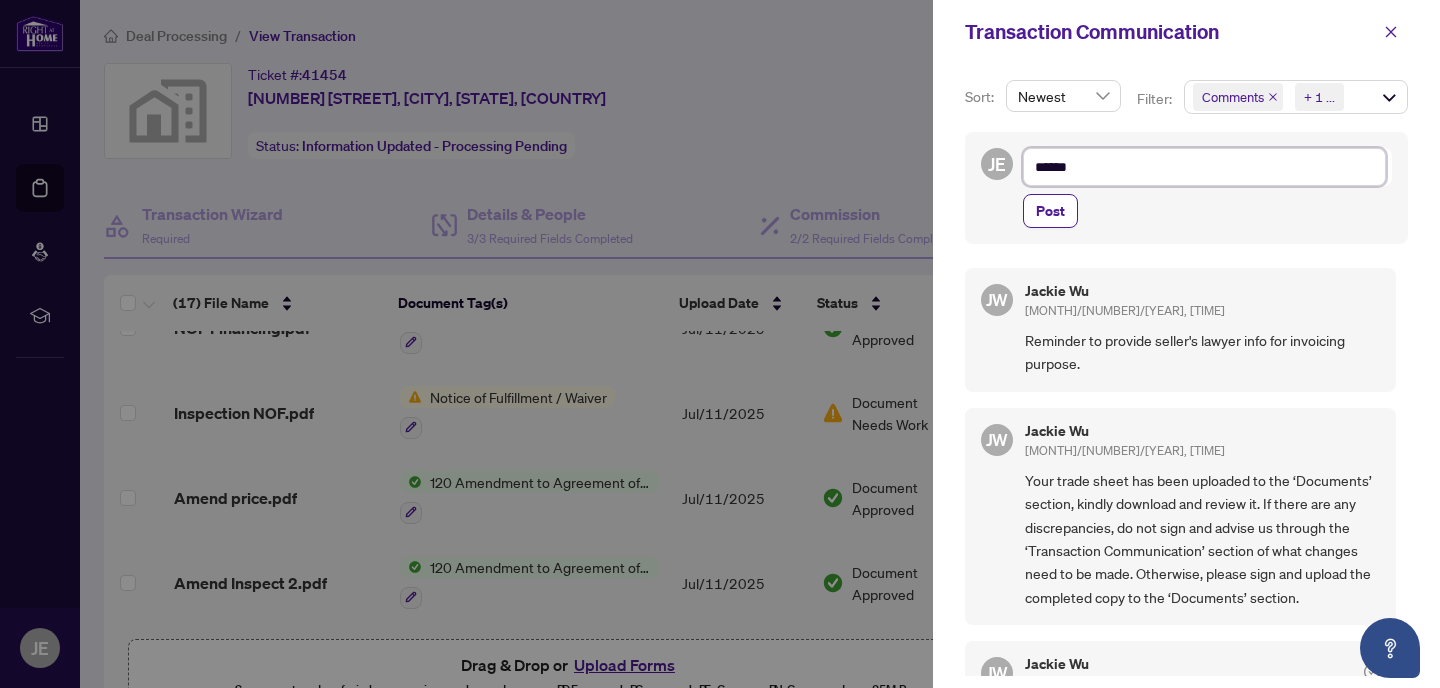type on "*******" 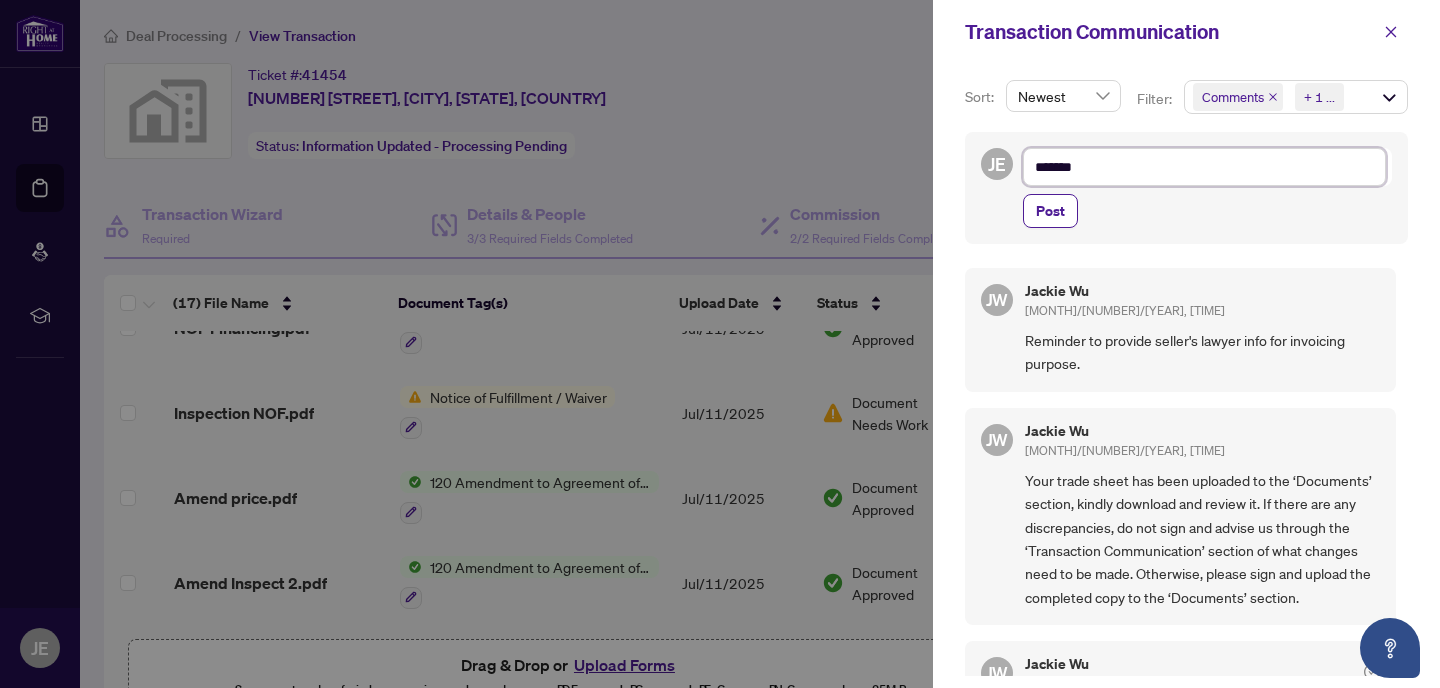type on "********" 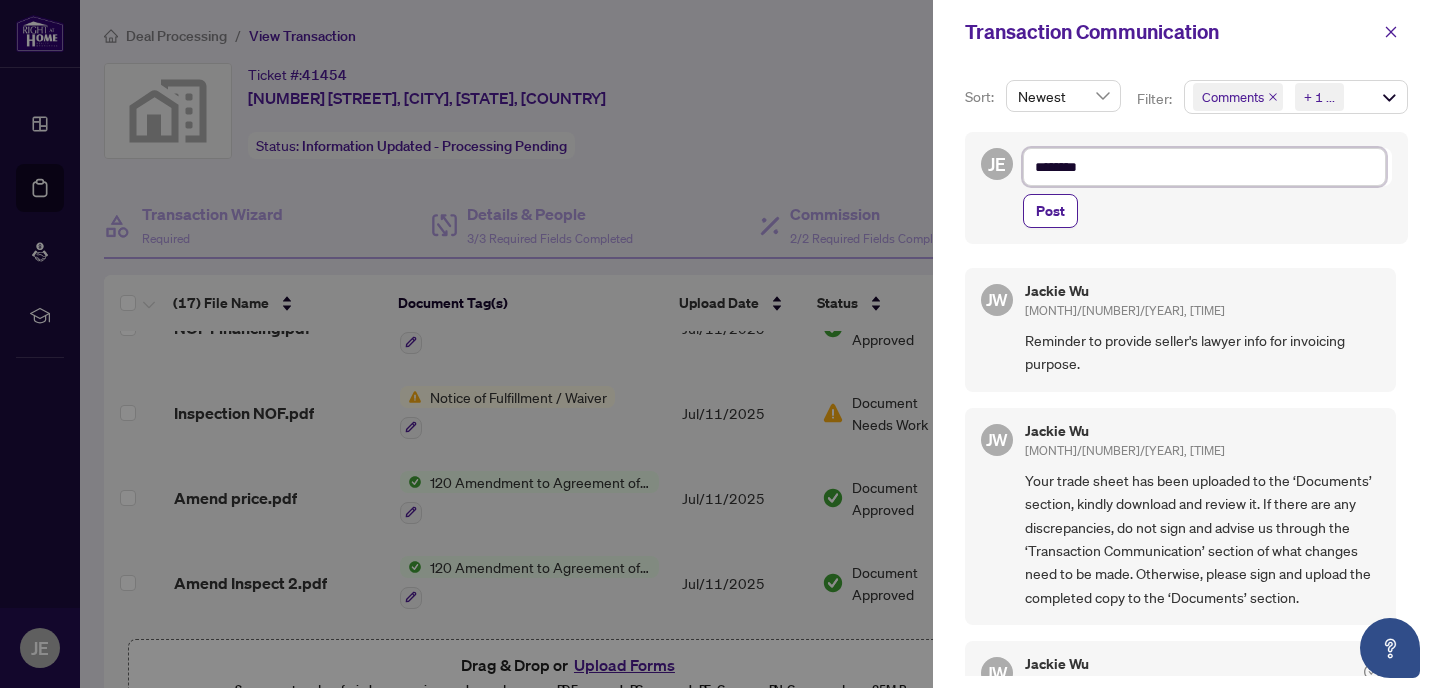type on "*********" 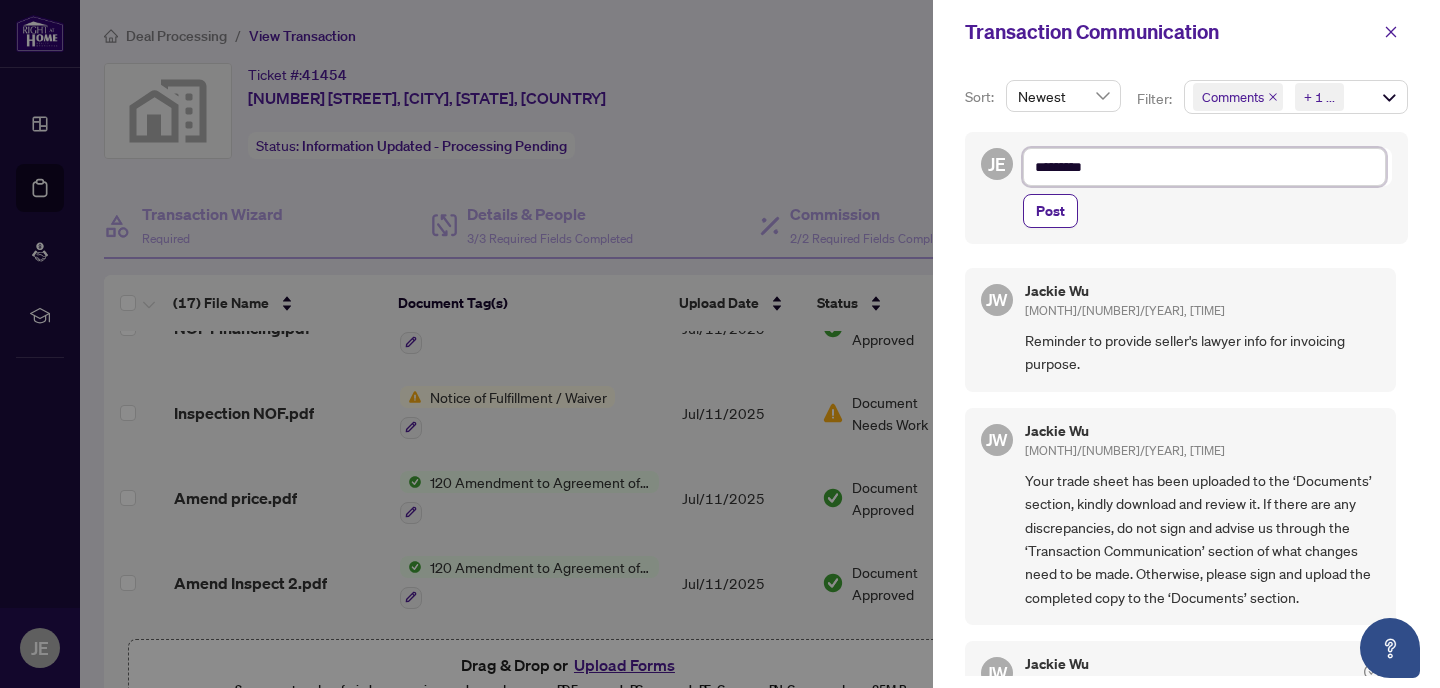 type on "**********" 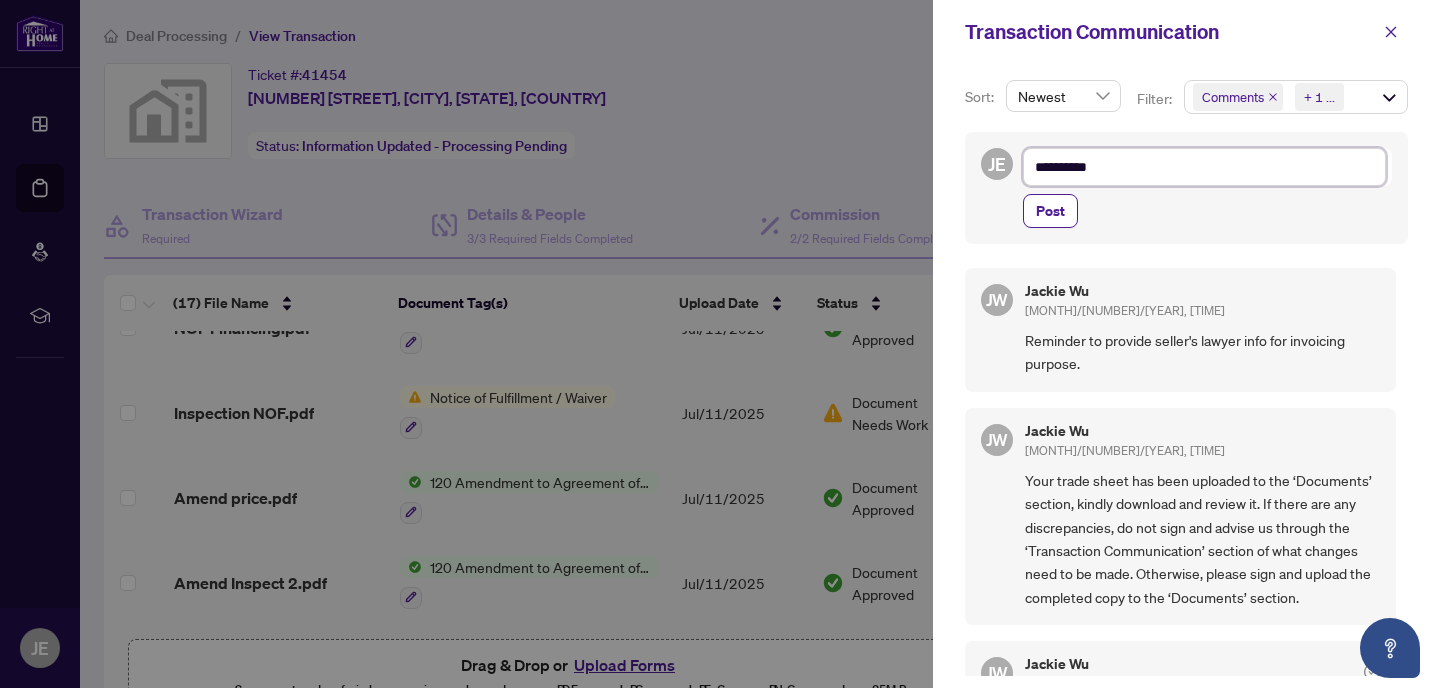 type on "**********" 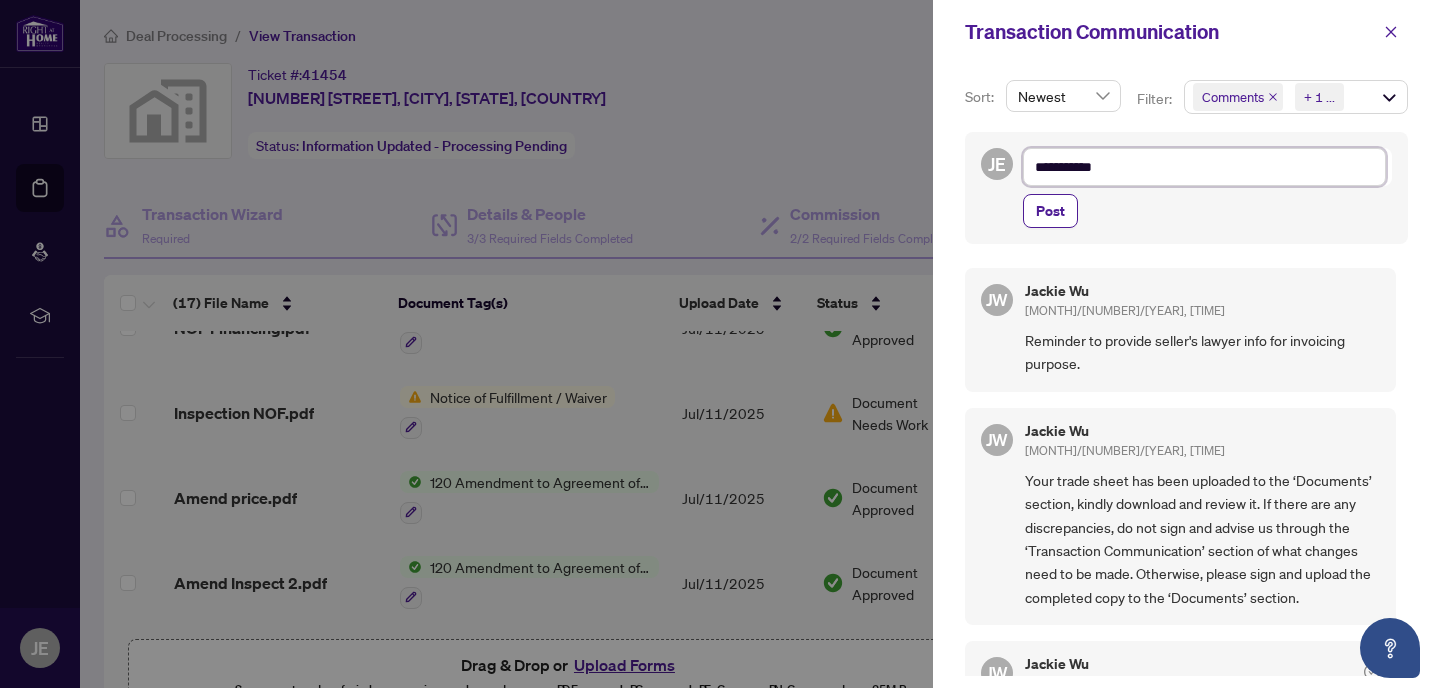 type on "**********" 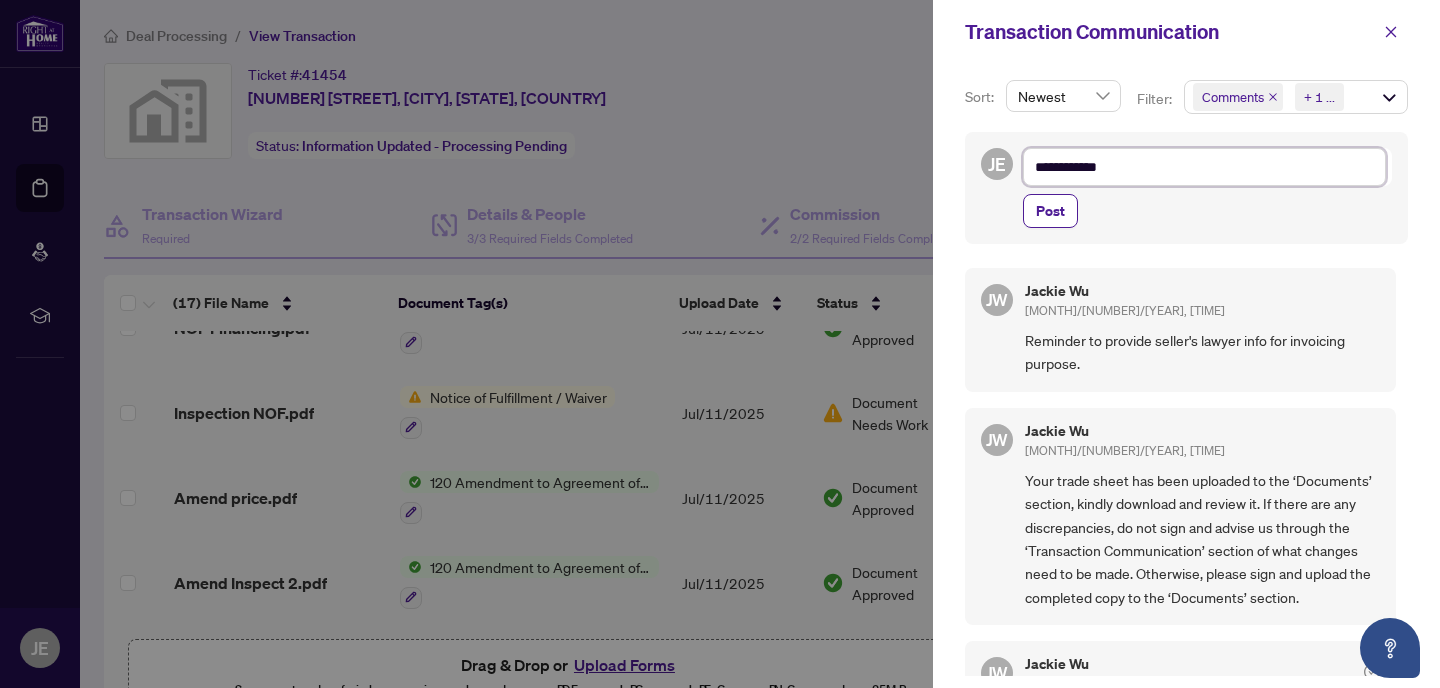 type on "**********" 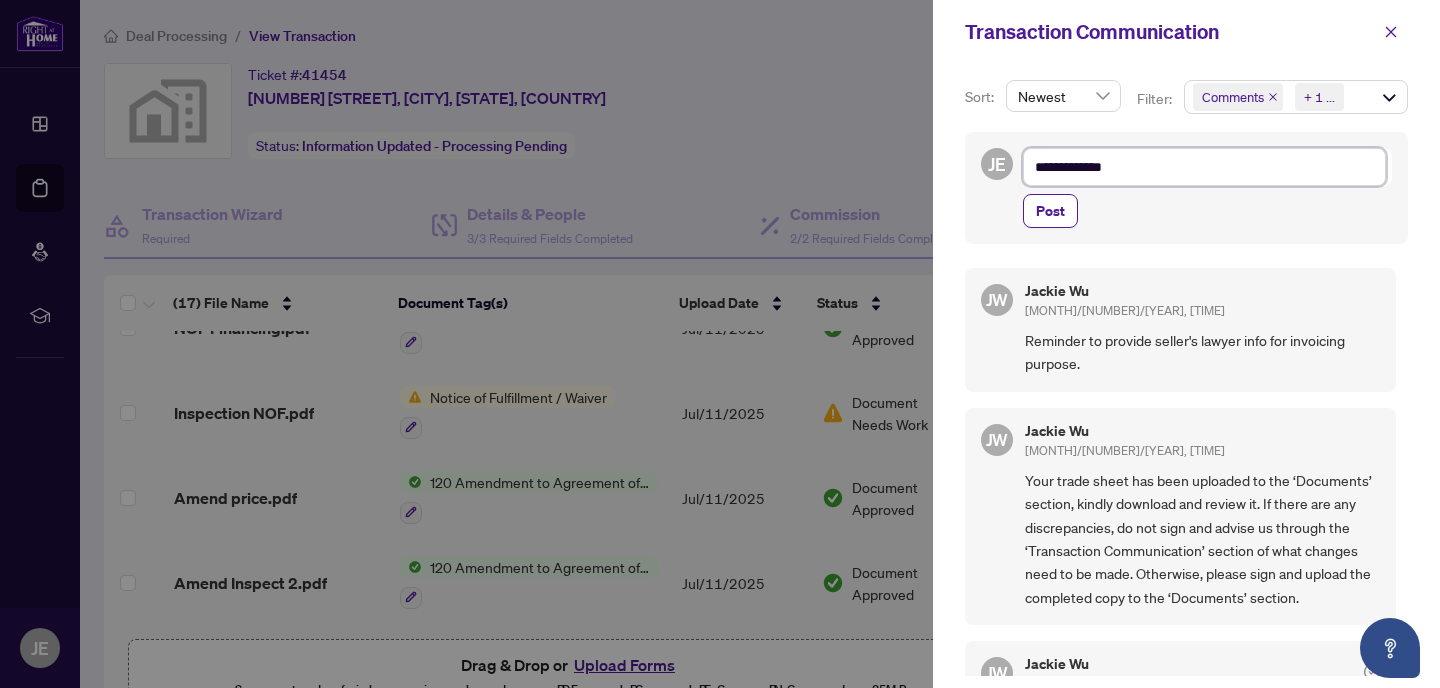 type on "**********" 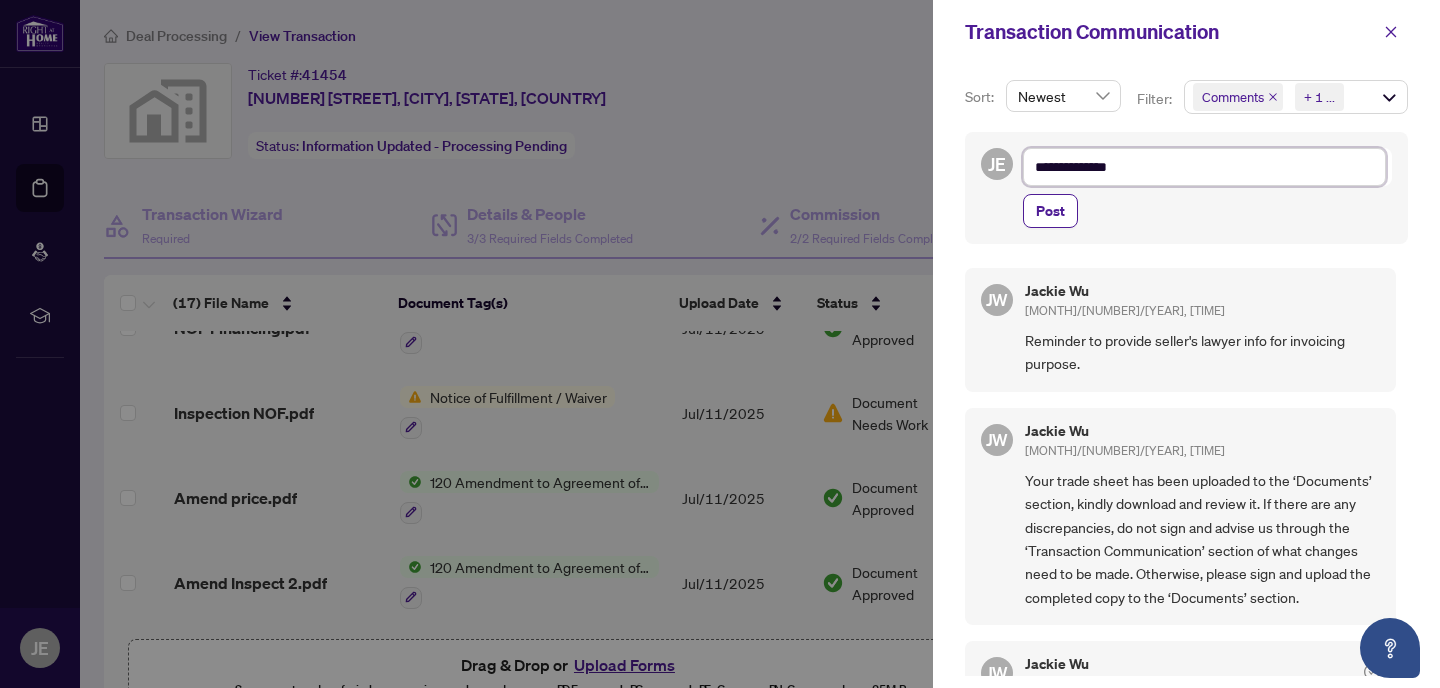 type on "**********" 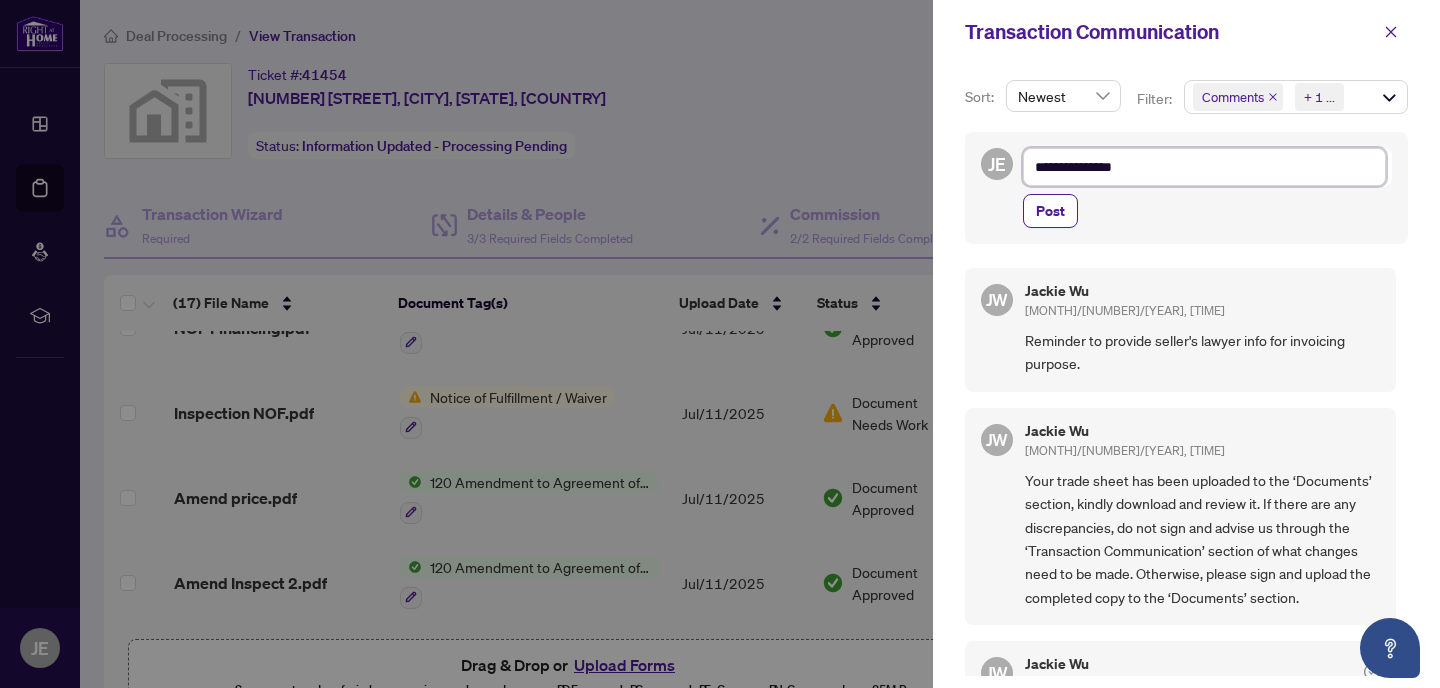 type on "**********" 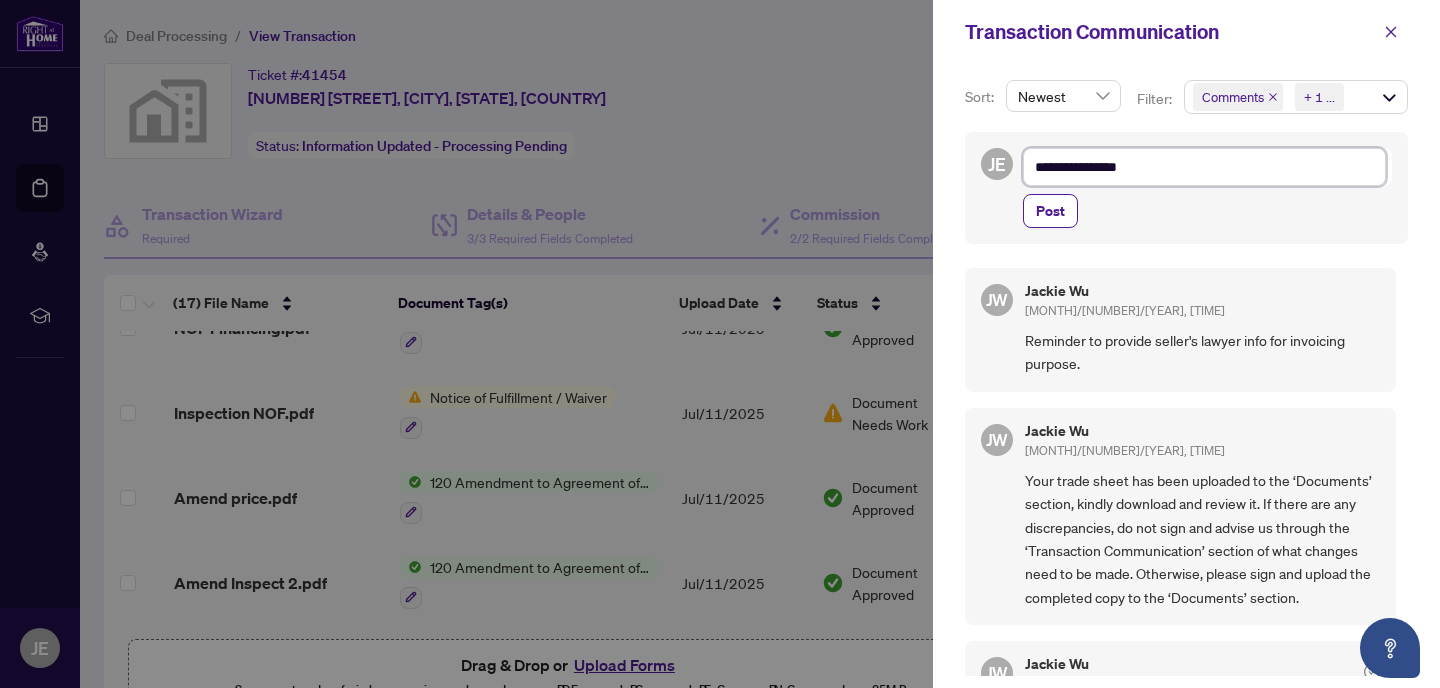 type on "**********" 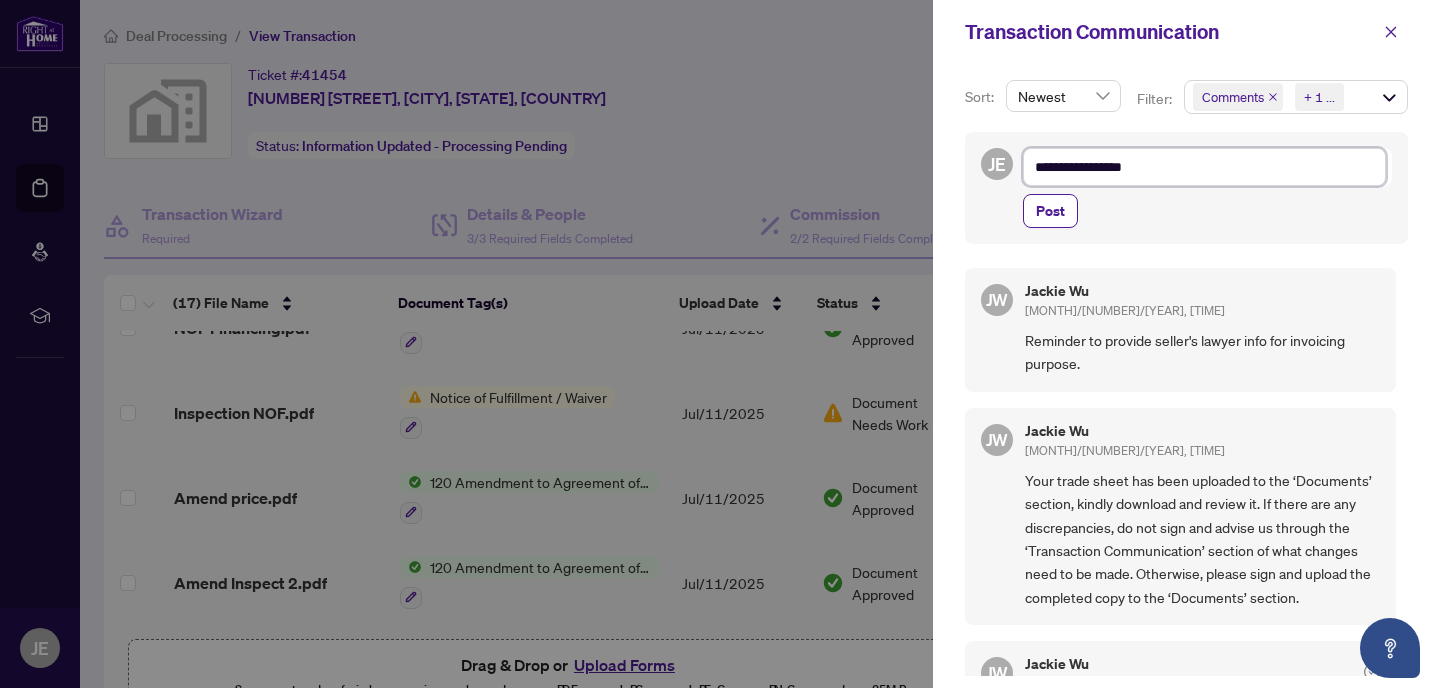 type on "**********" 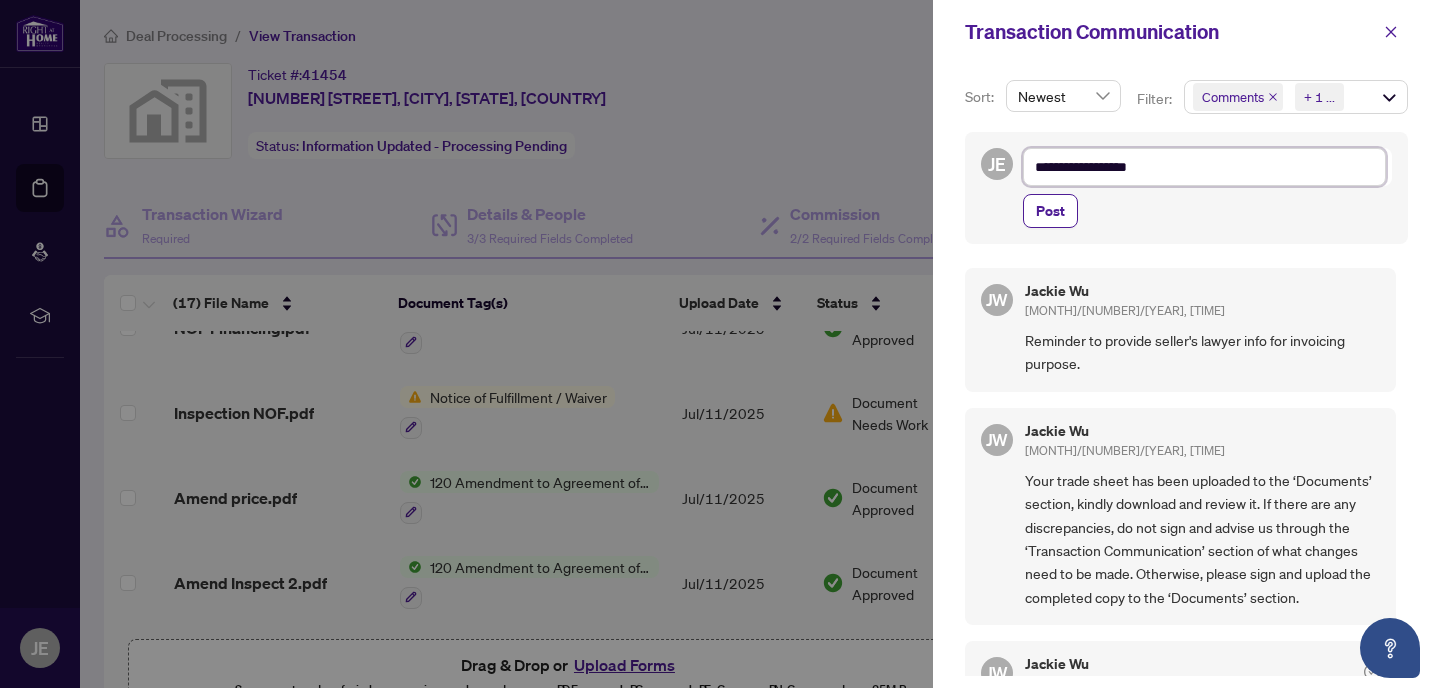 type on "**********" 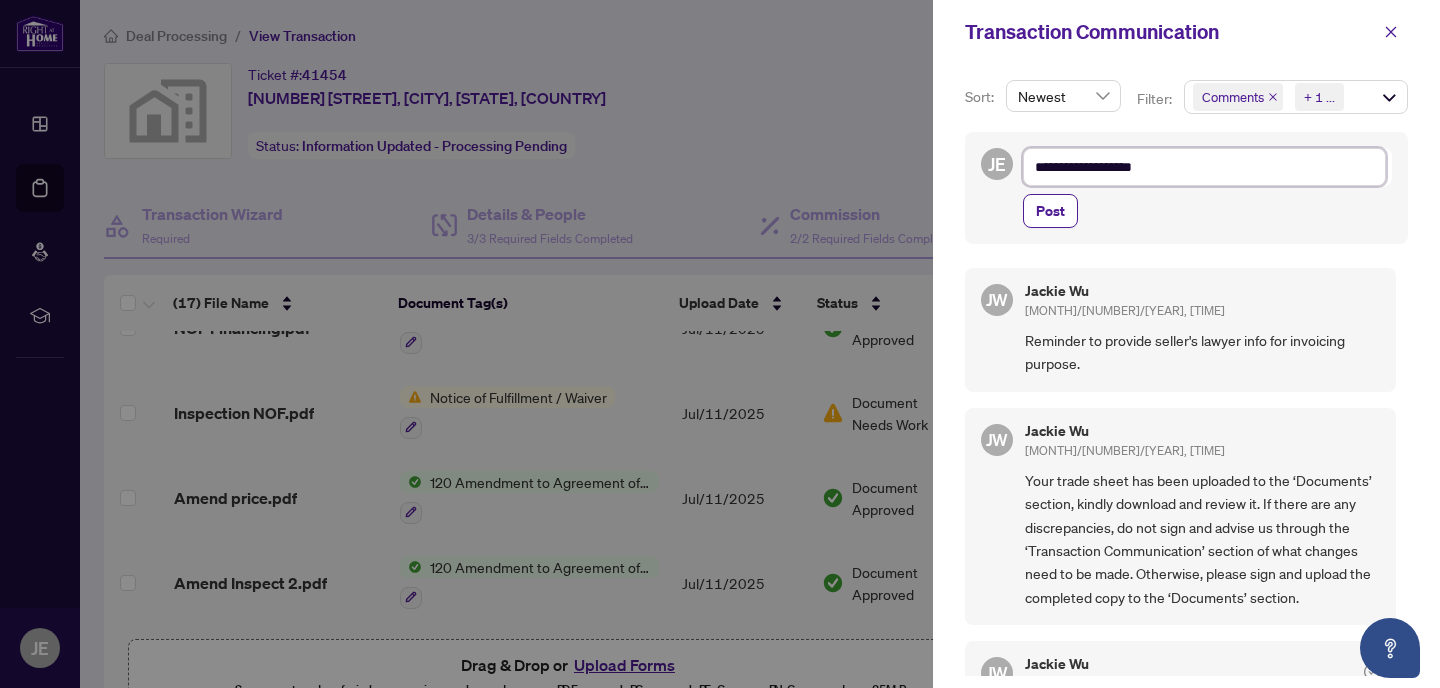 type on "**********" 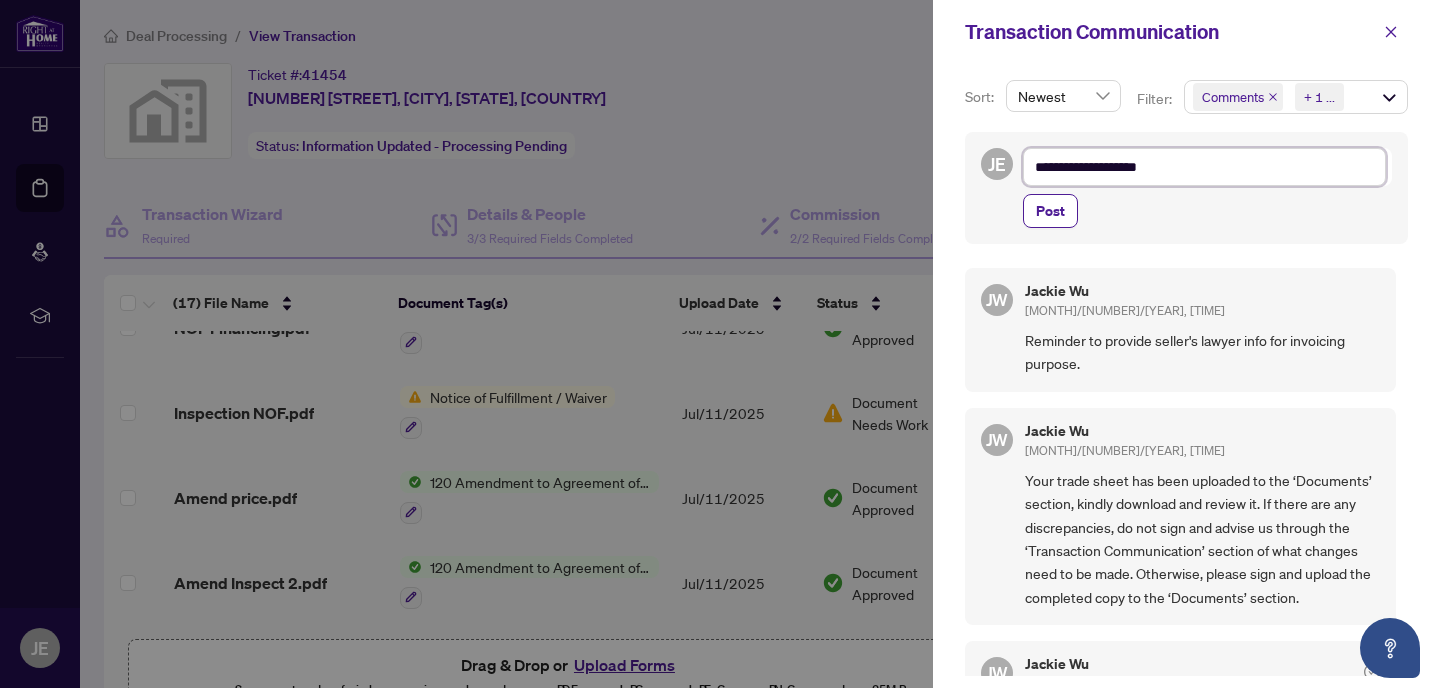 type on "**********" 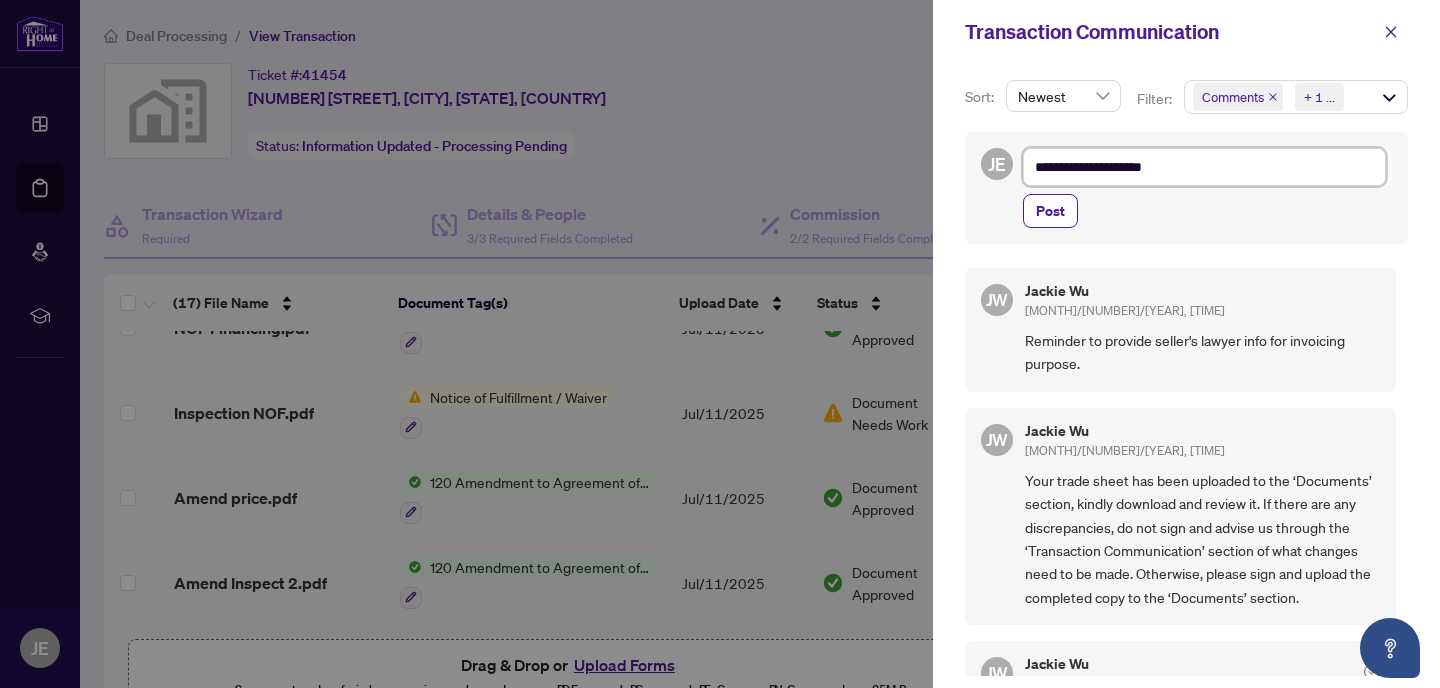 type 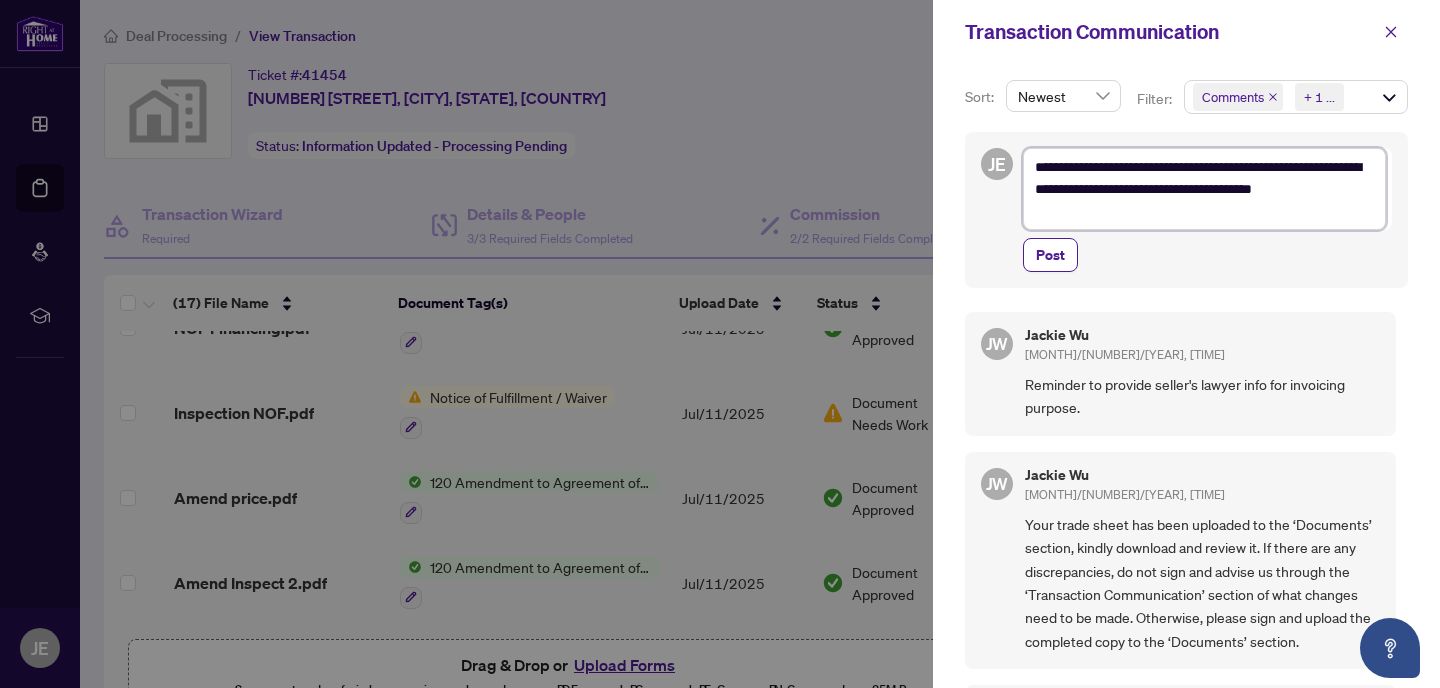 click on "**********" at bounding box center [1204, 189] 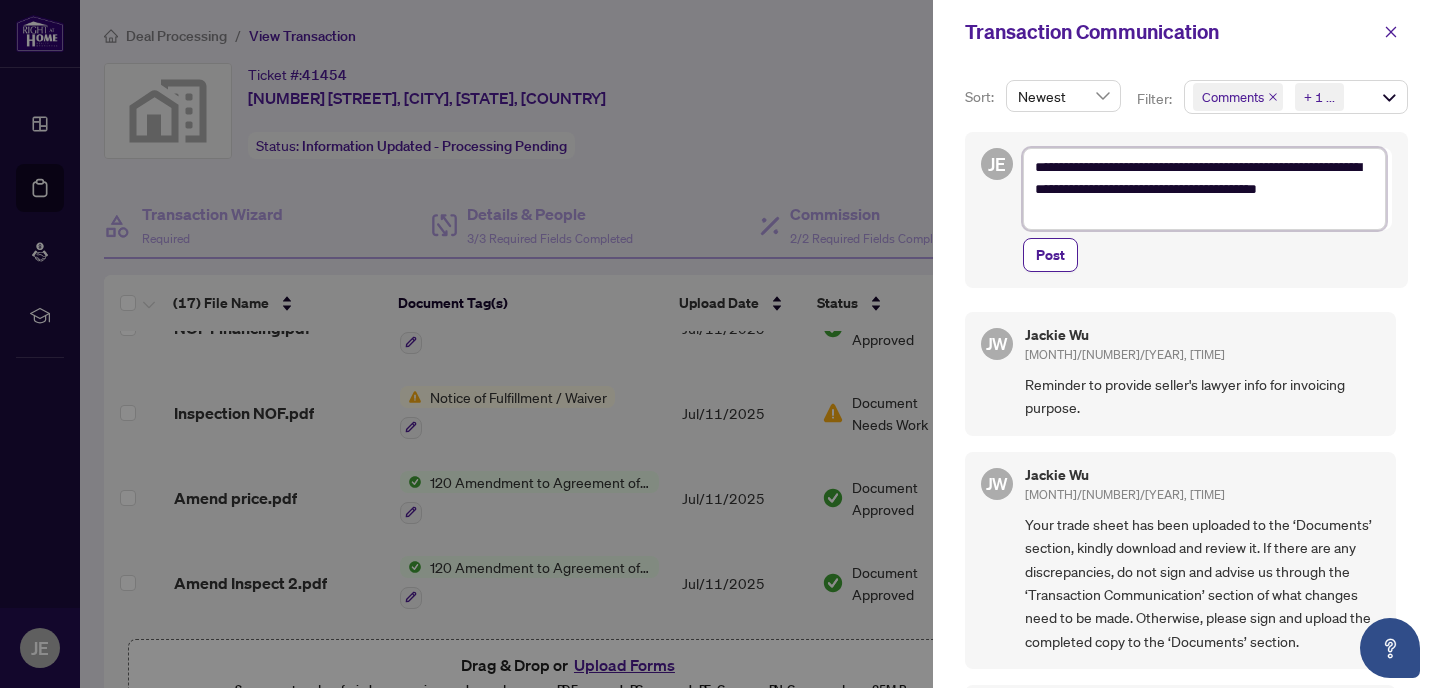 click on "**********" at bounding box center [1204, 189] 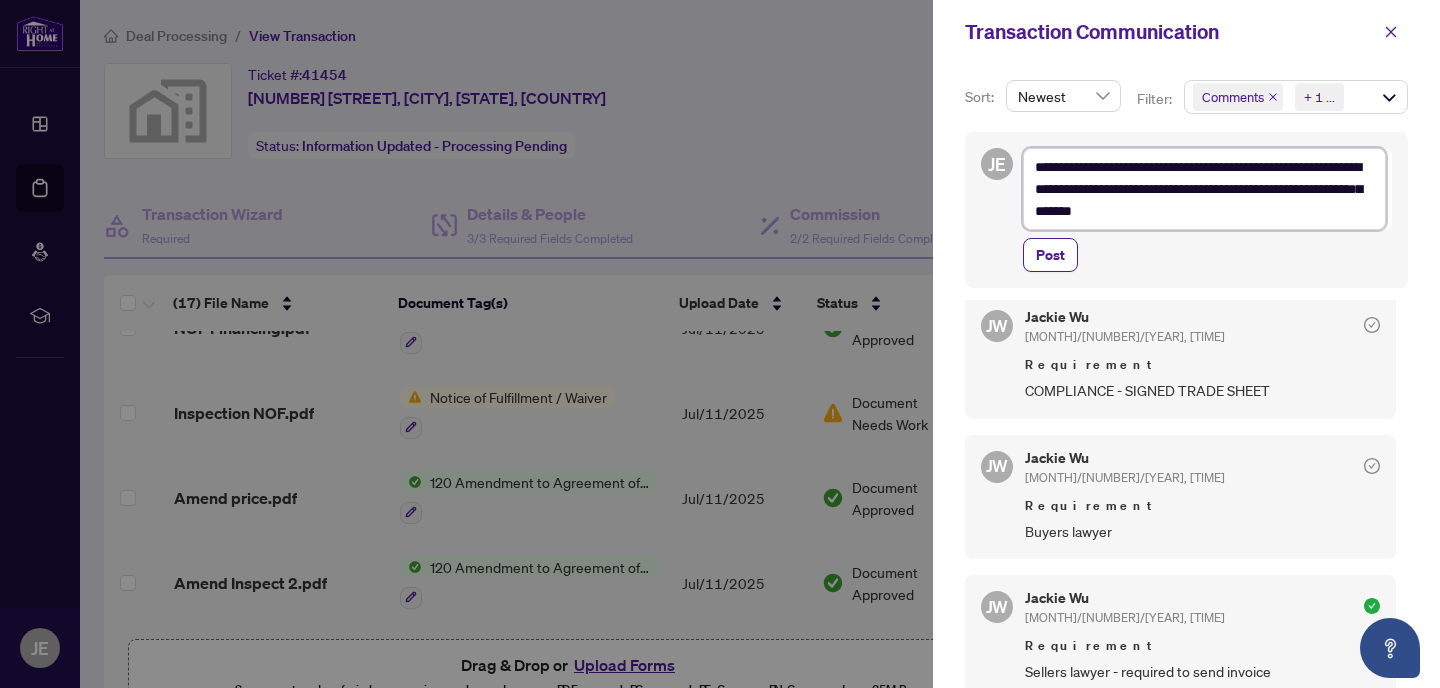 scroll, scrollTop: 399, scrollLeft: 0, axis: vertical 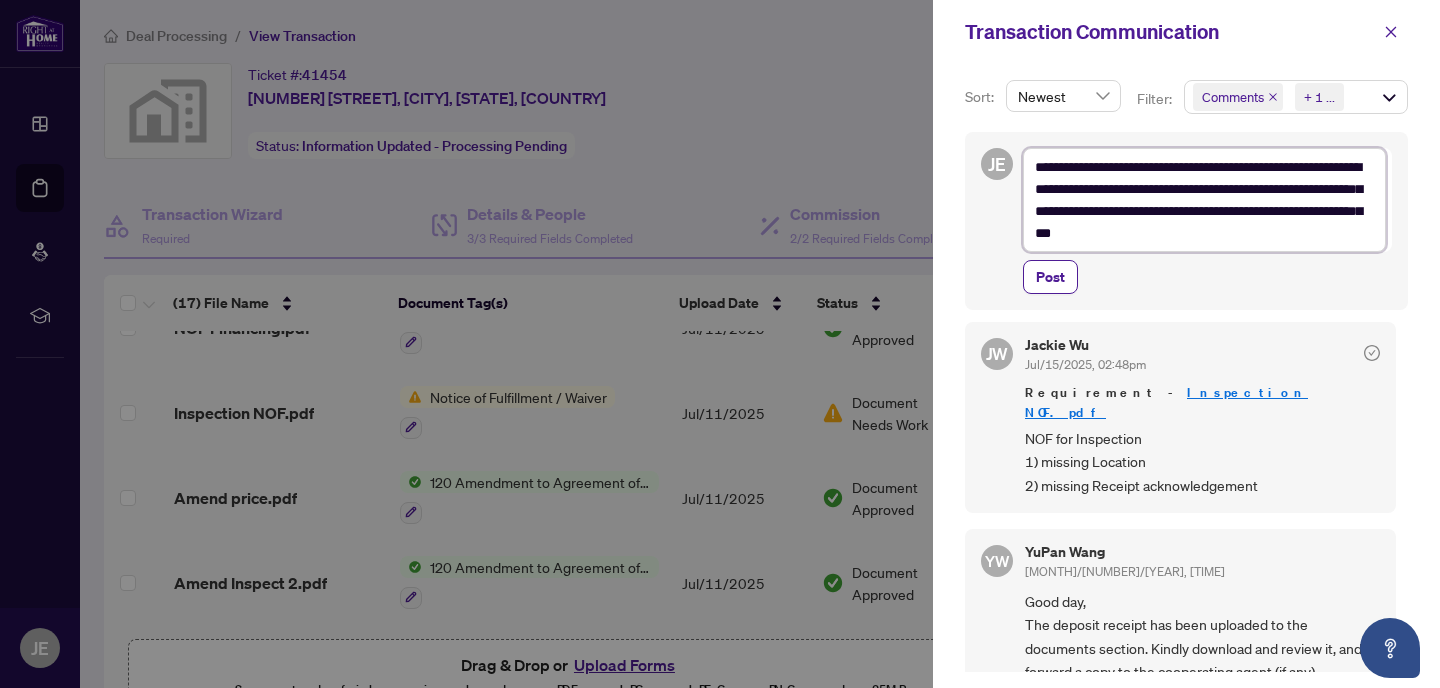 click on "**********" at bounding box center [1204, 200] 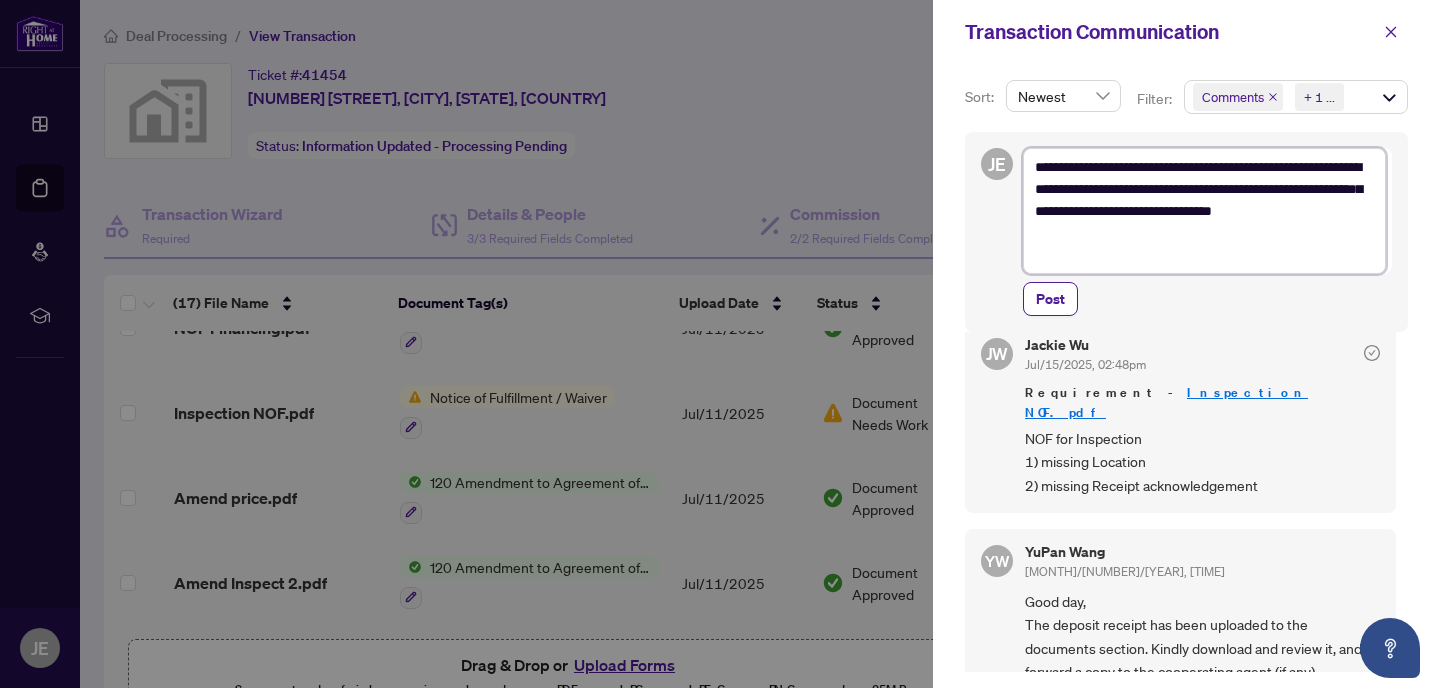 scroll, scrollTop: 70, scrollLeft: 0, axis: vertical 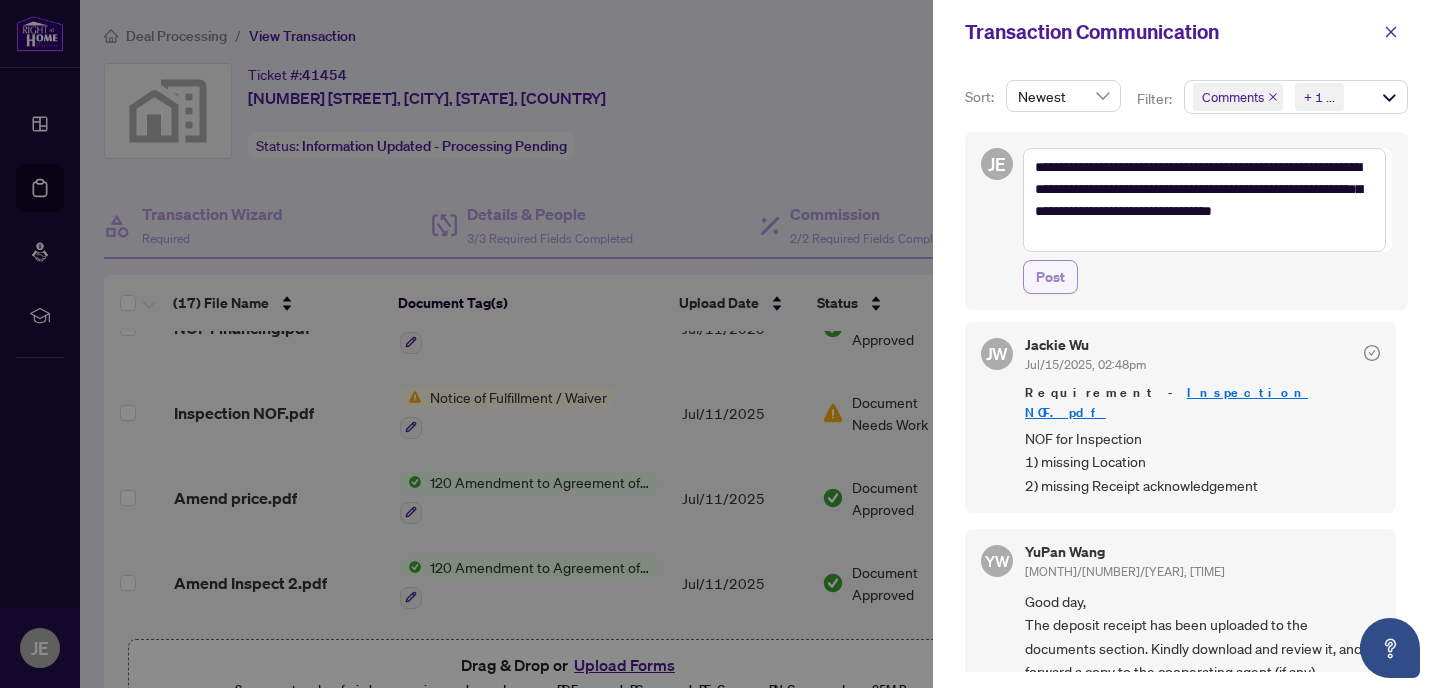 click on "Post" at bounding box center (1050, 277) 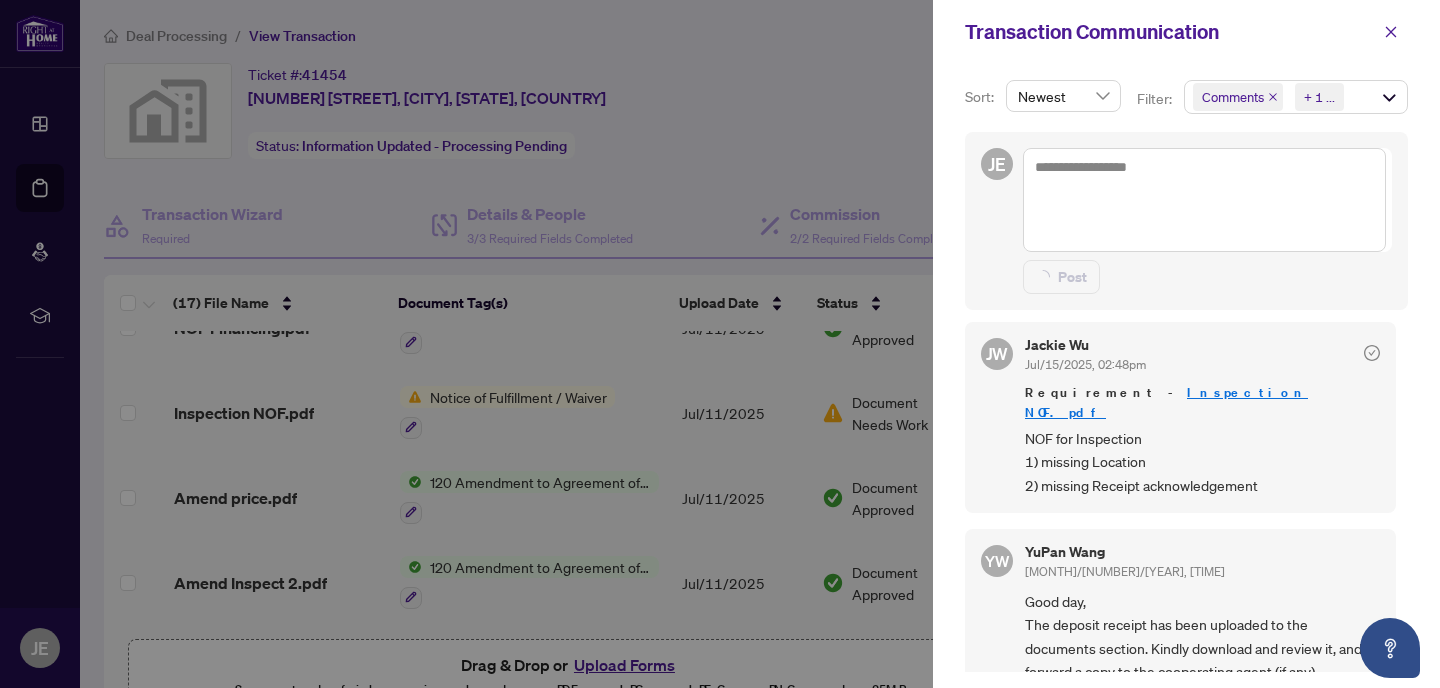 scroll, scrollTop: 0, scrollLeft: 0, axis: both 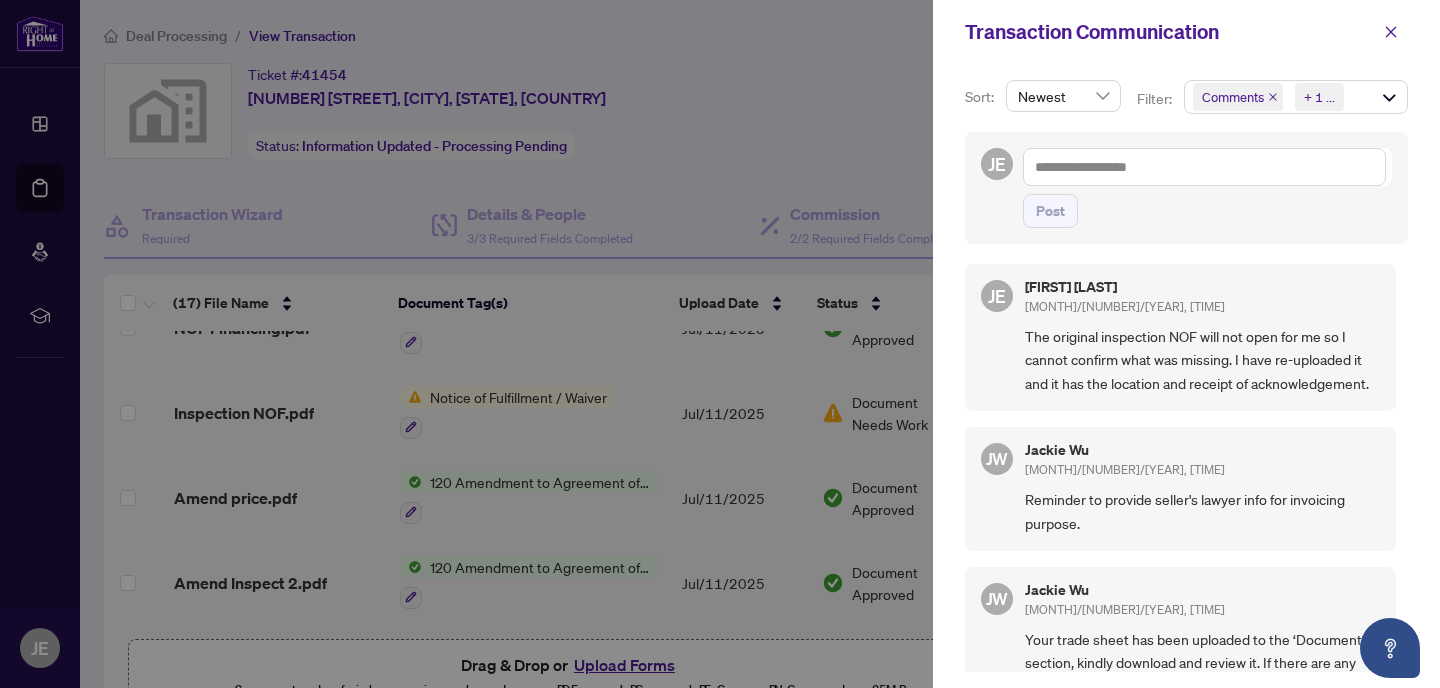 click at bounding box center [720, 344] 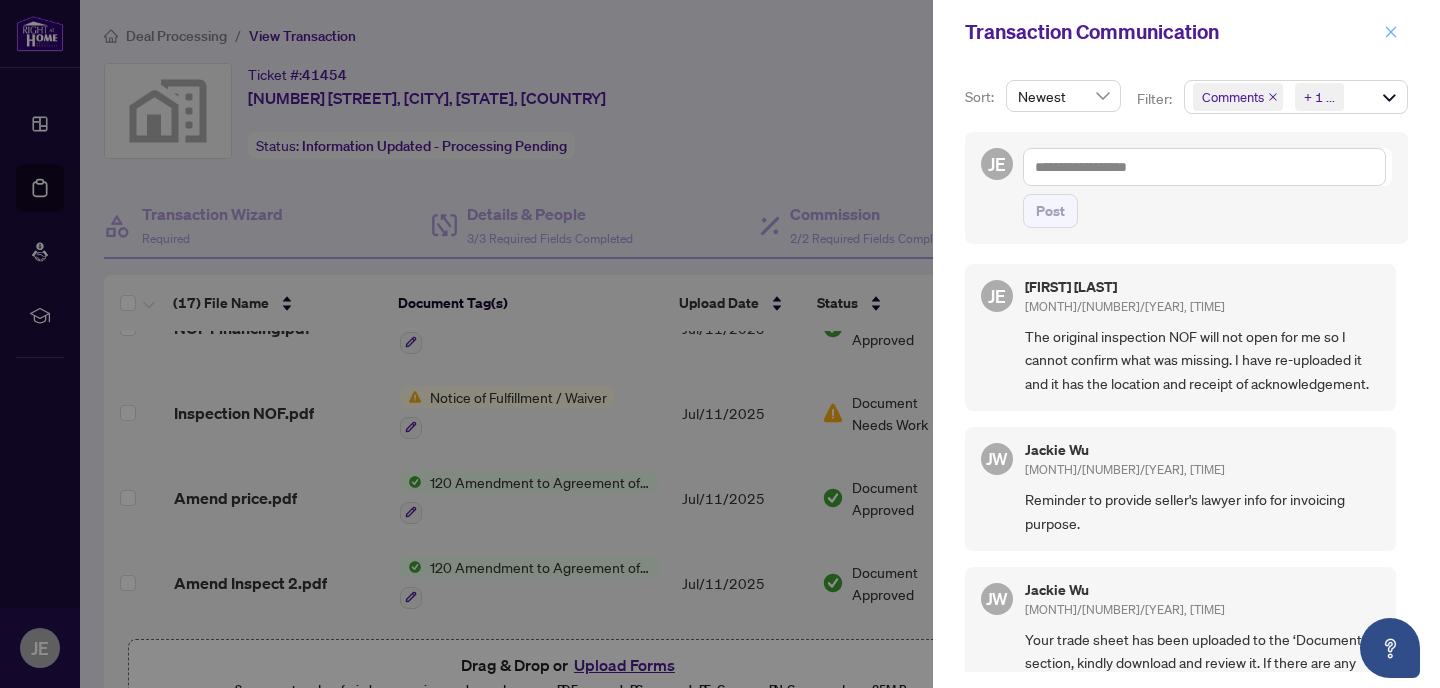 click at bounding box center [1391, 32] 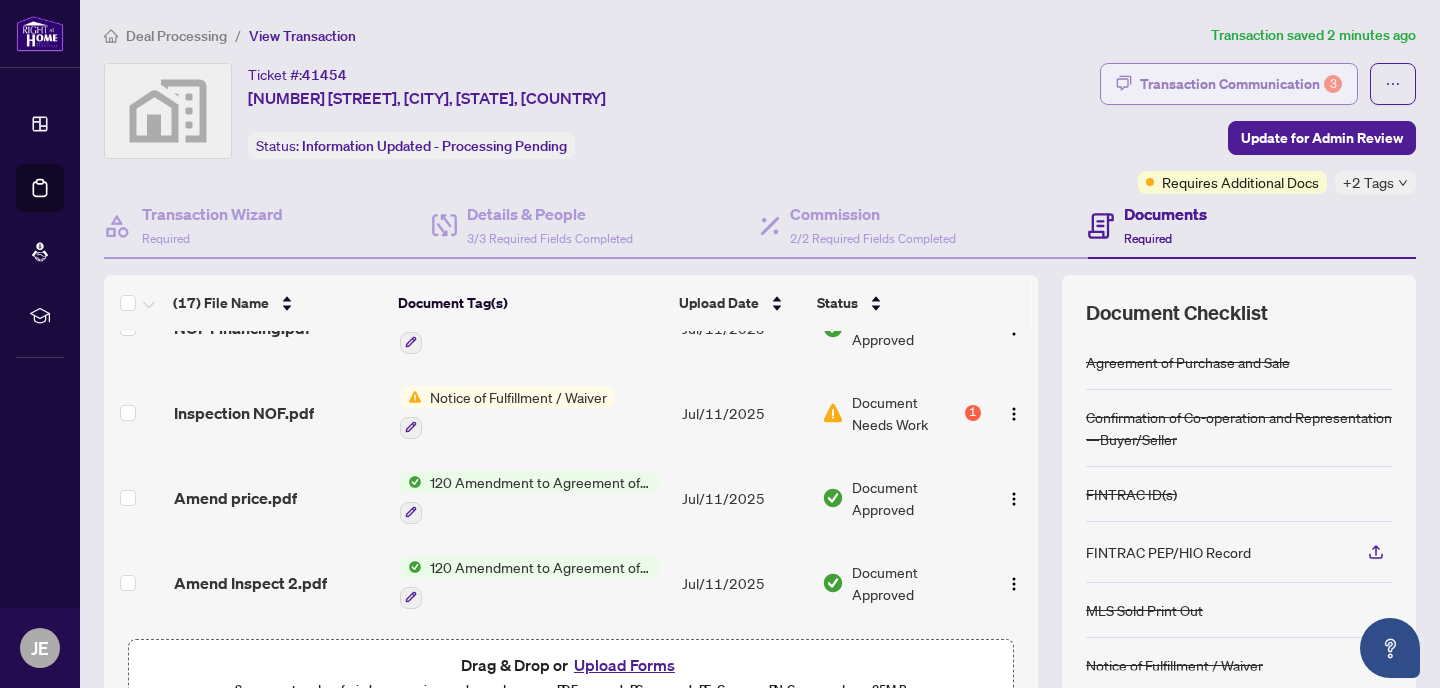 click on "Transaction Communication 3" at bounding box center [1241, 84] 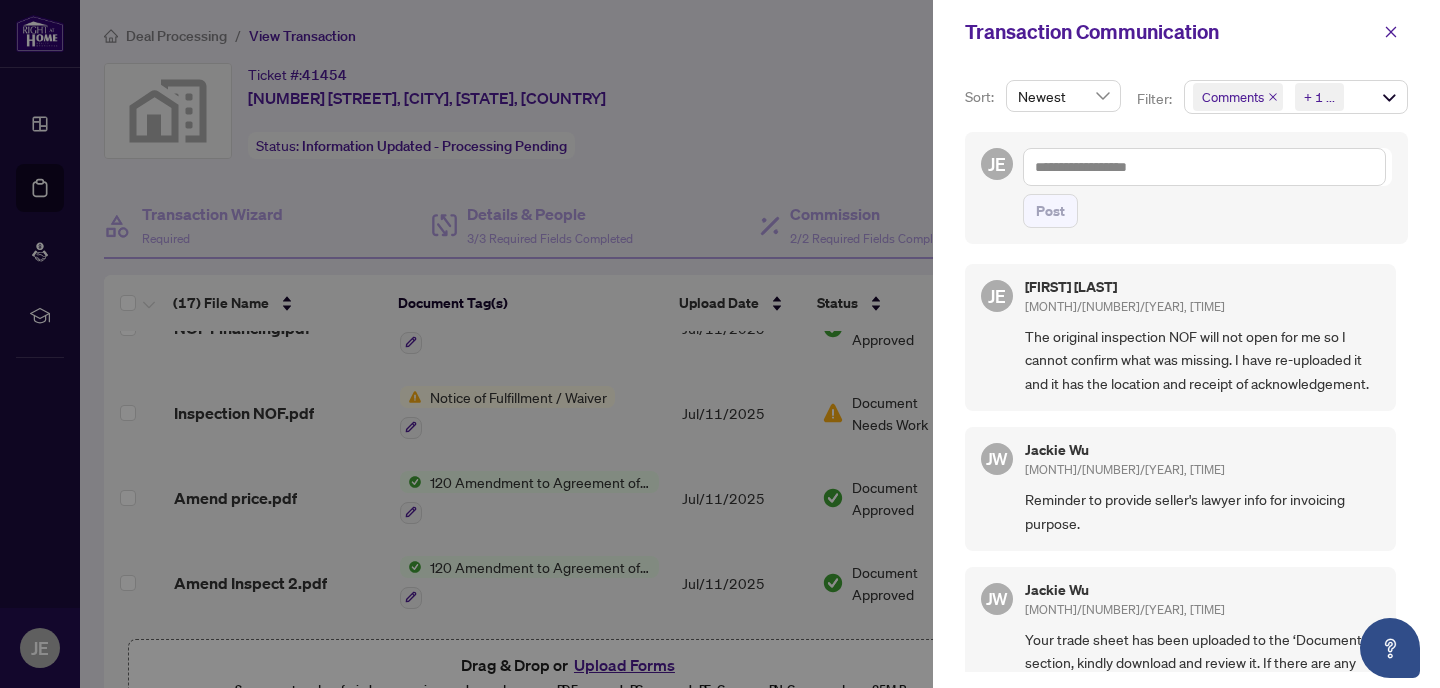 click at bounding box center [720, 344] 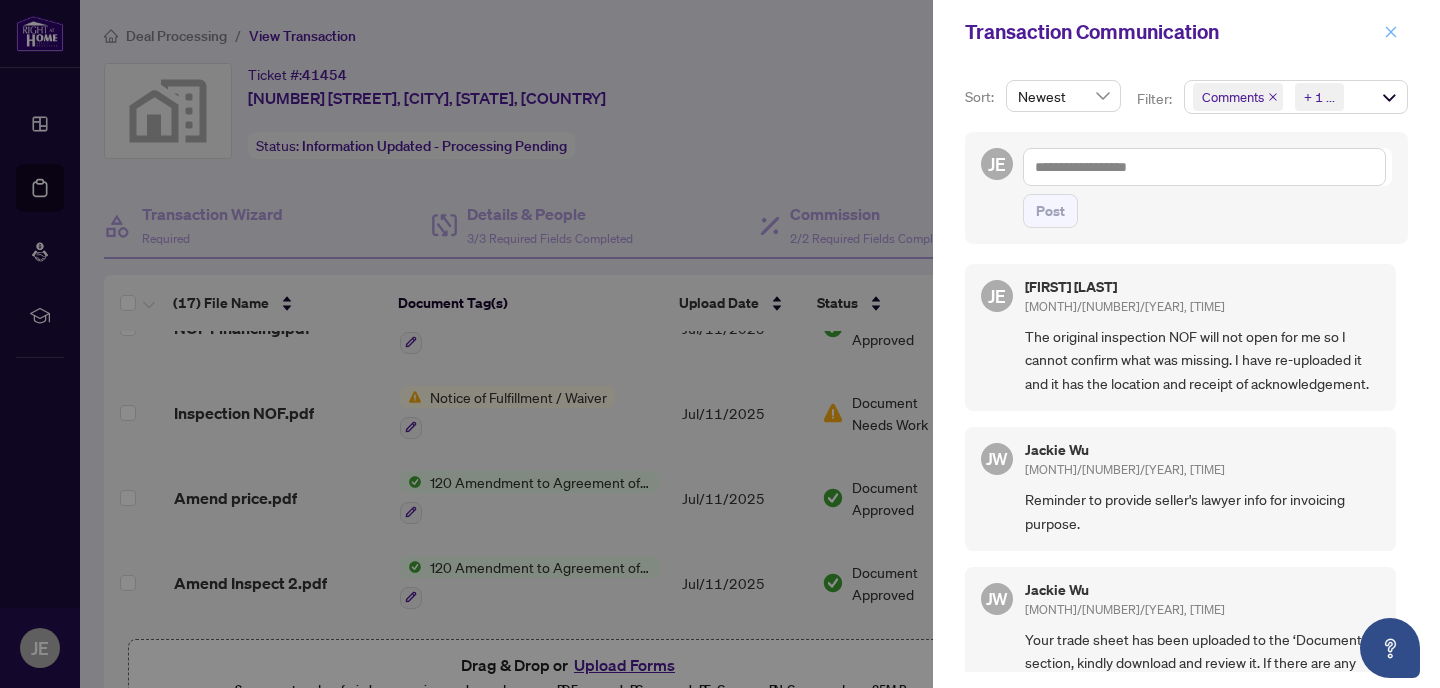 click 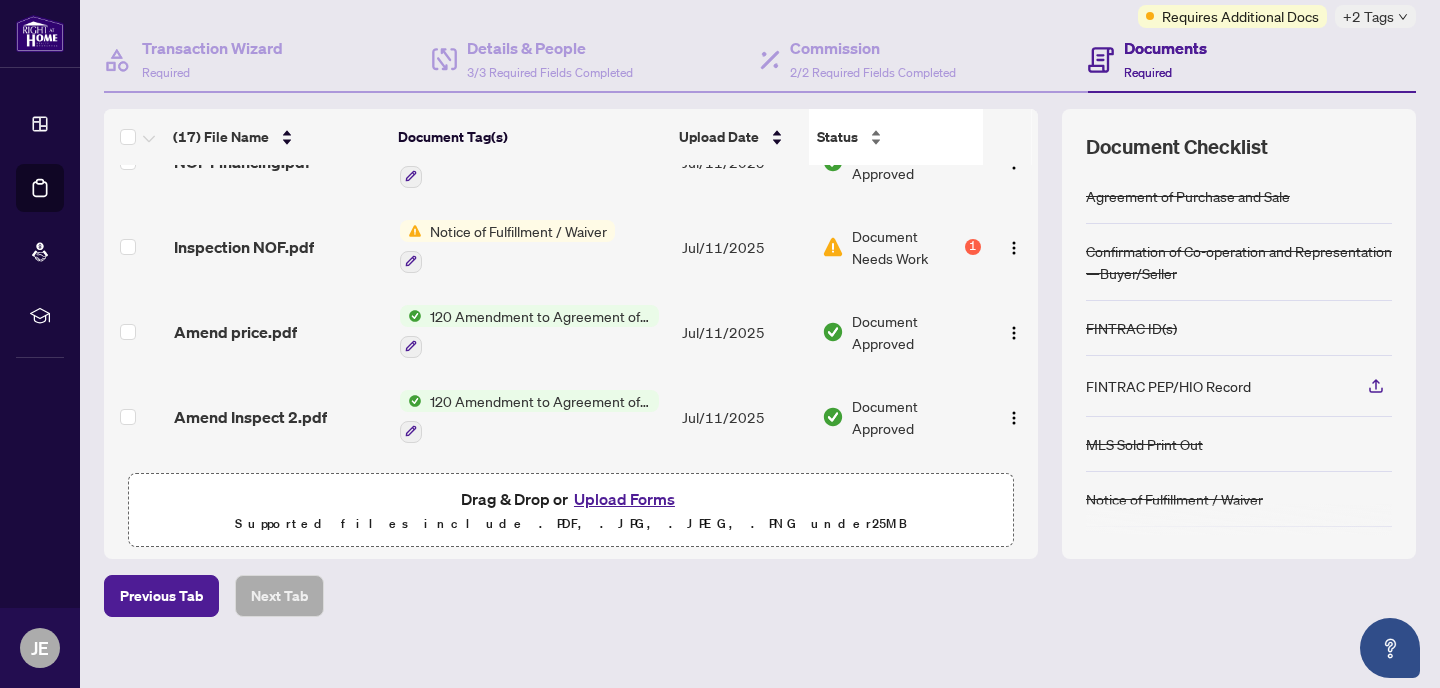 scroll, scrollTop: 187, scrollLeft: 0, axis: vertical 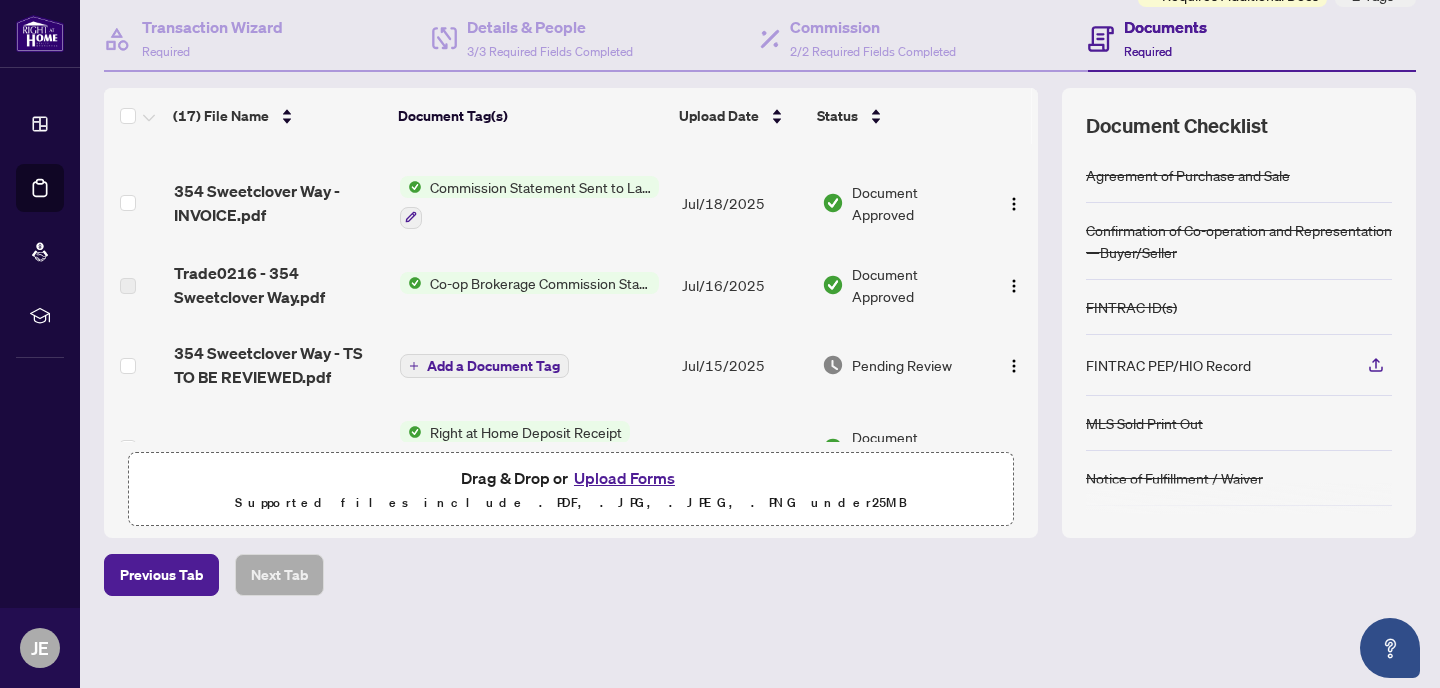 click on "354 Sweetclover Way - TS TO BE REVIEWED.pdf" at bounding box center [279, 365] 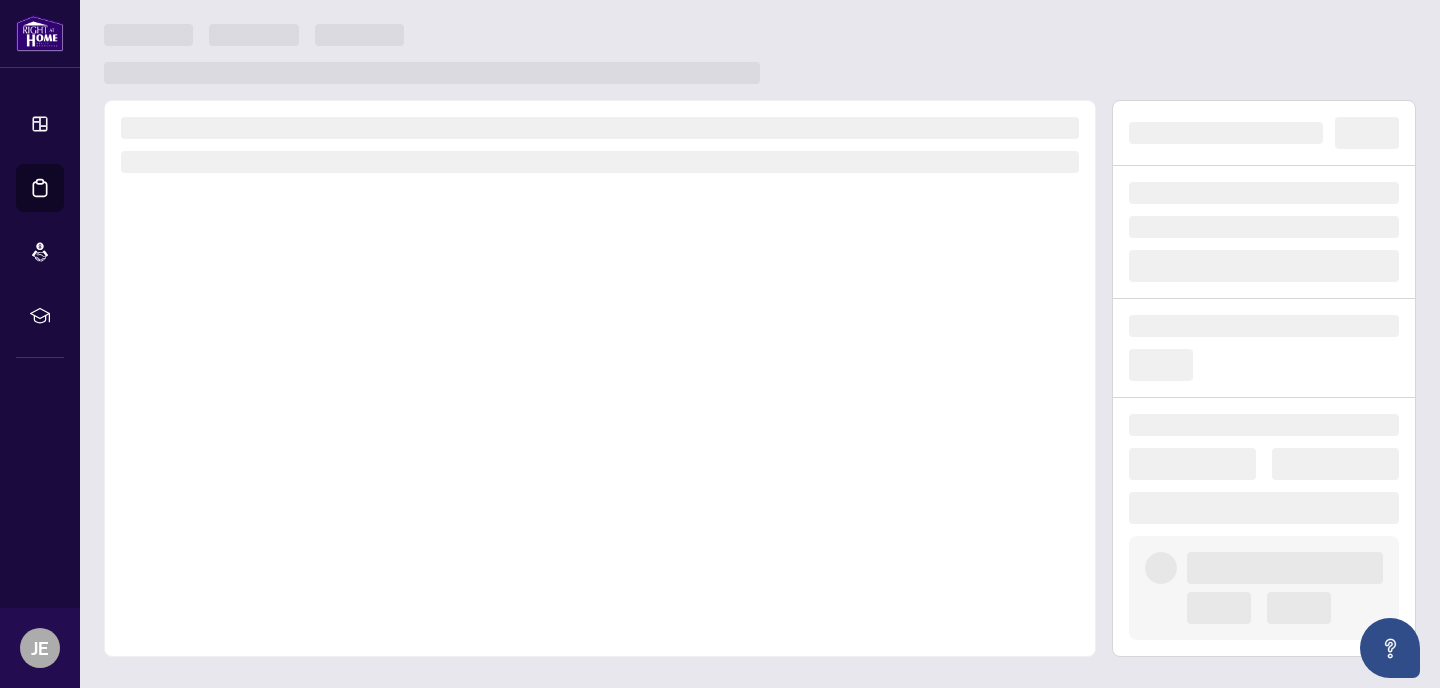 scroll, scrollTop: 0, scrollLeft: 0, axis: both 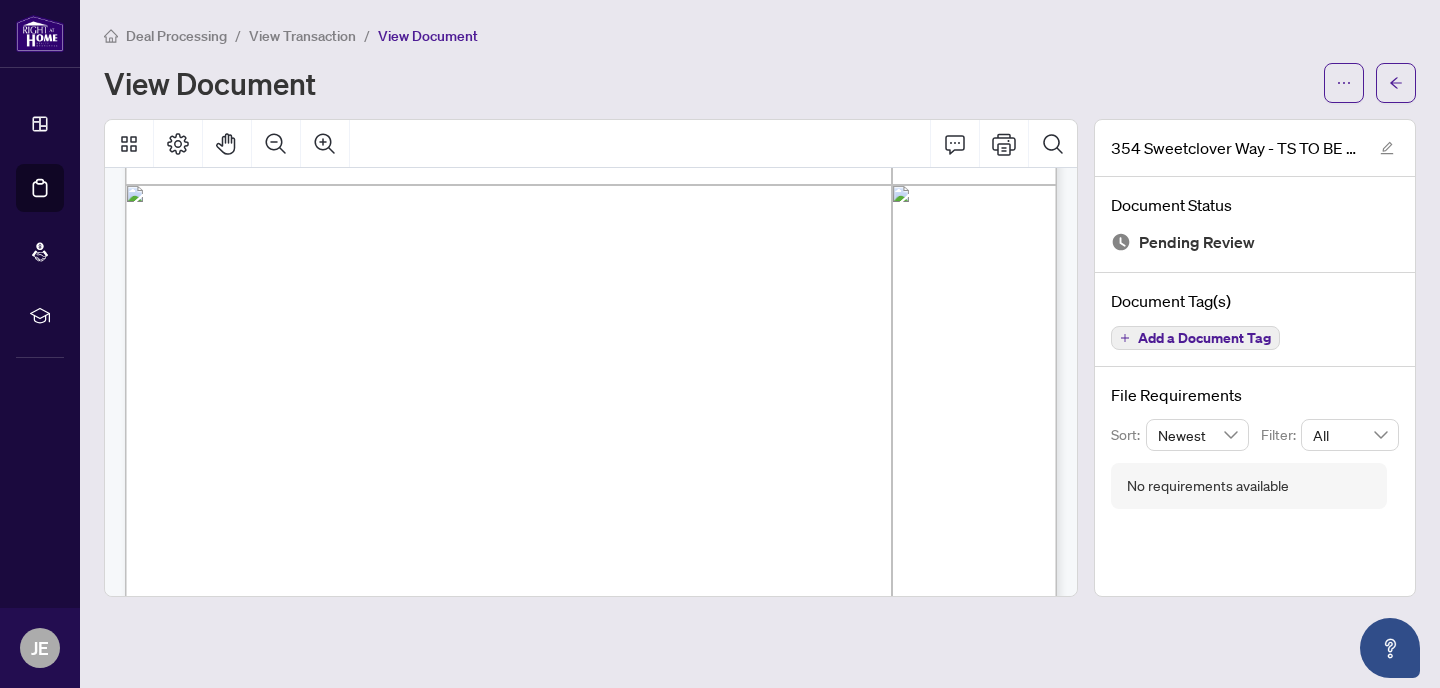 drag, startPoint x: 229, startPoint y: 396, endPoint x: 375, endPoint y: 396, distance: 146 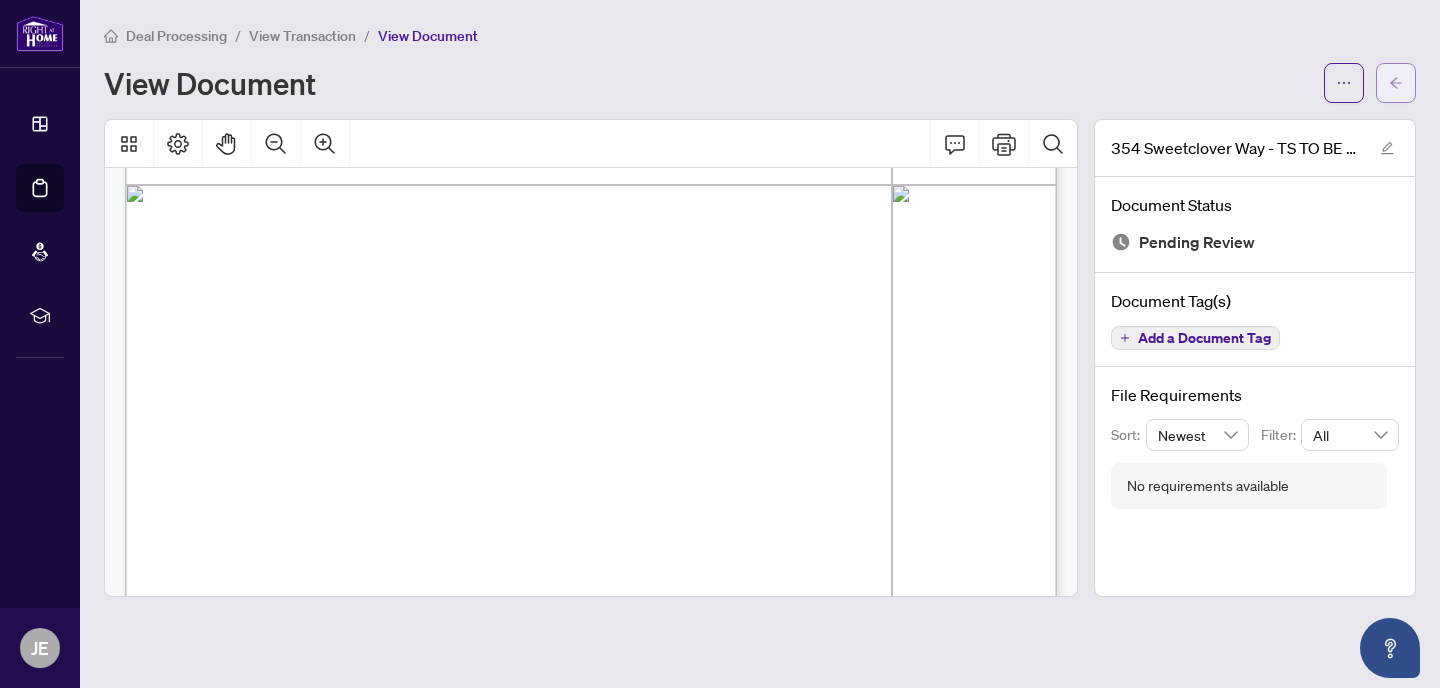 click at bounding box center [1396, 83] 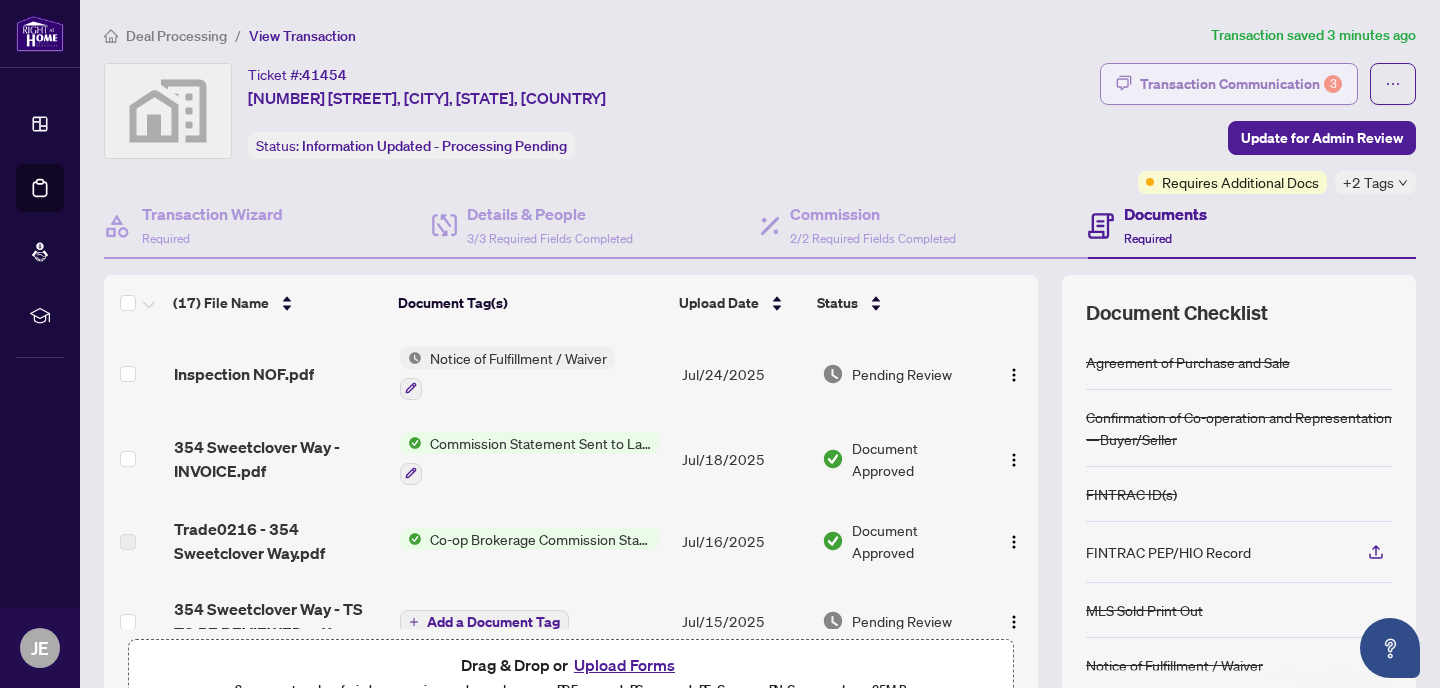 click on "Transaction Communication 3" at bounding box center [1241, 84] 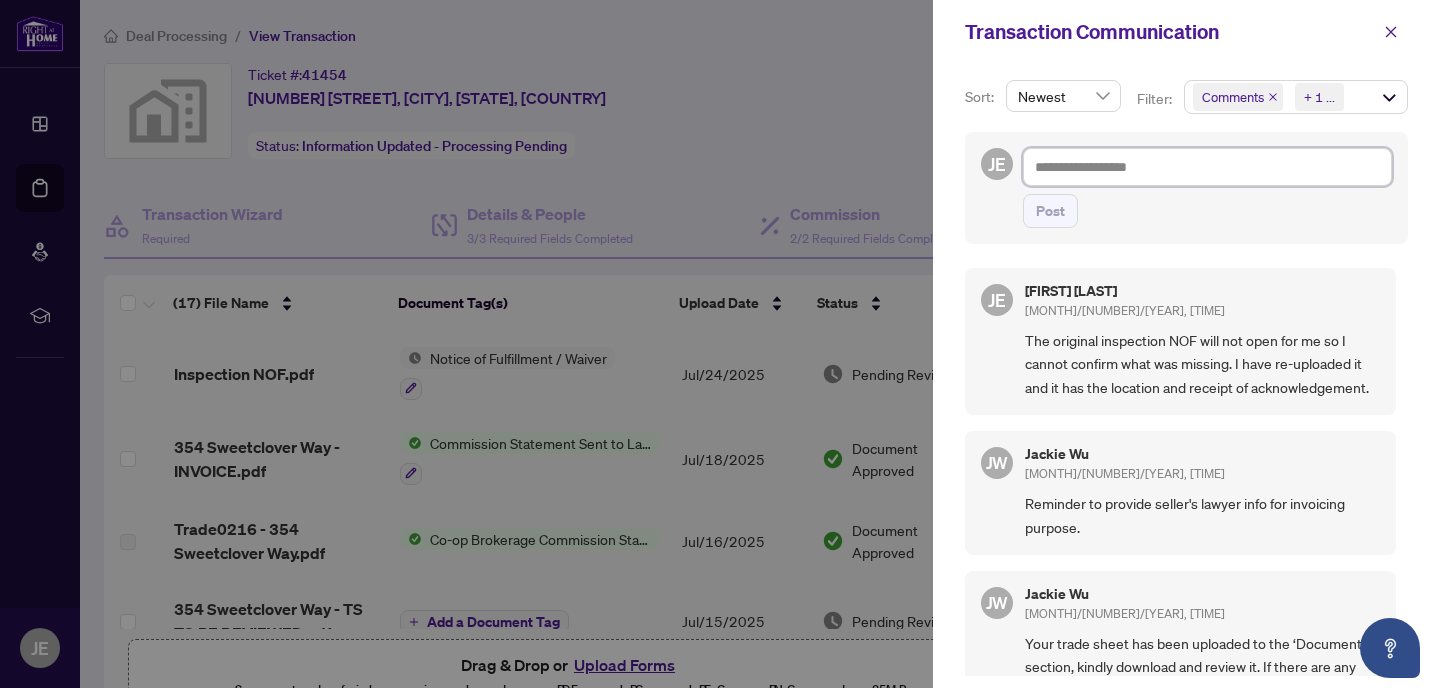 click at bounding box center [1207, 167] 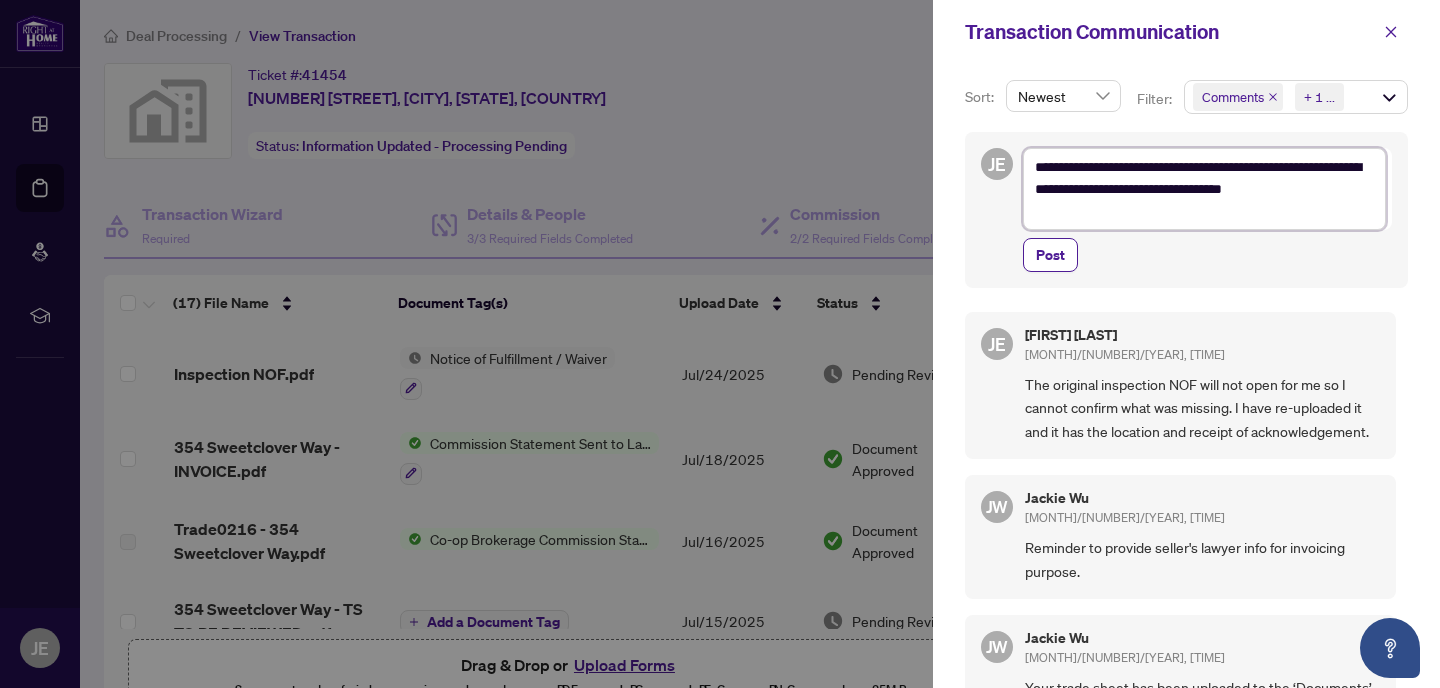 paste on "**********" 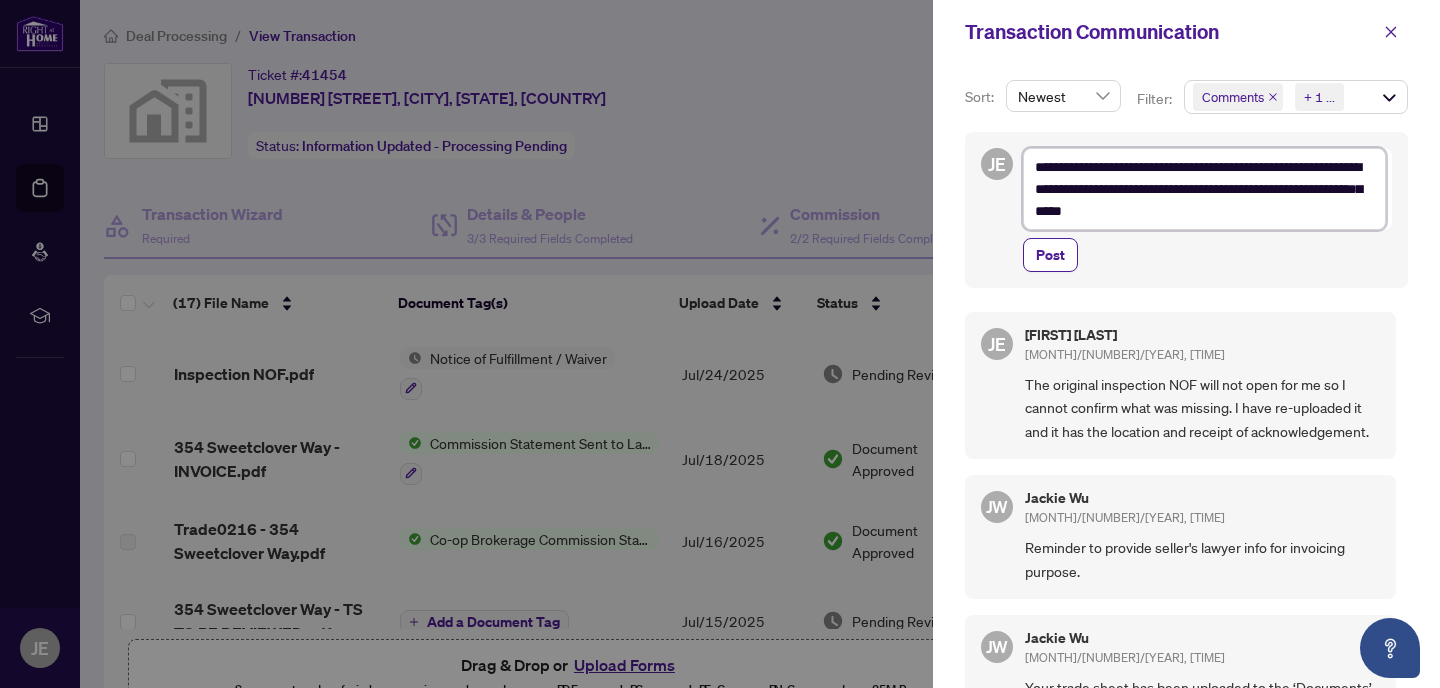 click on "**********" at bounding box center (1204, 189) 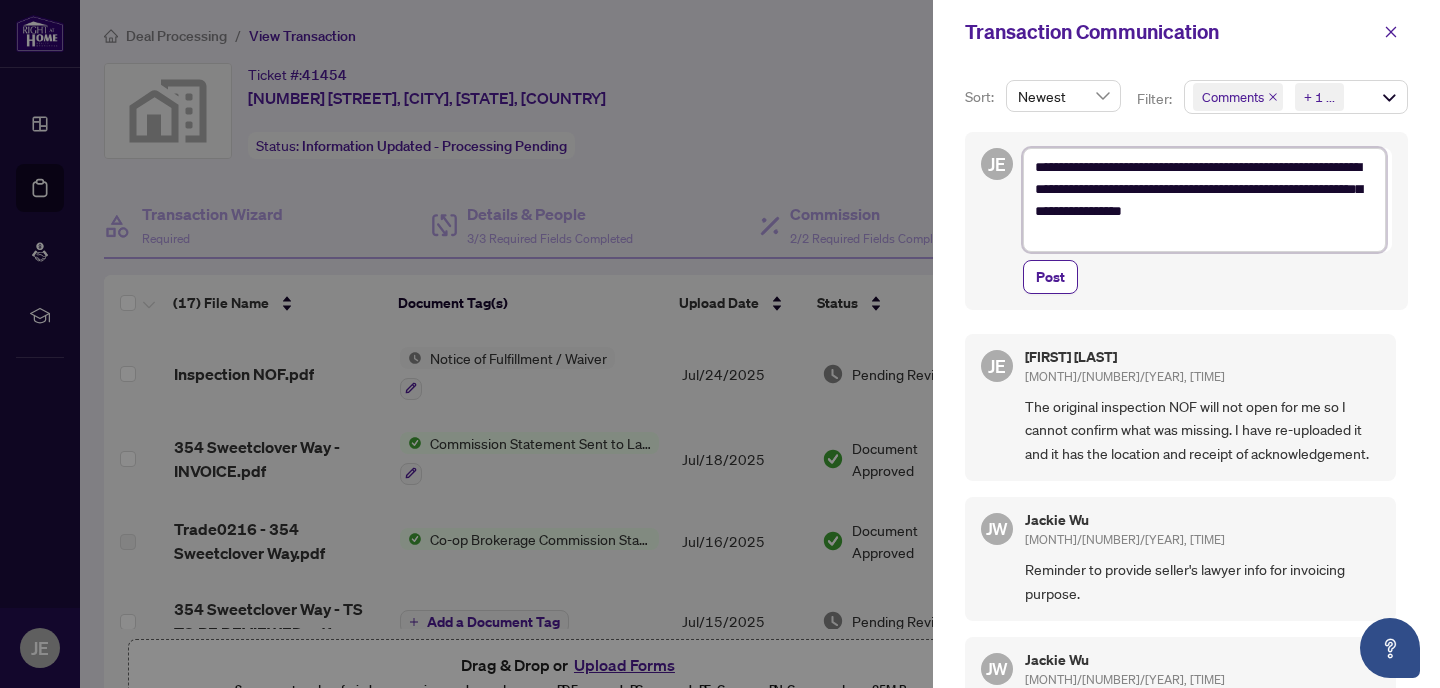 drag, startPoint x: 1165, startPoint y: 188, endPoint x: 1205, endPoint y: 191, distance: 40.112343 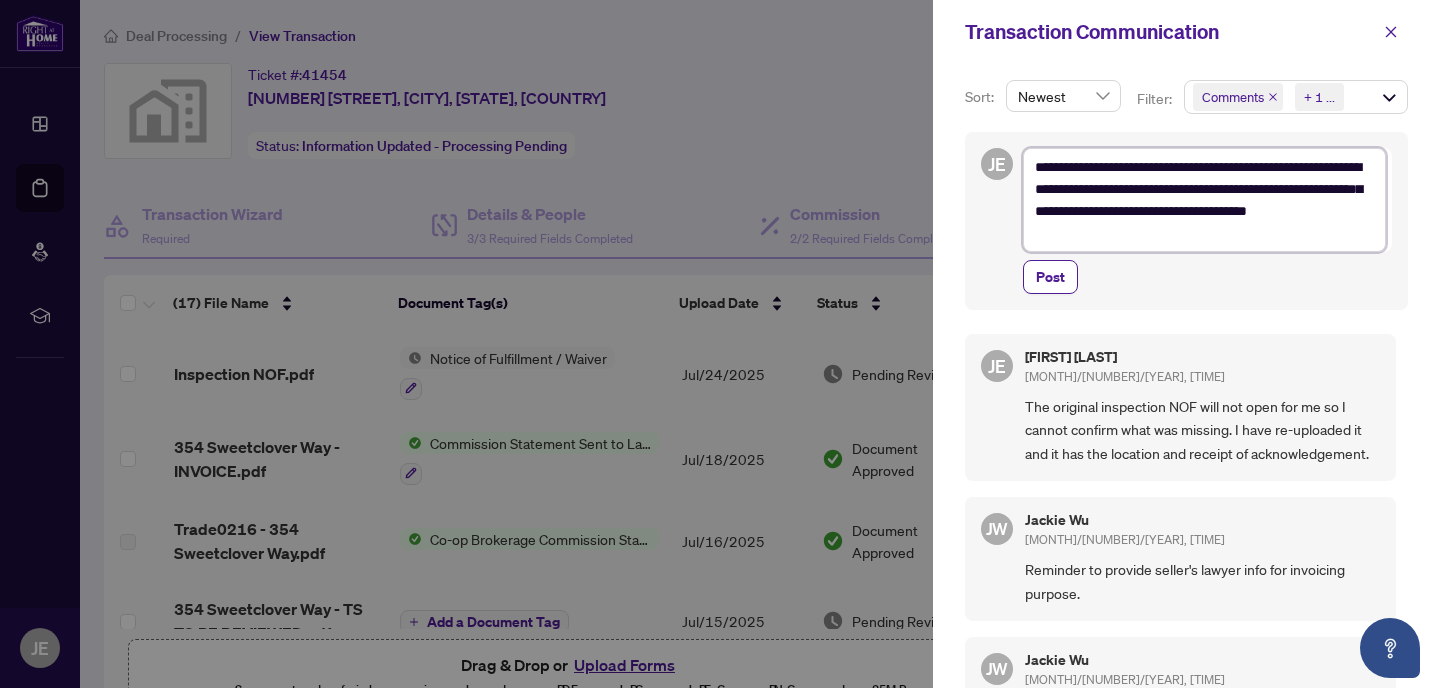 click on "**********" at bounding box center [1204, 200] 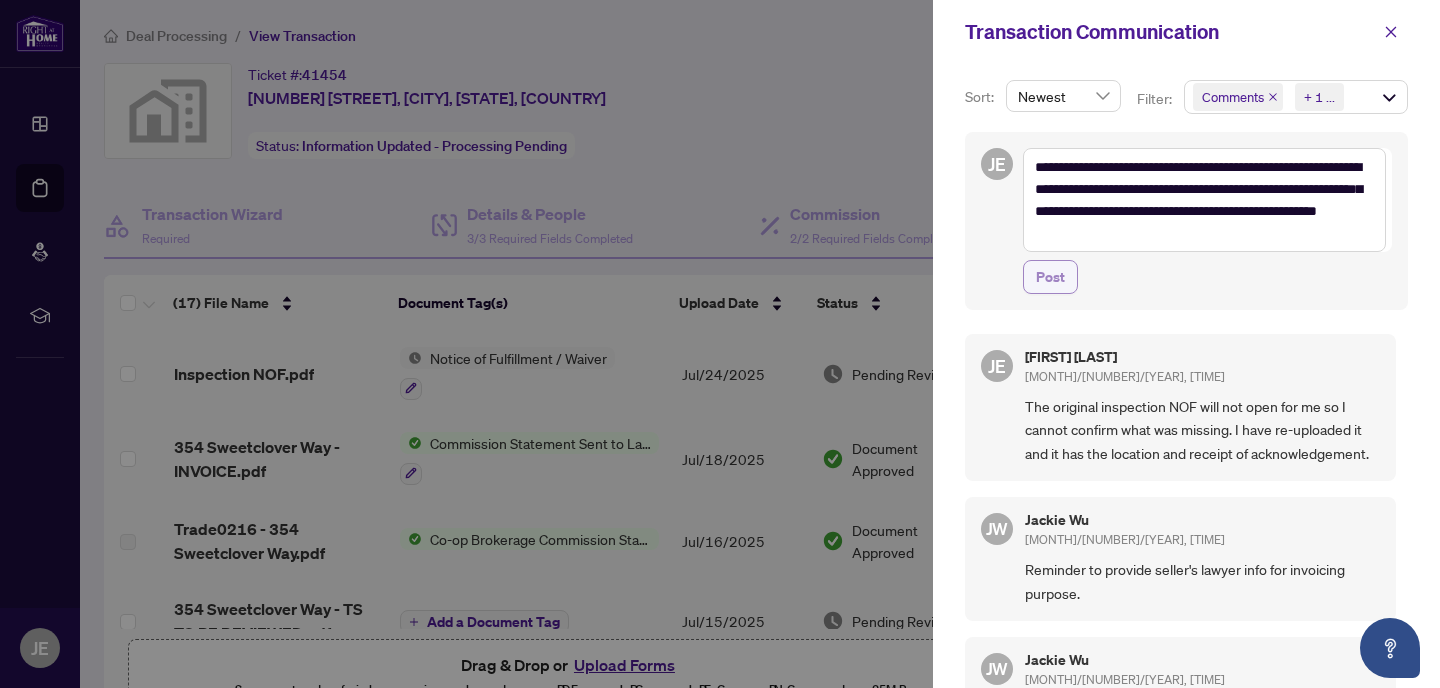 click on "Post" at bounding box center [1050, 277] 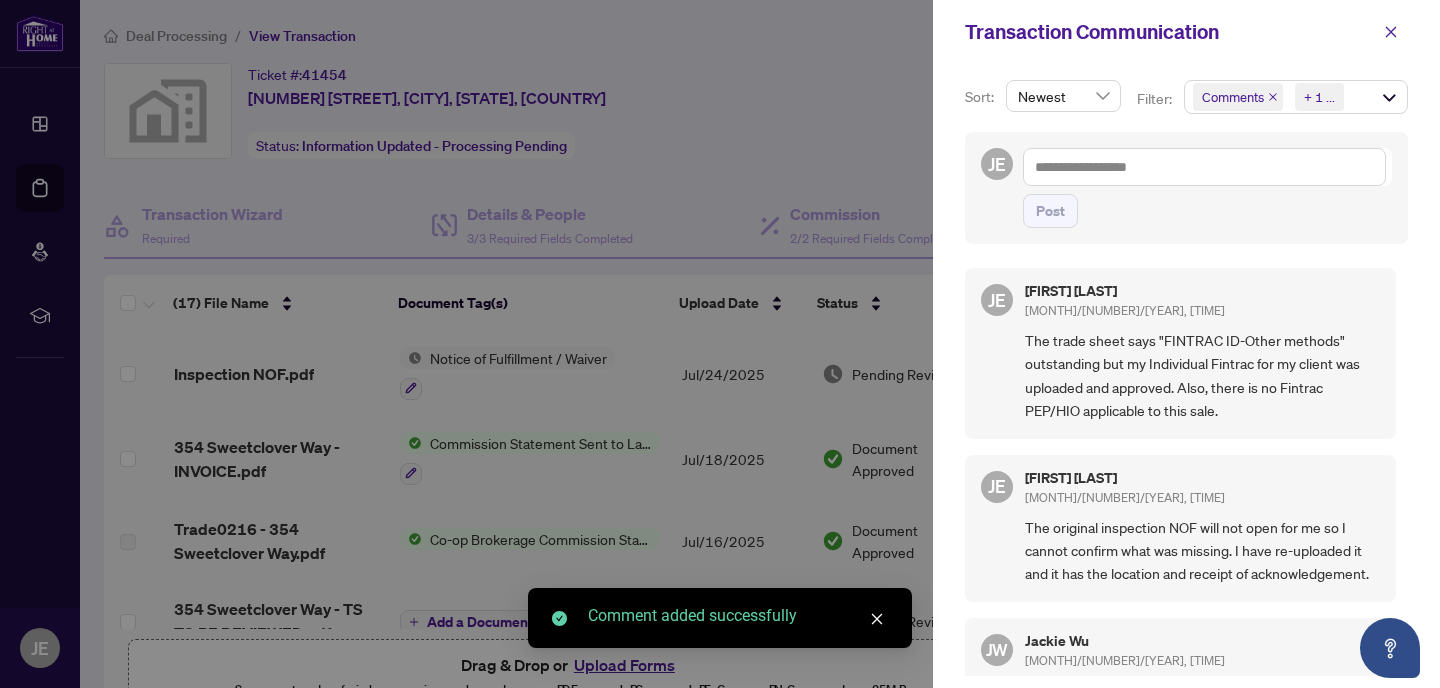 click at bounding box center (720, 344) 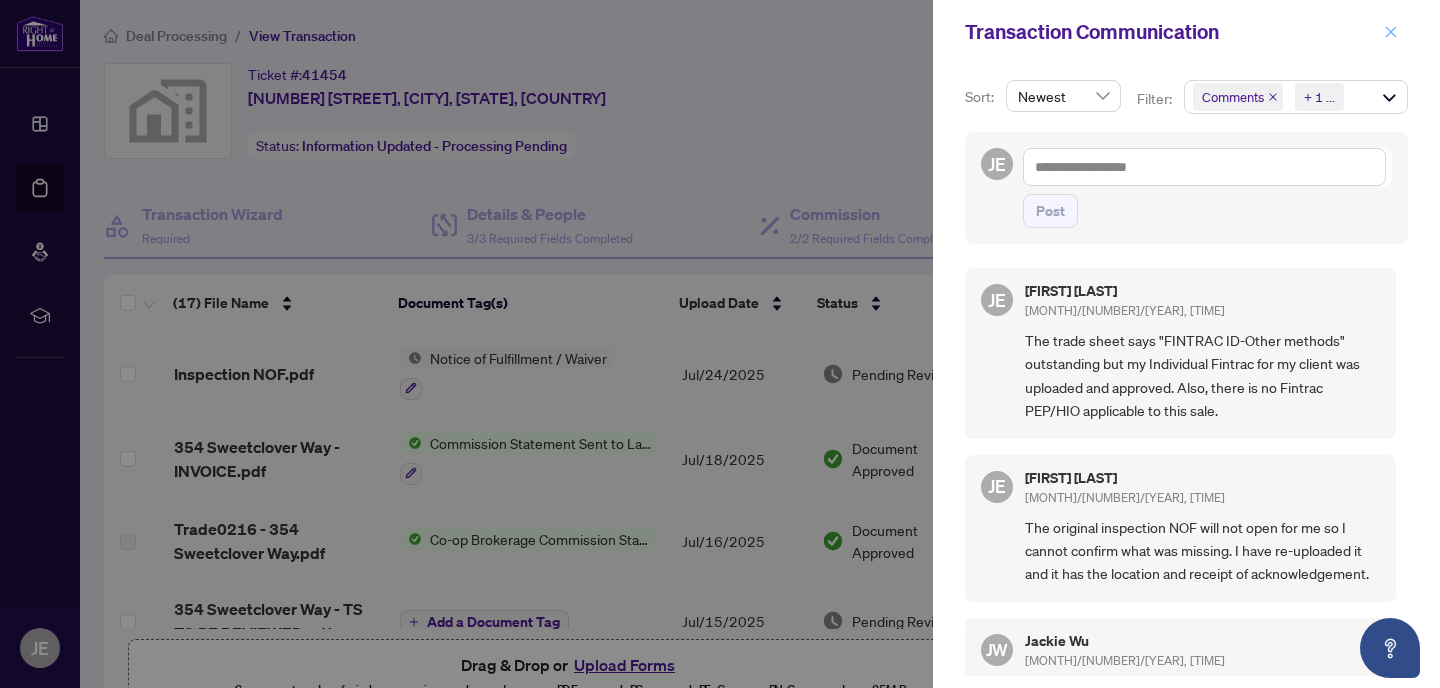 click 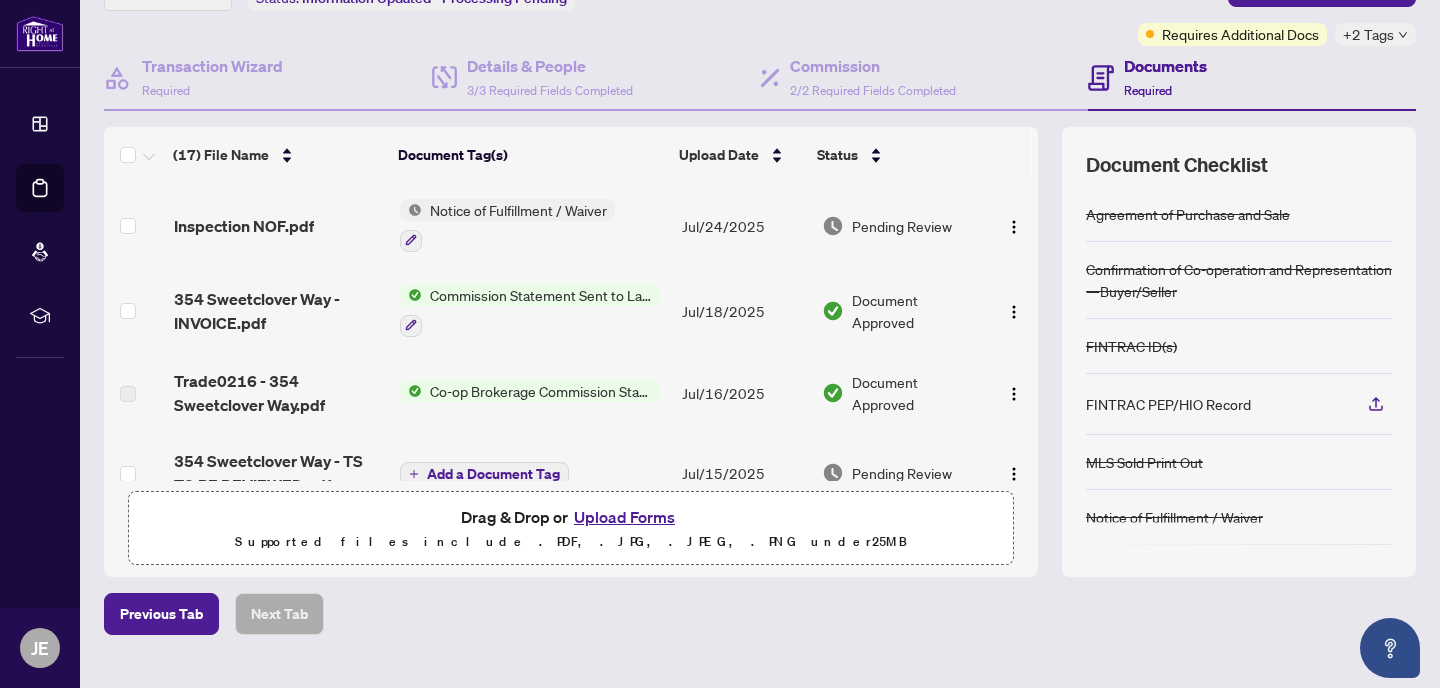 scroll, scrollTop: 187, scrollLeft: 0, axis: vertical 